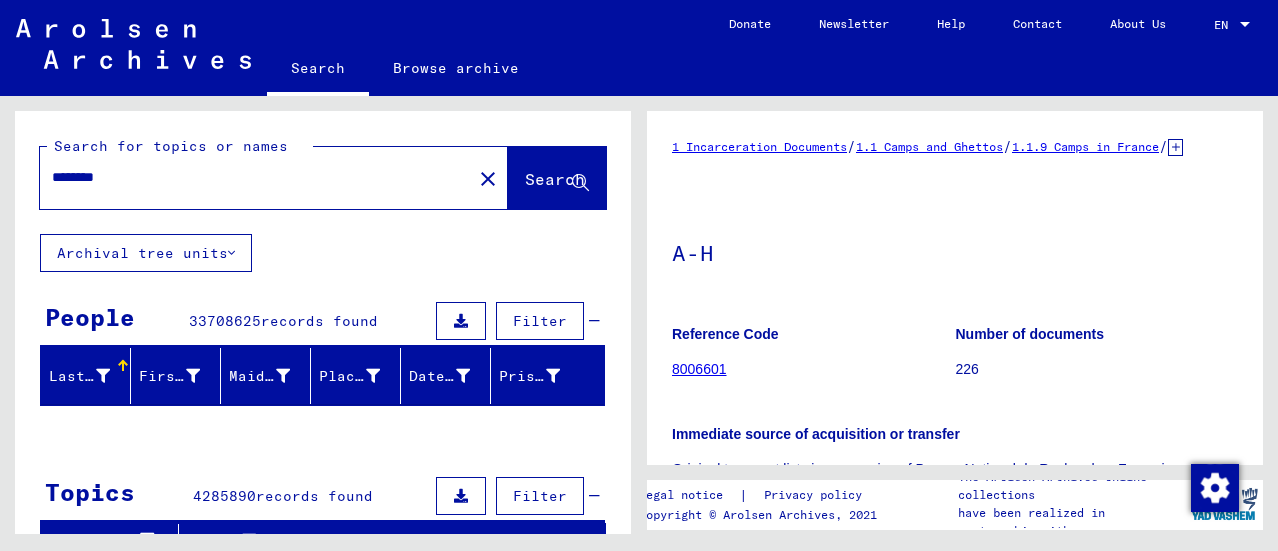scroll, scrollTop: 0, scrollLeft: 0, axis: both 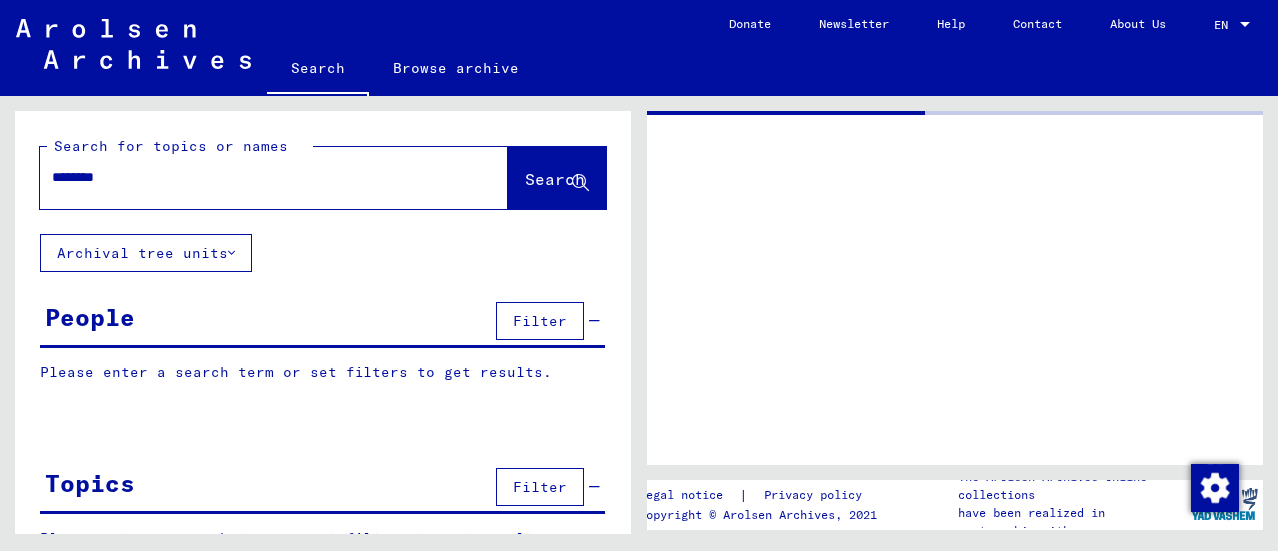 drag, startPoint x: 118, startPoint y: 167, endPoint x: -1, endPoint y: 156, distance: 119.507324 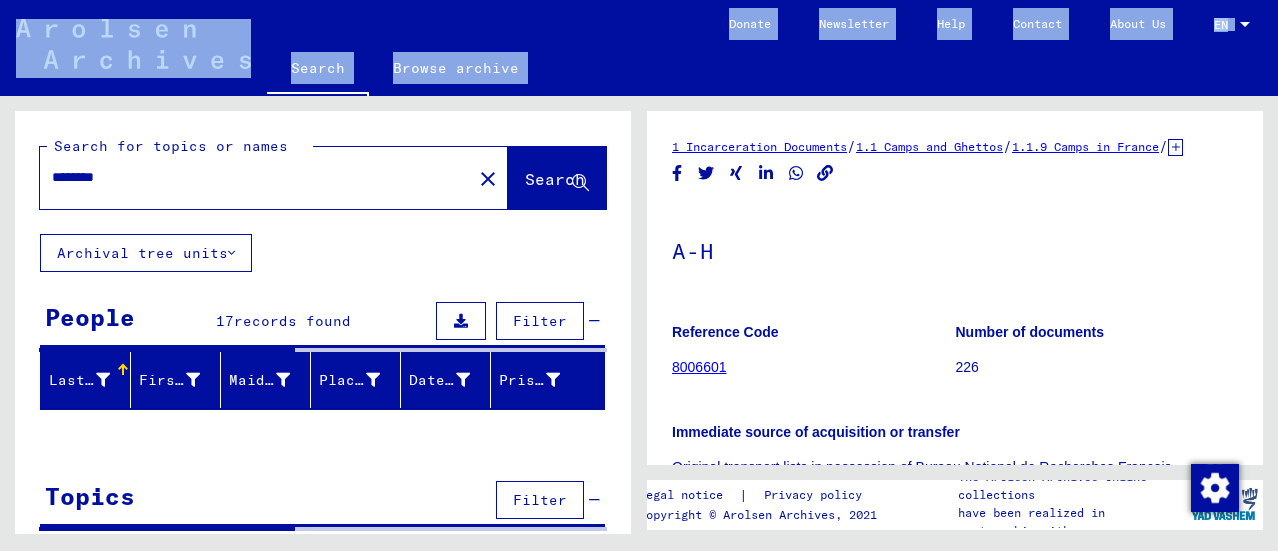 scroll, scrollTop: 0, scrollLeft: 0, axis: both 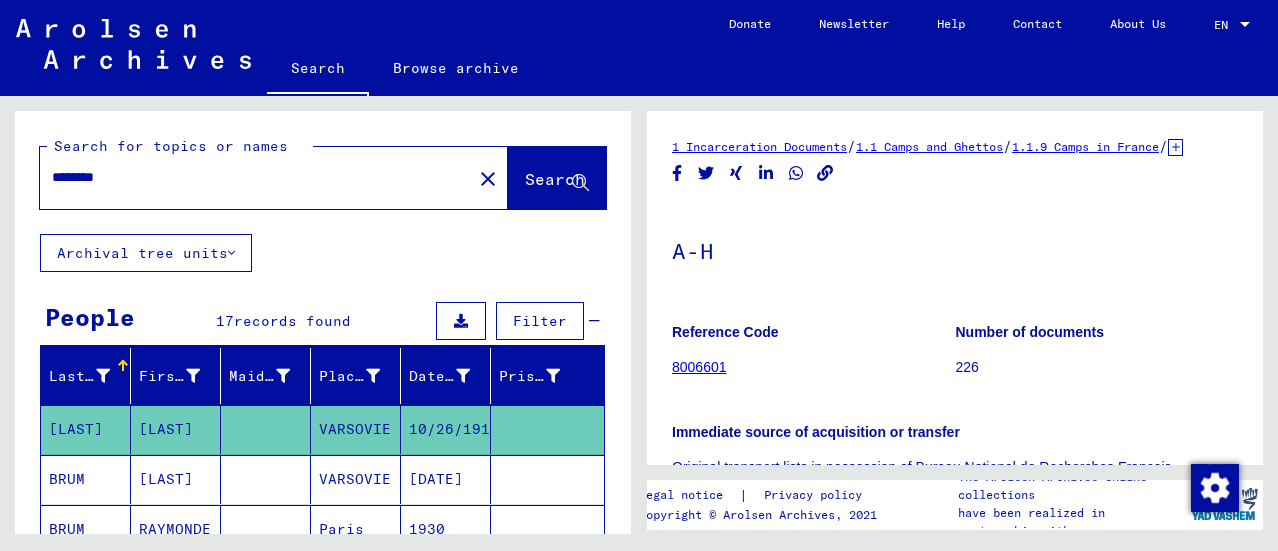 drag, startPoint x: 121, startPoint y: 174, endPoint x: 53, endPoint y: 168, distance: 68.26419 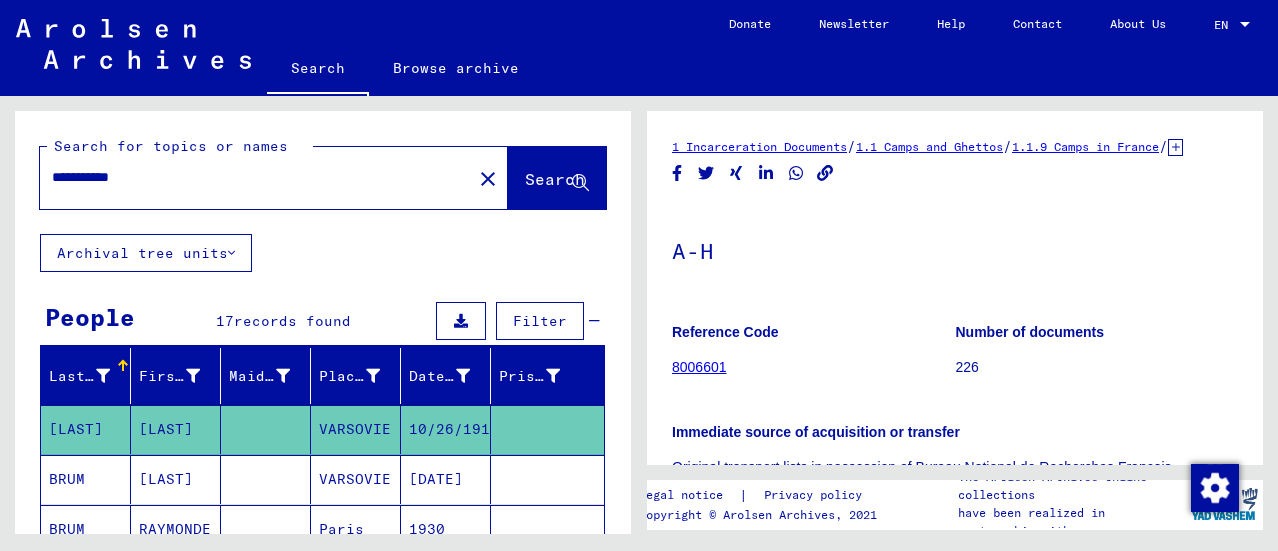 type on "**********" 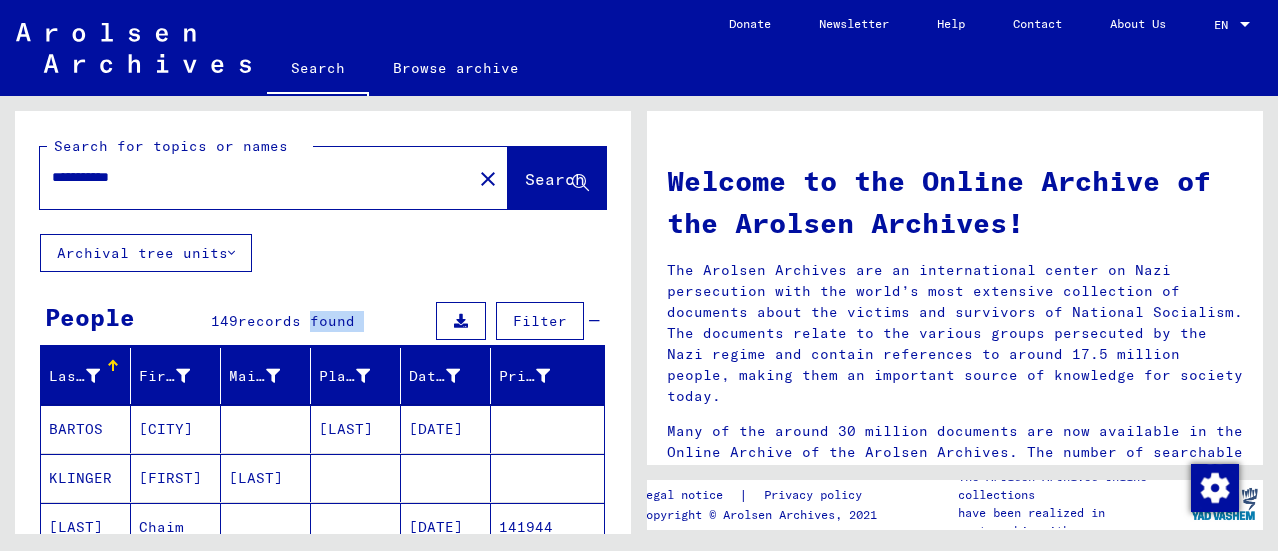 drag, startPoint x: 309, startPoint y: 284, endPoint x: 386, endPoint y: 286, distance: 77.02597 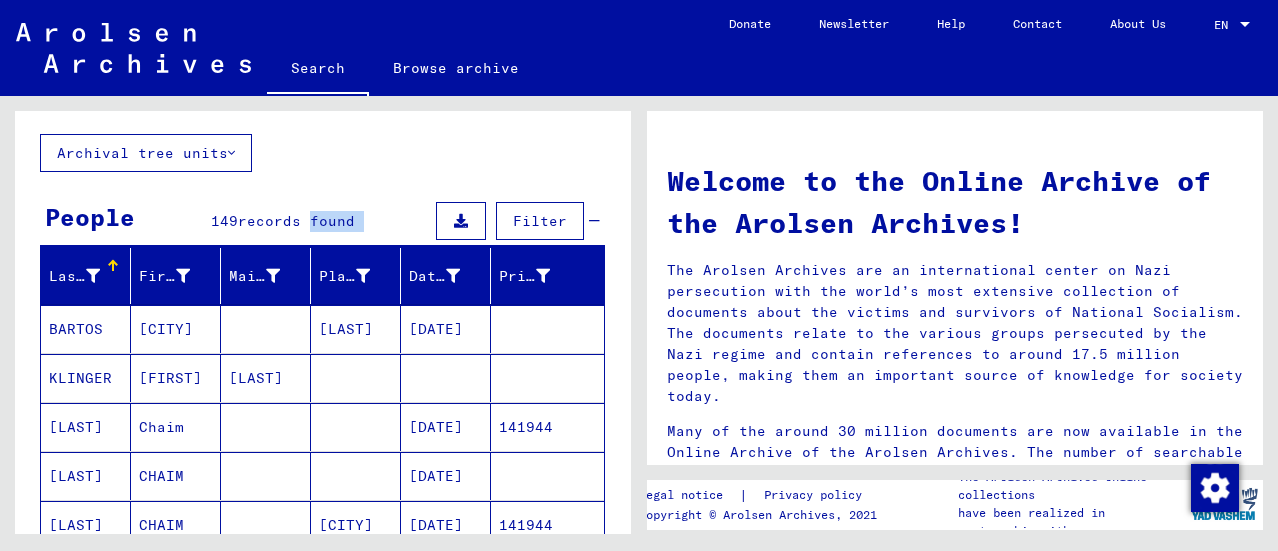 scroll, scrollTop: 200, scrollLeft: 0, axis: vertical 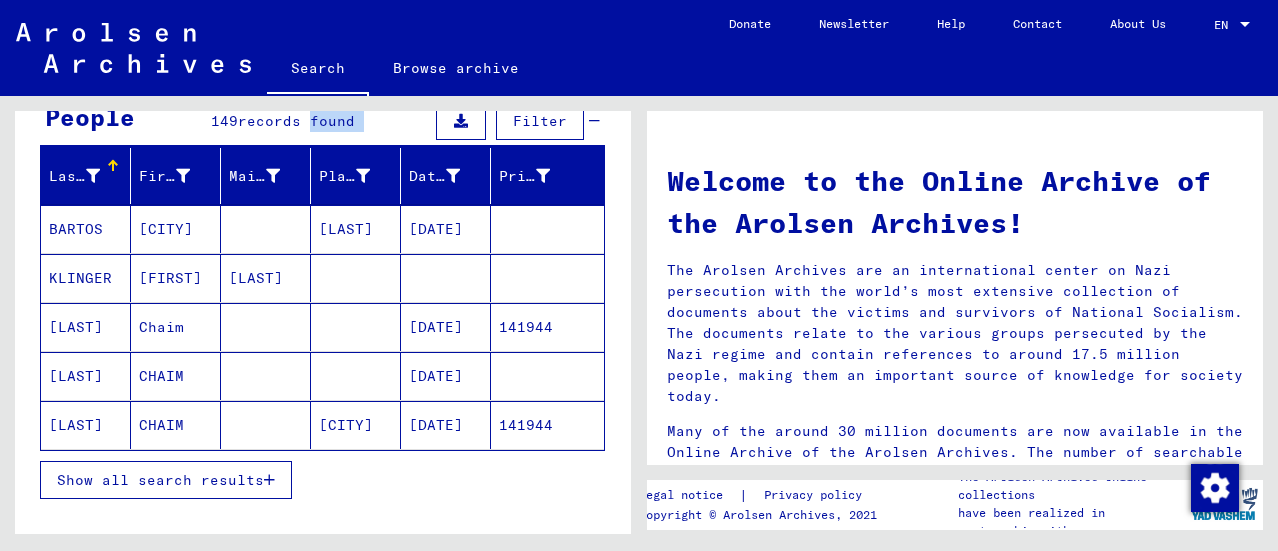 click at bounding box center [269, 480] 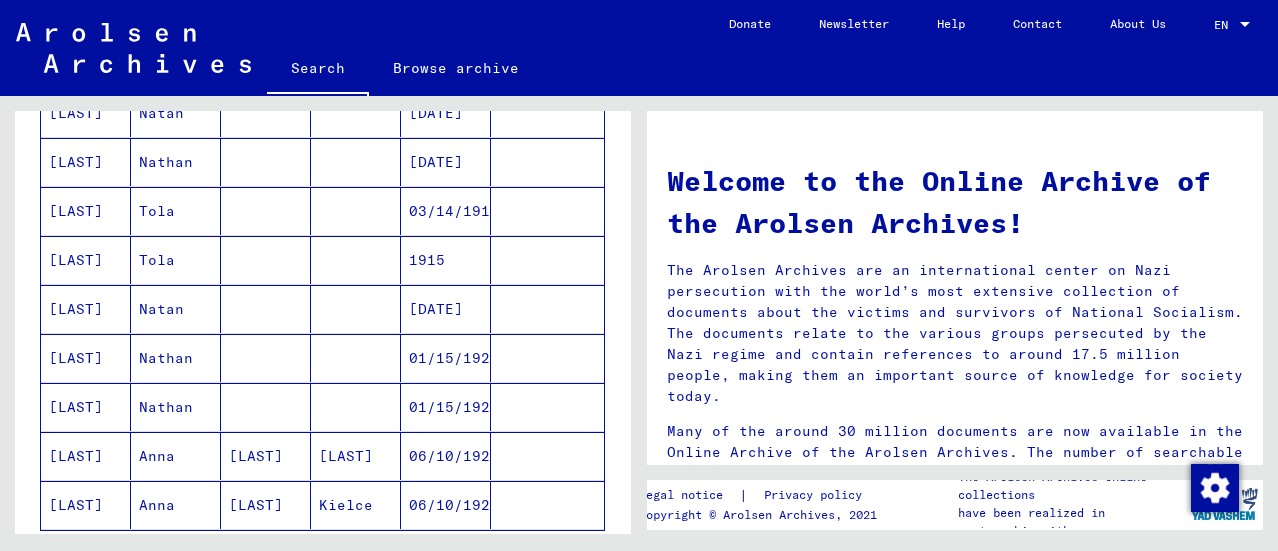 scroll, scrollTop: 1300, scrollLeft: 0, axis: vertical 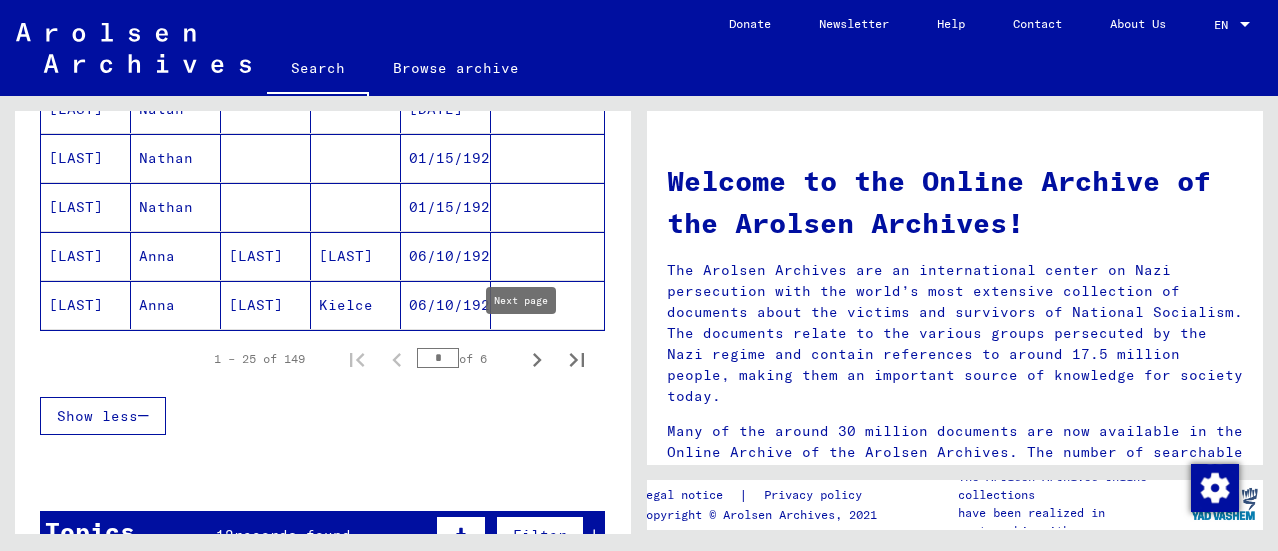 click 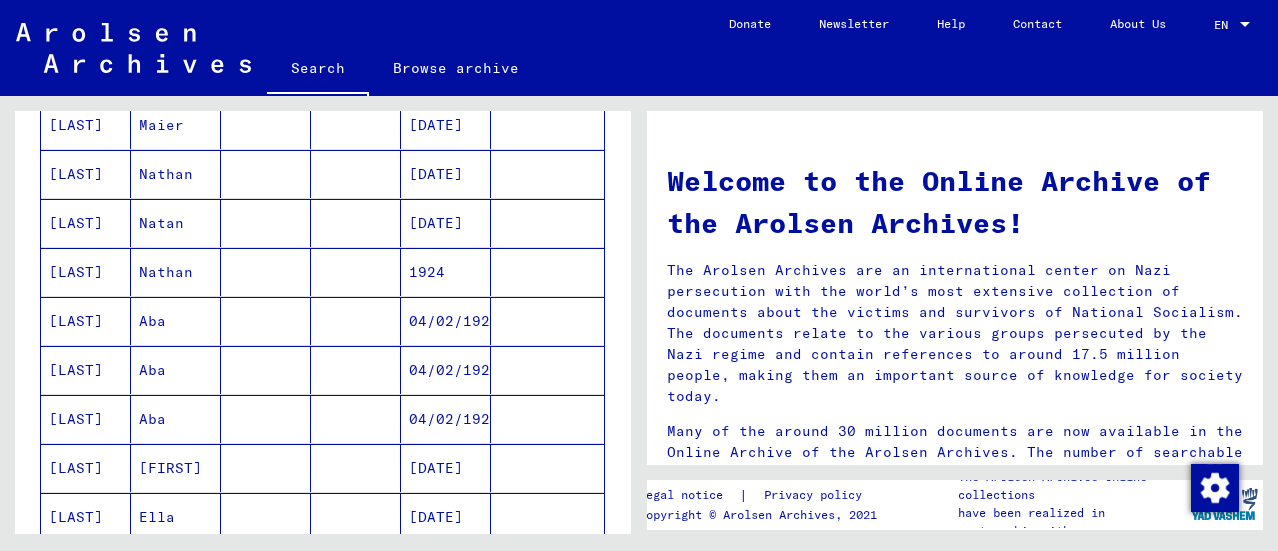 scroll, scrollTop: 600, scrollLeft: 0, axis: vertical 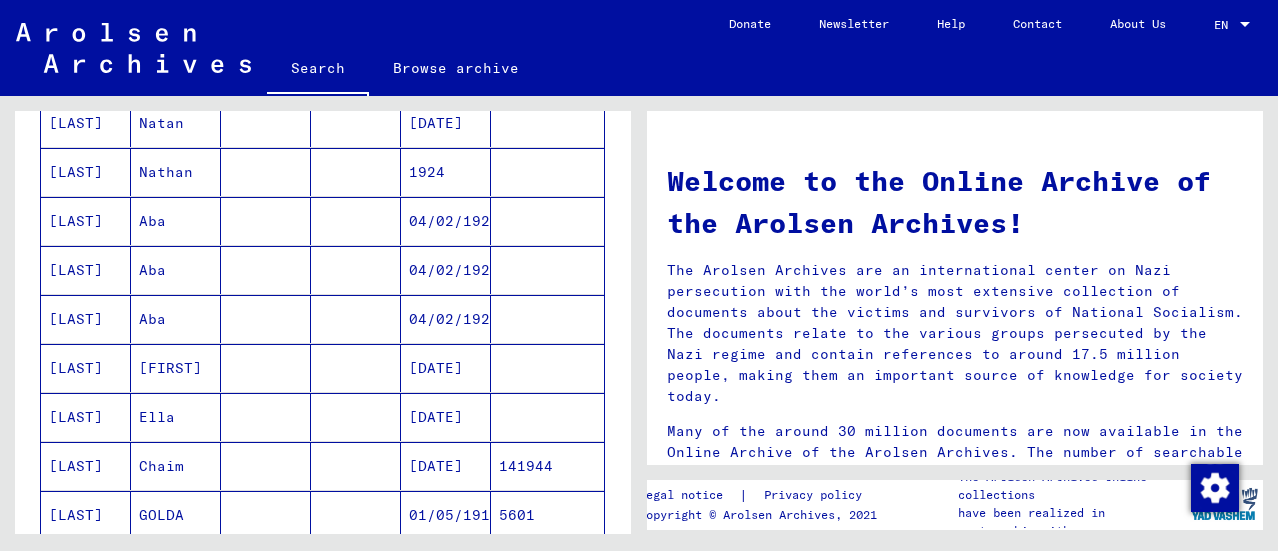 click on "[LAST]" at bounding box center (86, 466) 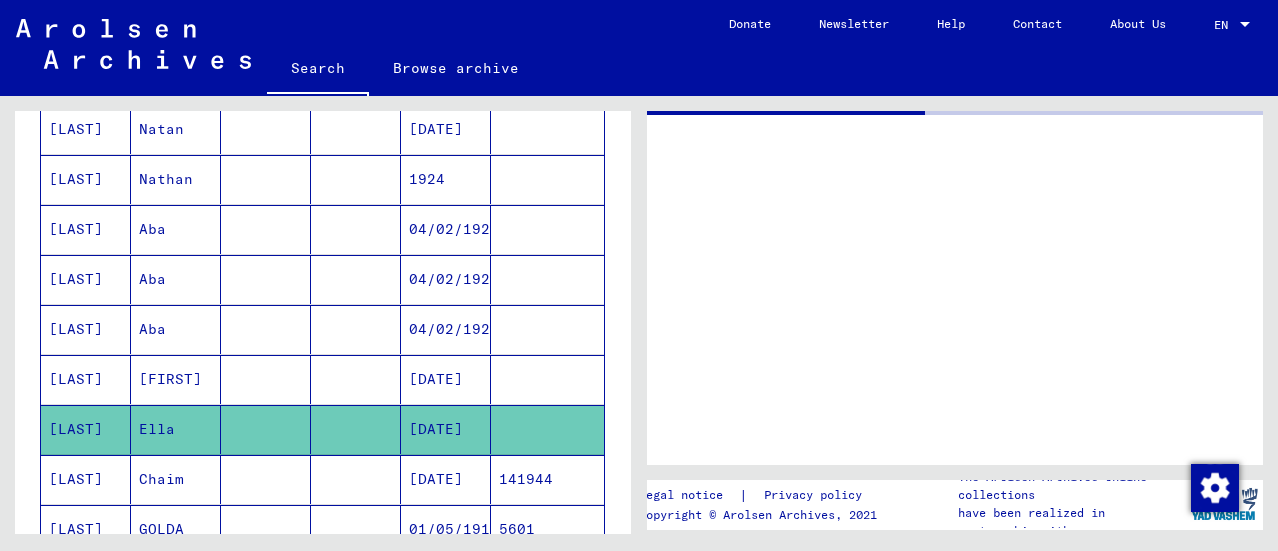 scroll, scrollTop: 604, scrollLeft: 0, axis: vertical 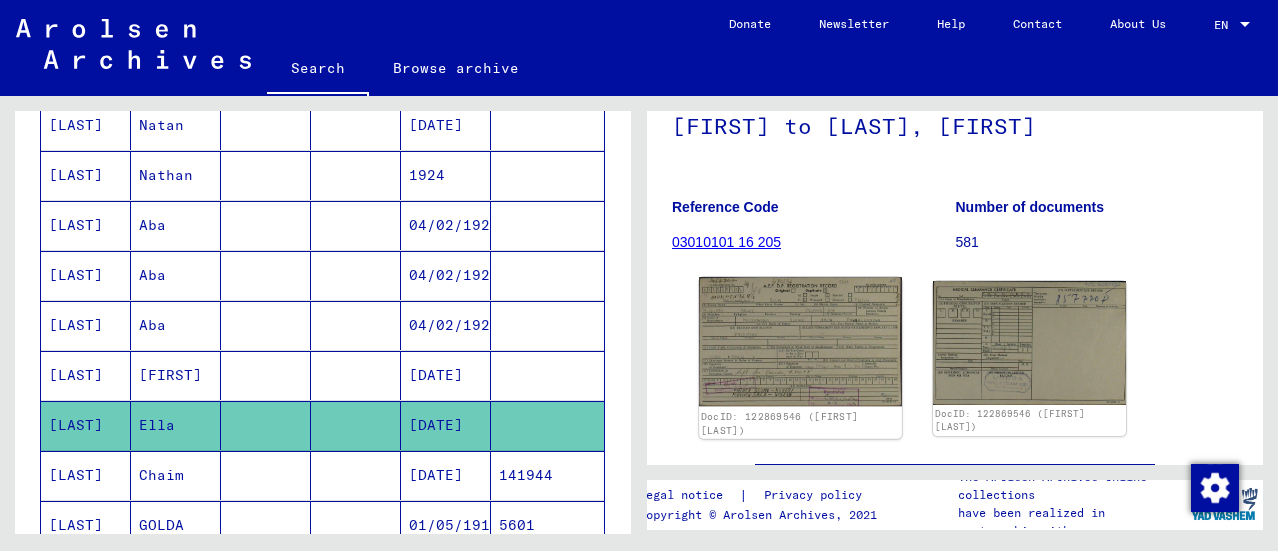click 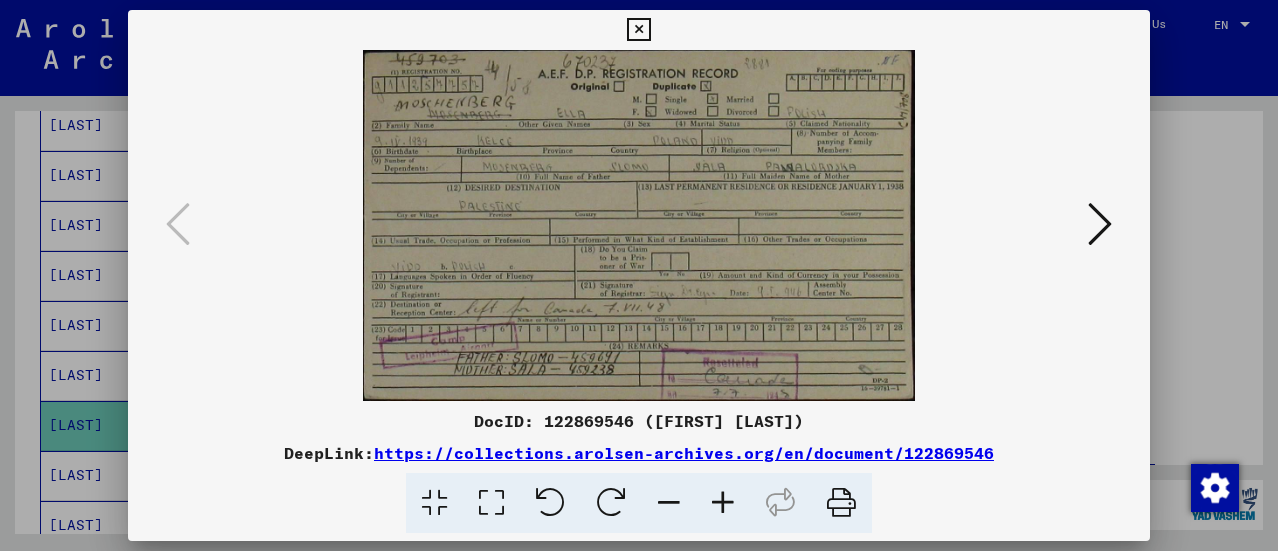 click at bounding box center (638, 30) 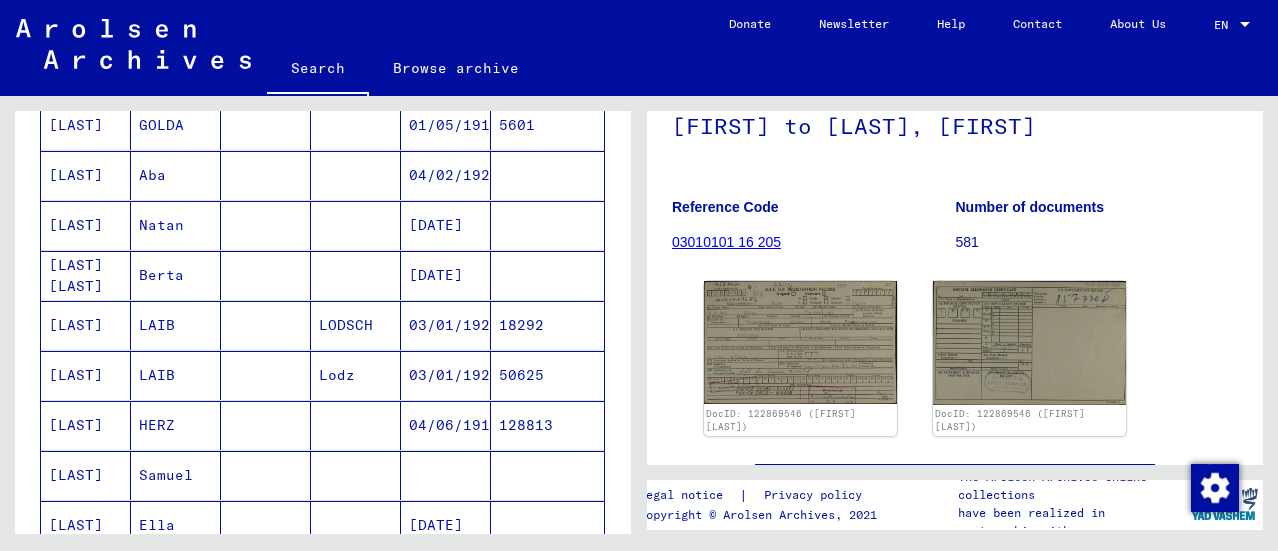 scroll, scrollTop: 1104, scrollLeft: 0, axis: vertical 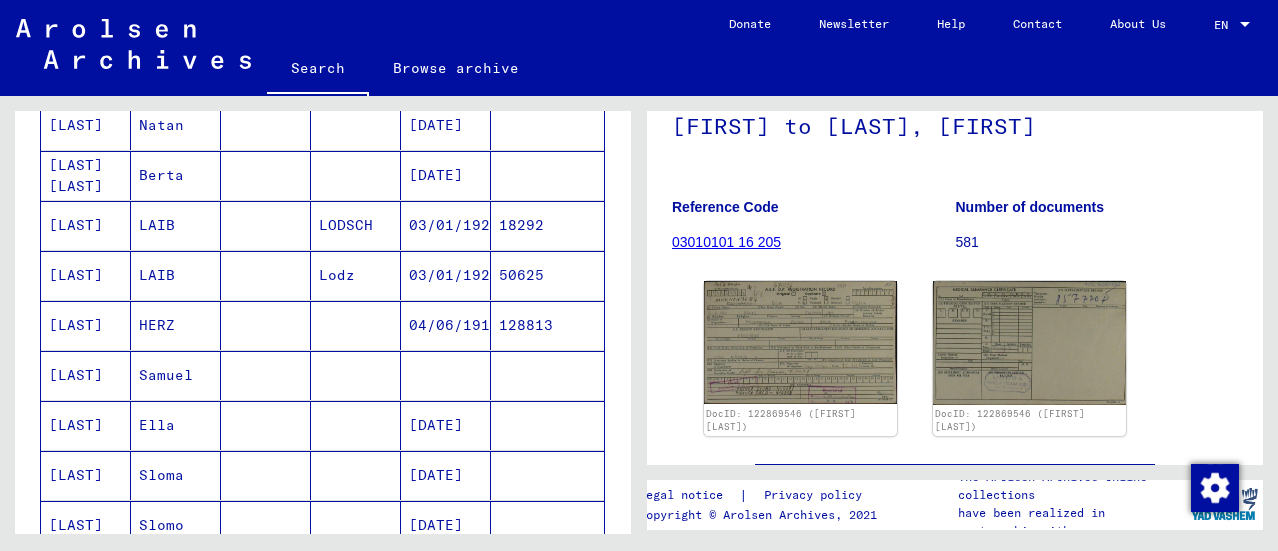 click on "[LAST]" at bounding box center [86, 475] 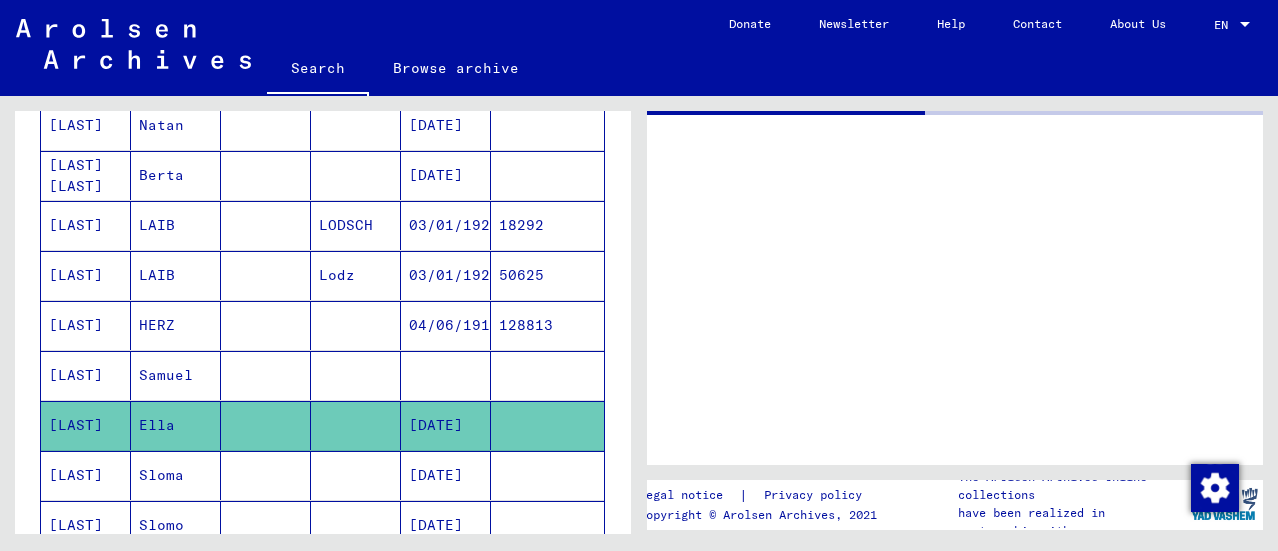 scroll, scrollTop: 0, scrollLeft: 0, axis: both 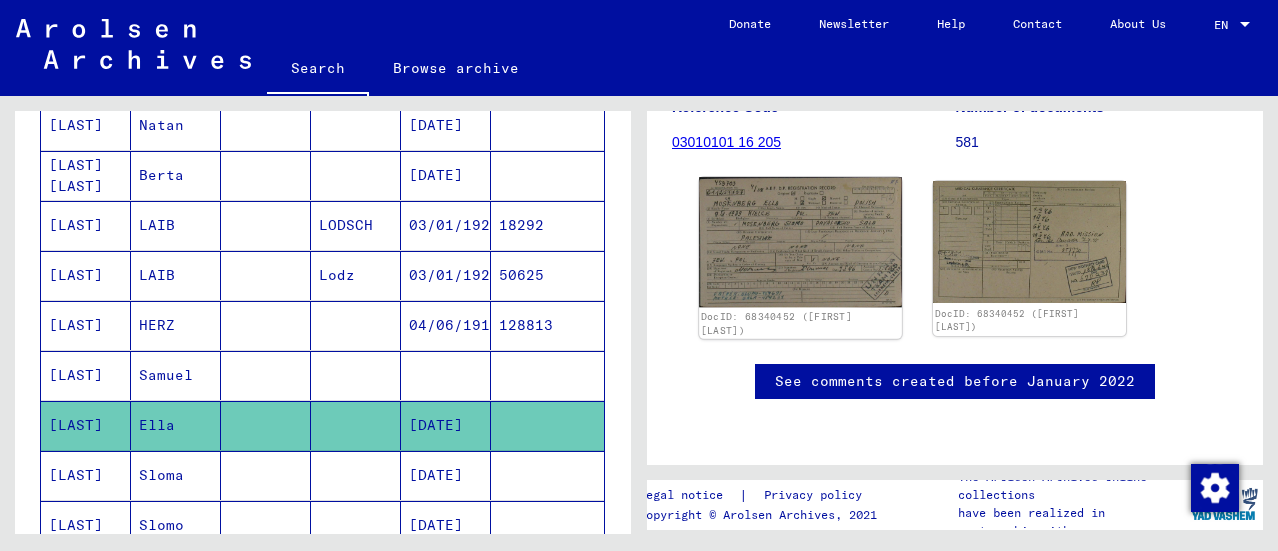 click 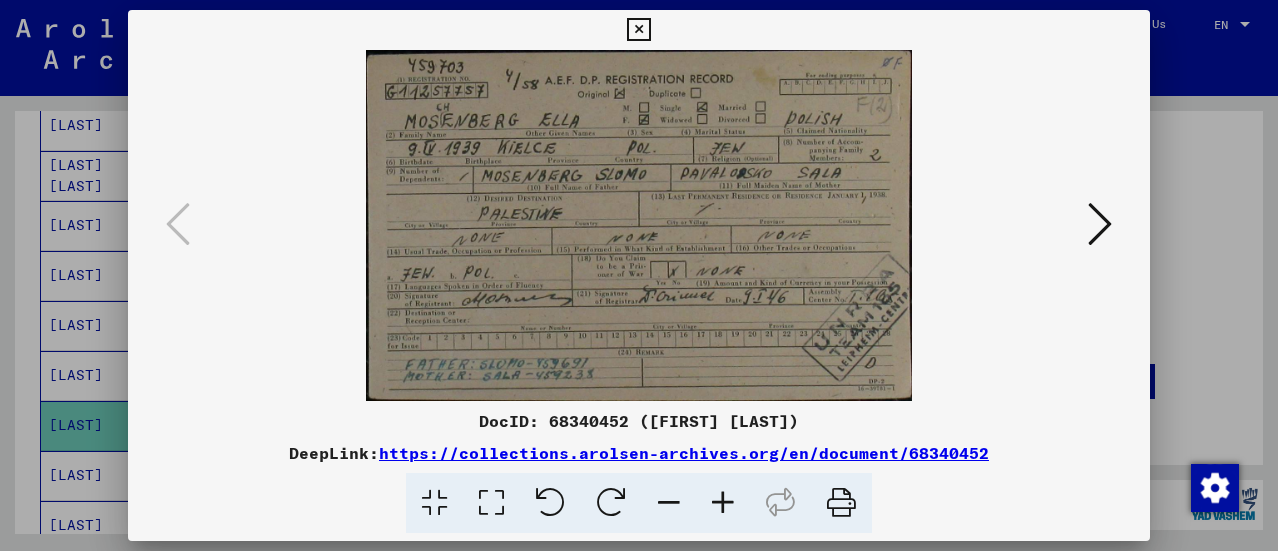 click at bounding box center [638, 30] 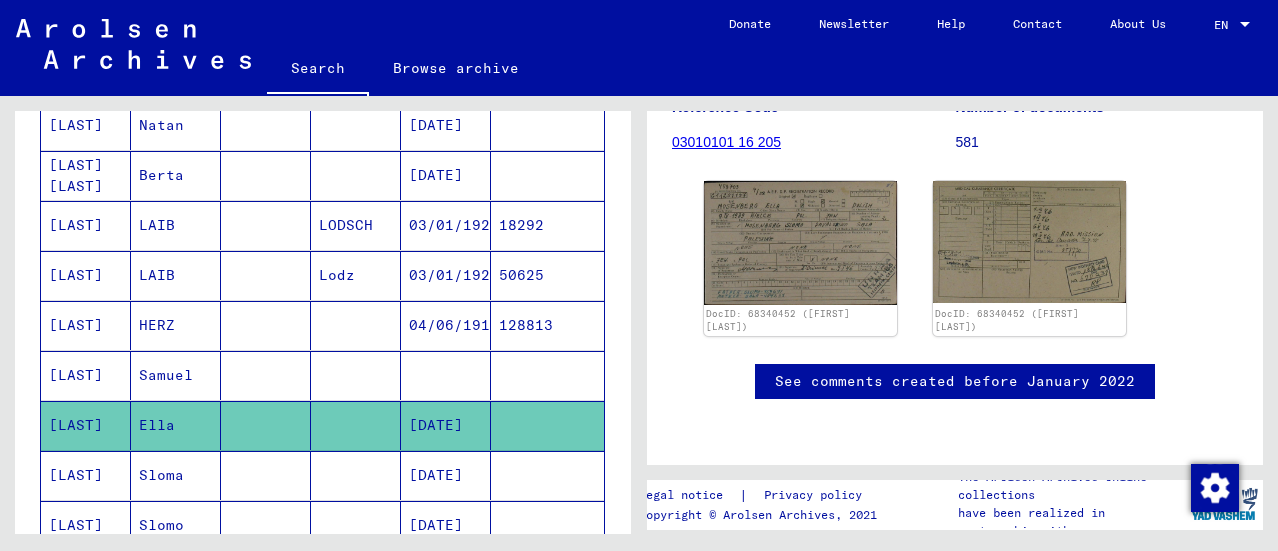 scroll, scrollTop: 1204, scrollLeft: 0, axis: vertical 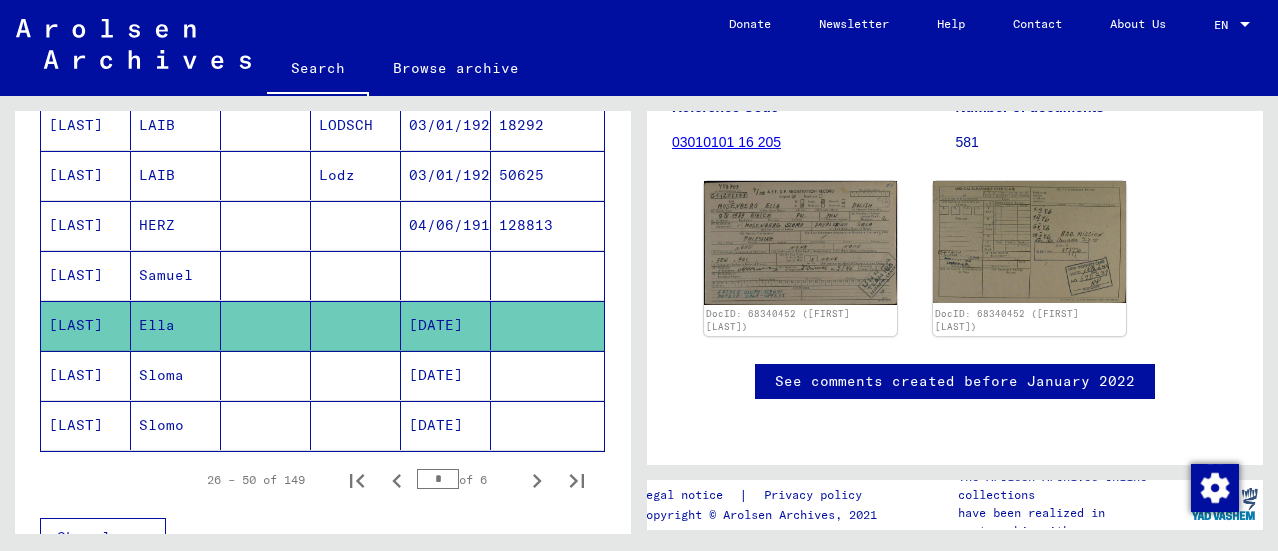 click on "[LAST]" at bounding box center (86, 425) 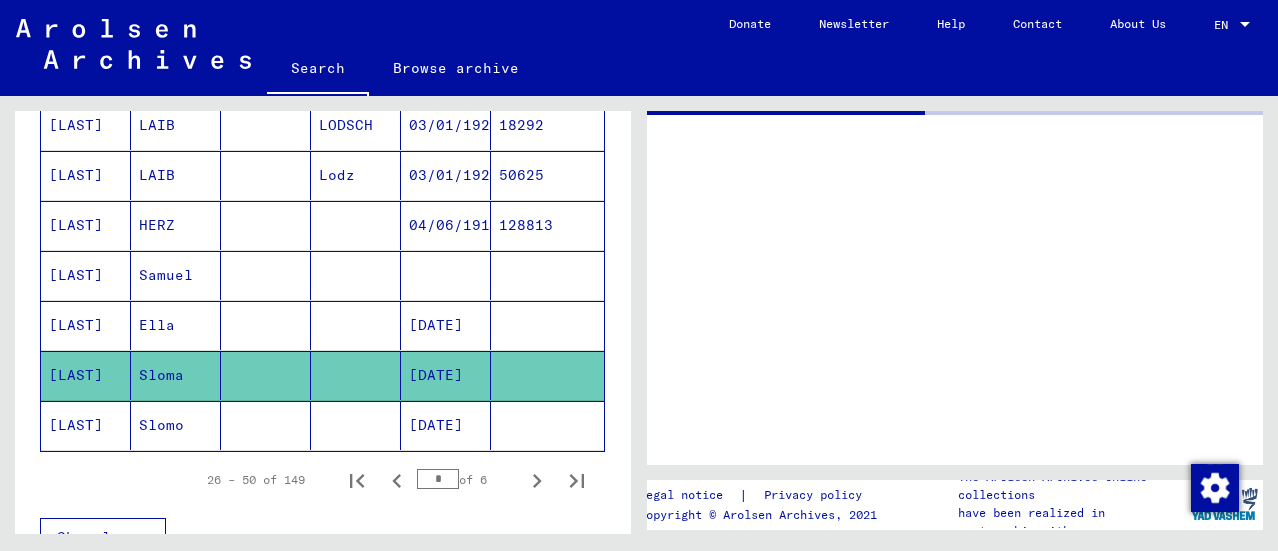 scroll, scrollTop: 0, scrollLeft: 0, axis: both 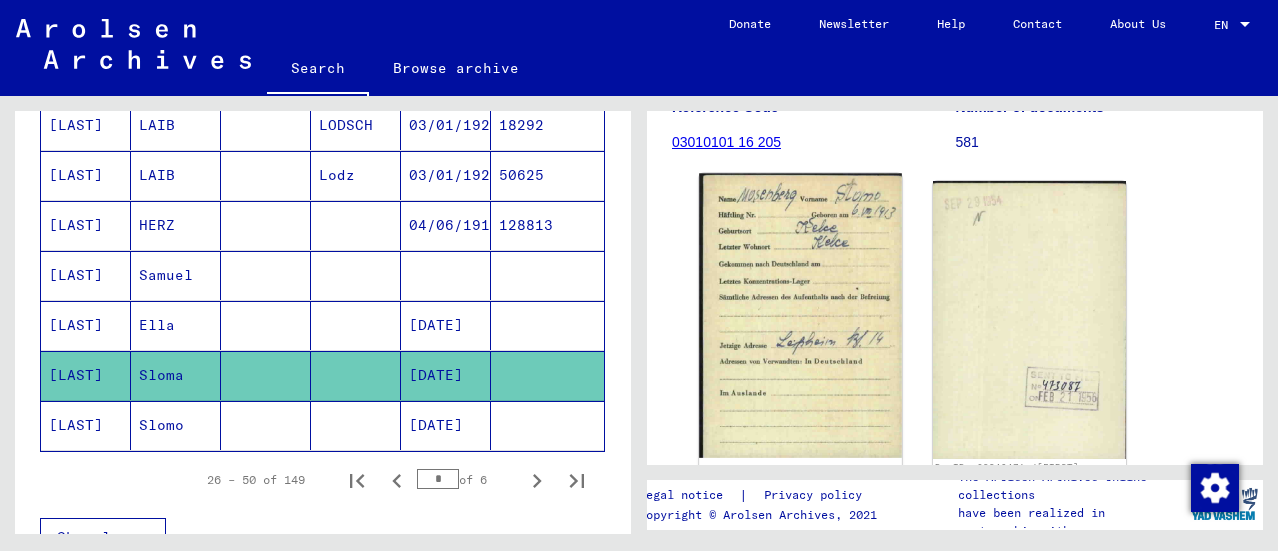 click 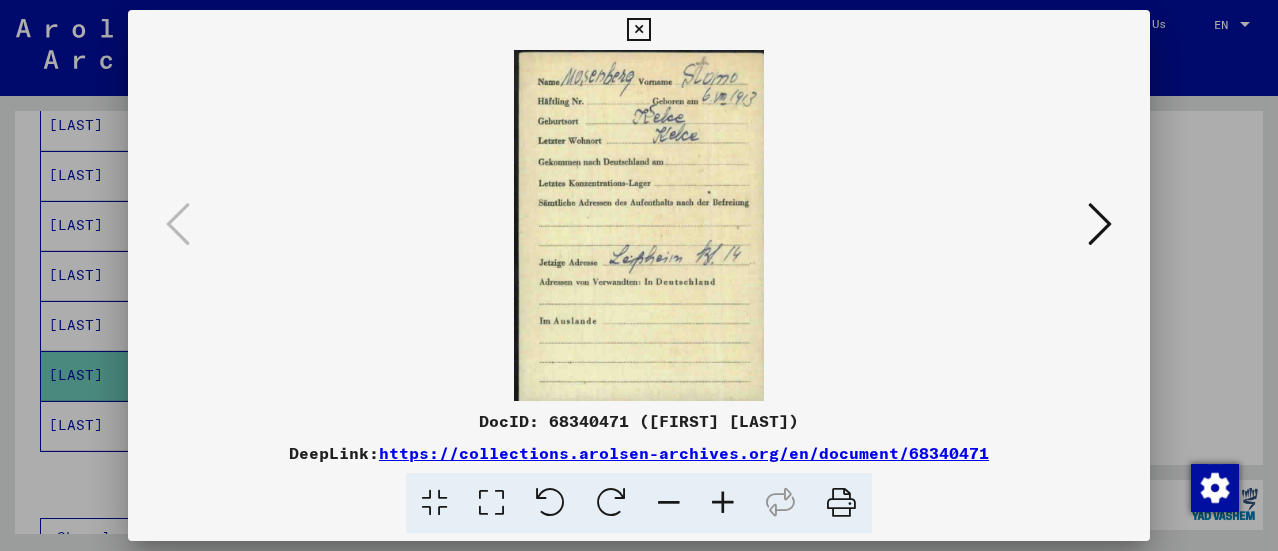click at bounding box center (638, 30) 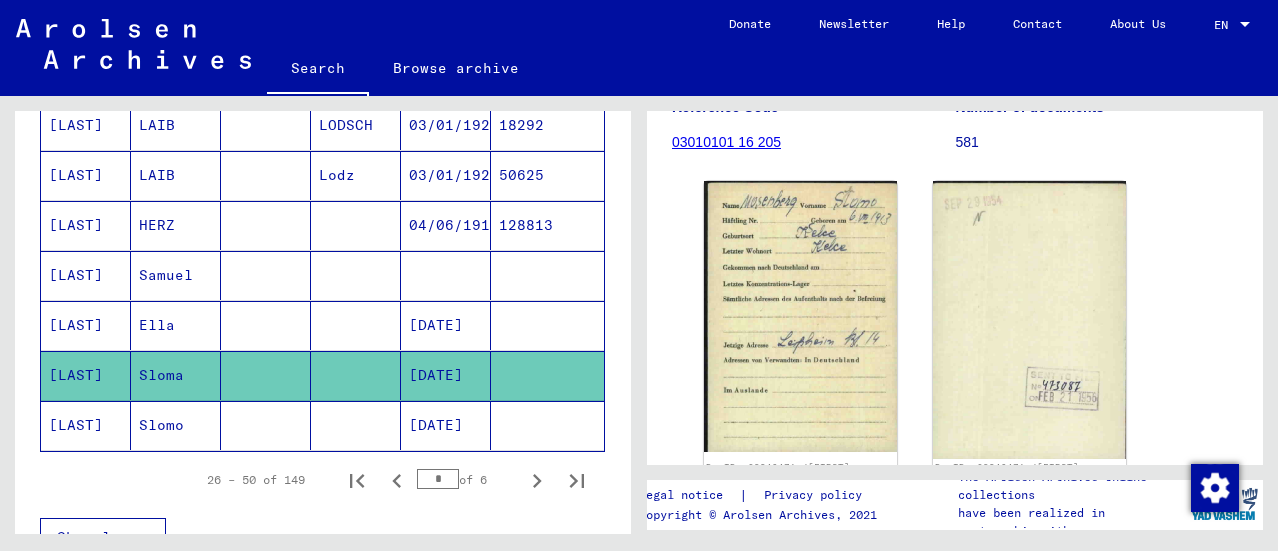 click on "[LAST]" 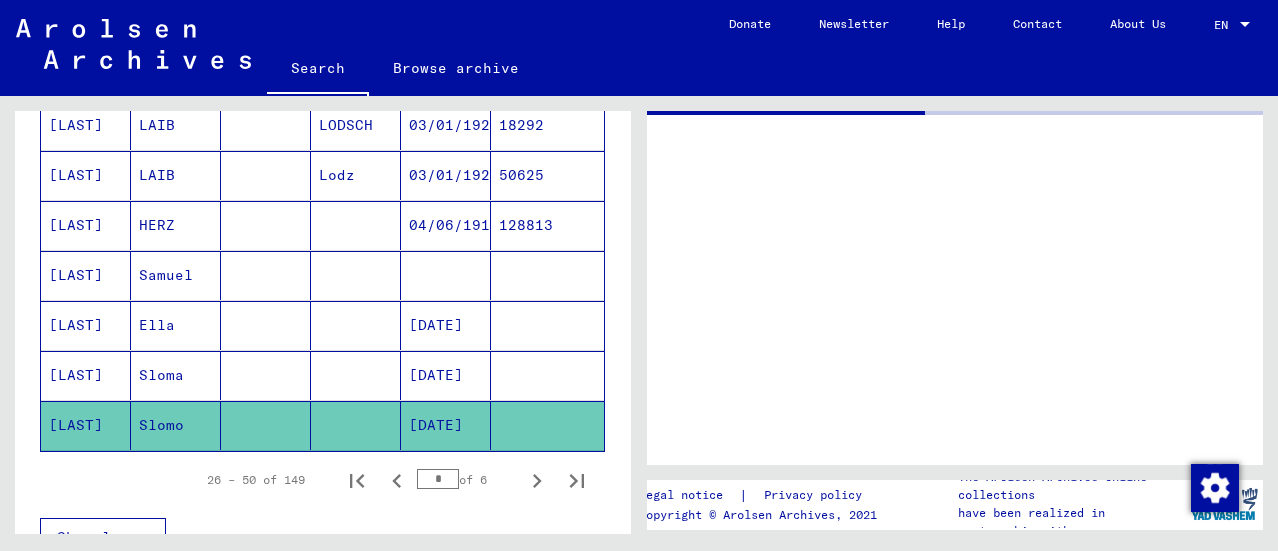 scroll, scrollTop: 0, scrollLeft: 0, axis: both 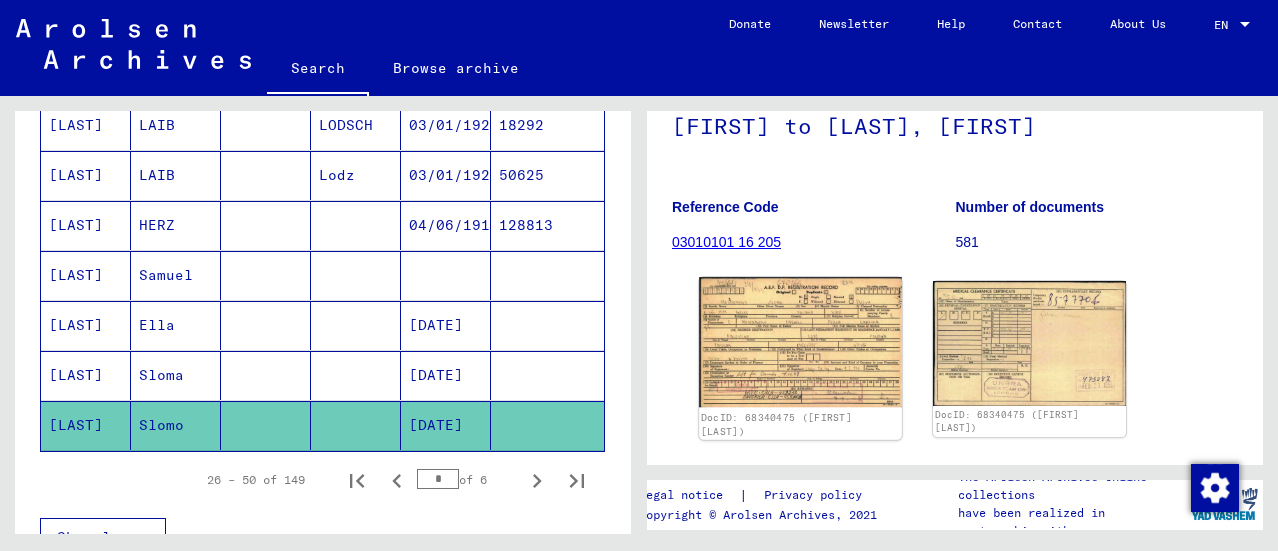 click 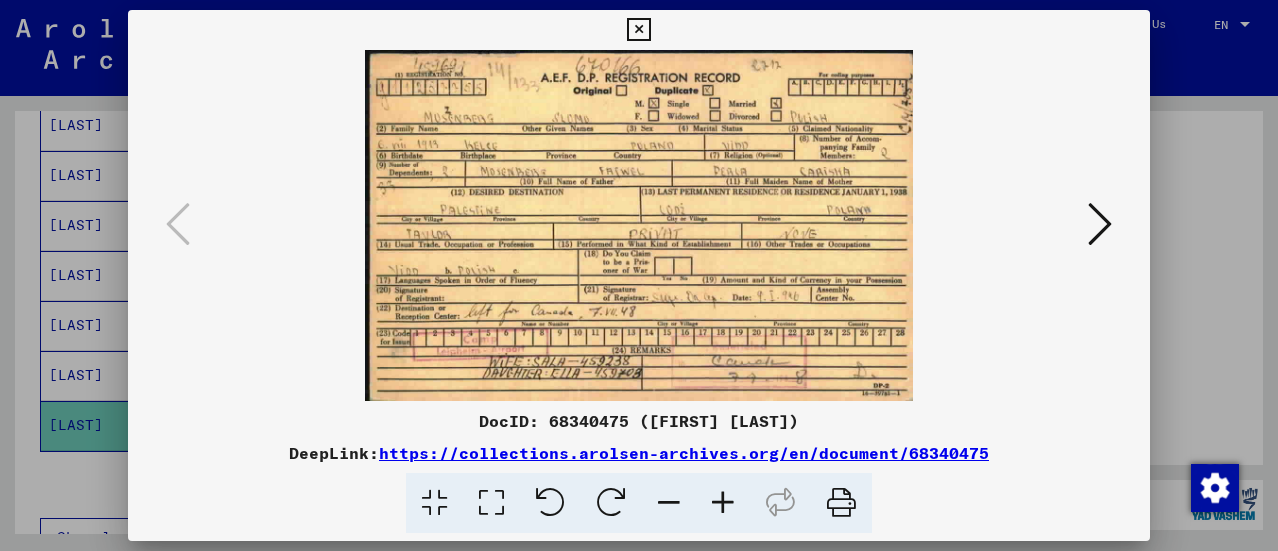 click at bounding box center (639, 225) 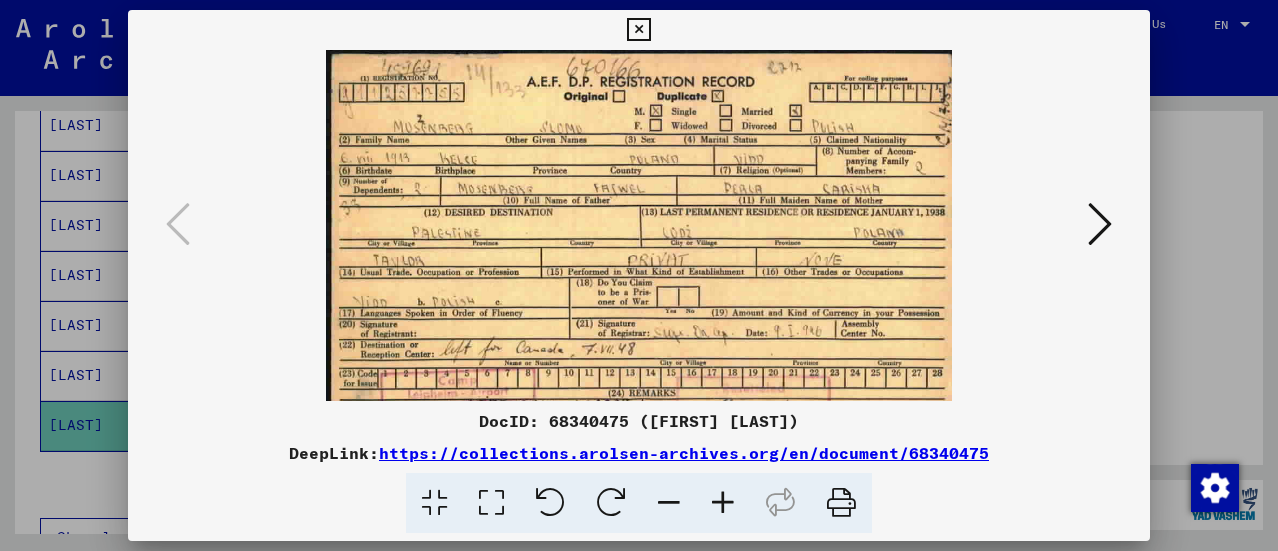 click at bounding box center [723, 503] 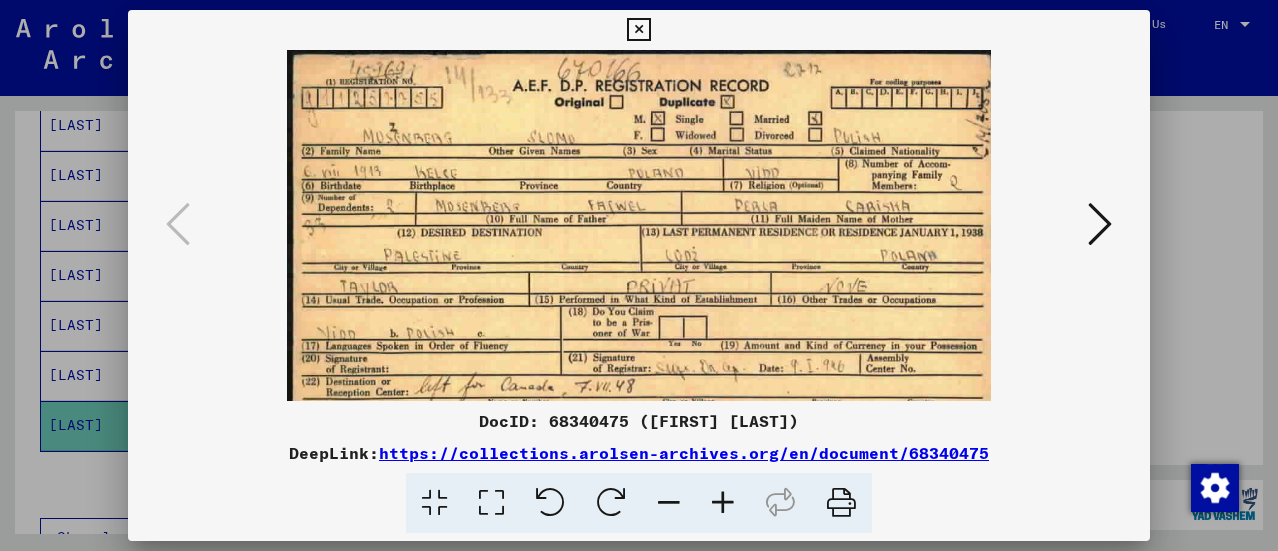 click at bounding box center [723, 503] 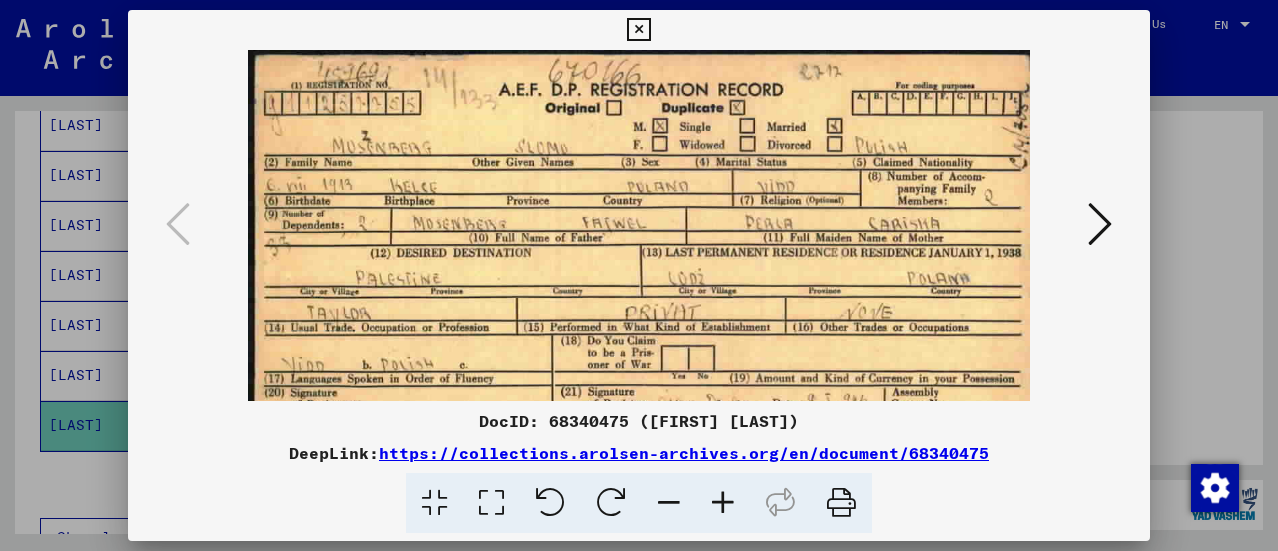 click at bounding box center (723, 503) 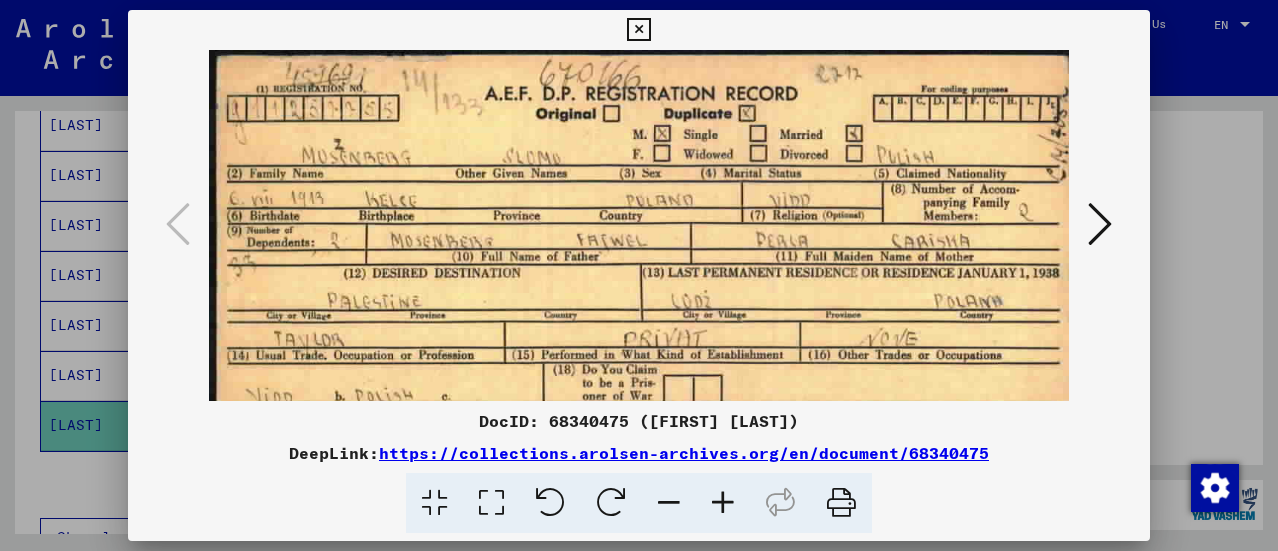 click at bounding box center (723, 503) 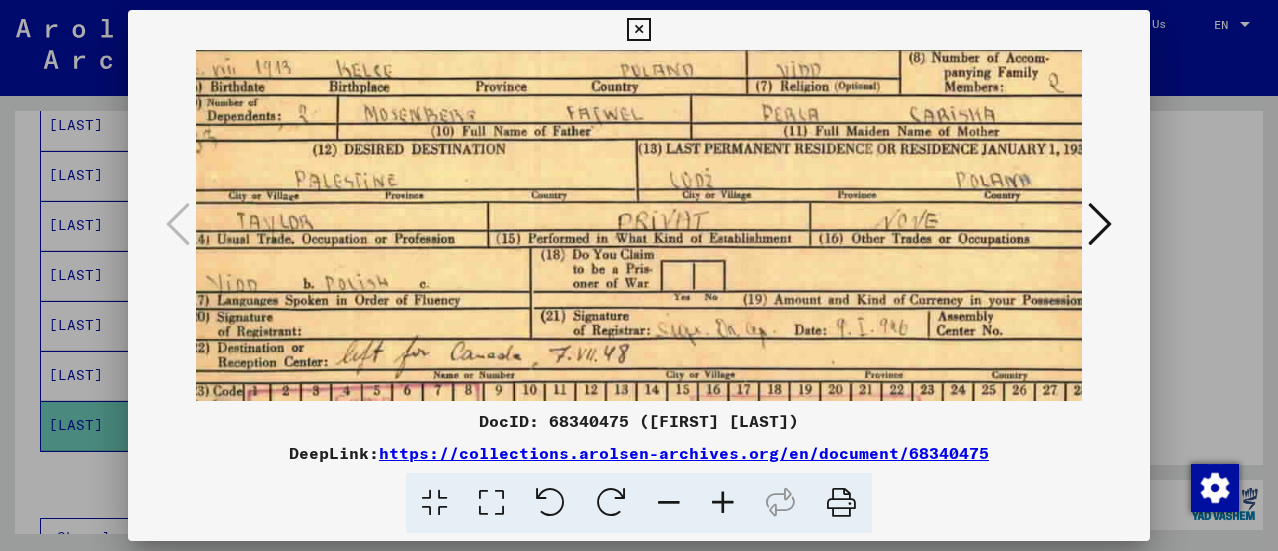 scroll, scrollTop: 66, scrollLeft: 36, axis: both 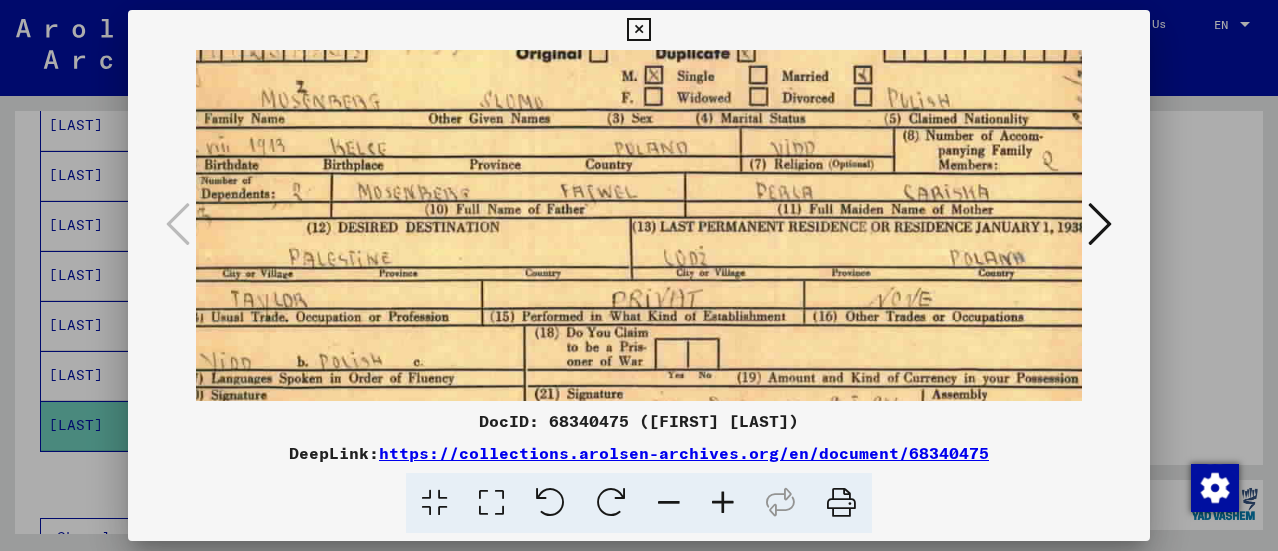 drag, startPoint x: 767, startPoint y: 327, endPoint x: 731, endPoint y: 258, distance: 77.82673 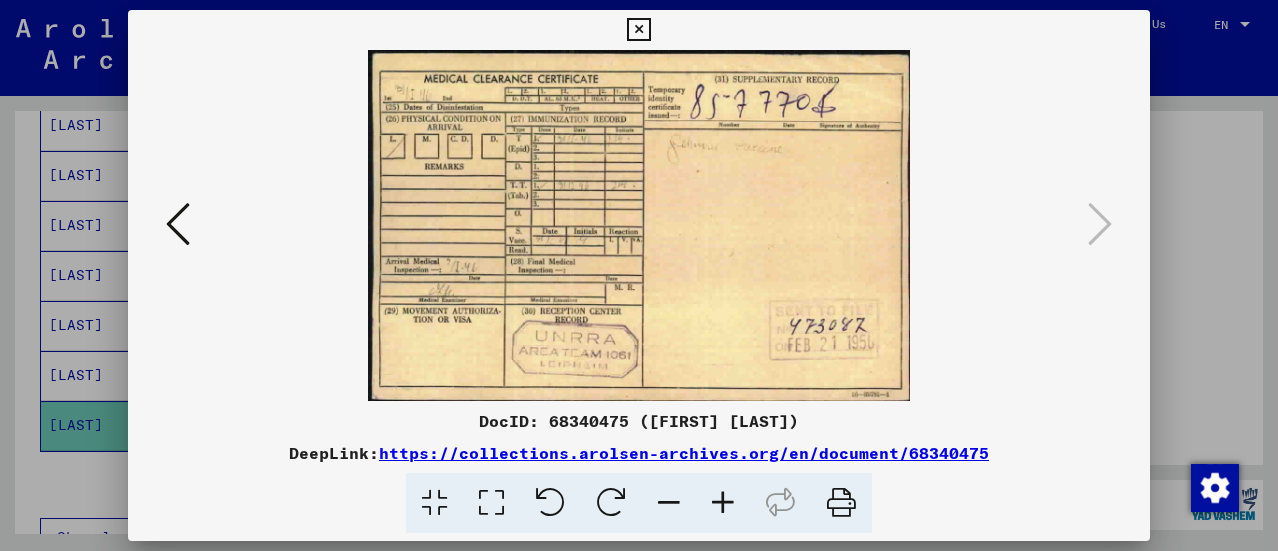 click at bounding box center [638, 30] 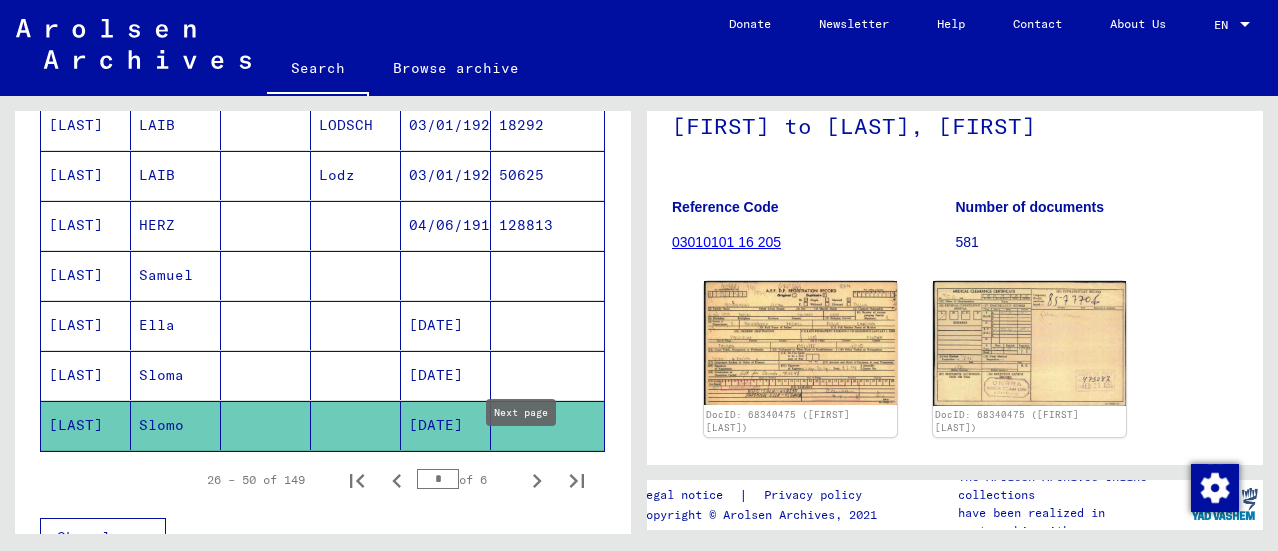 click 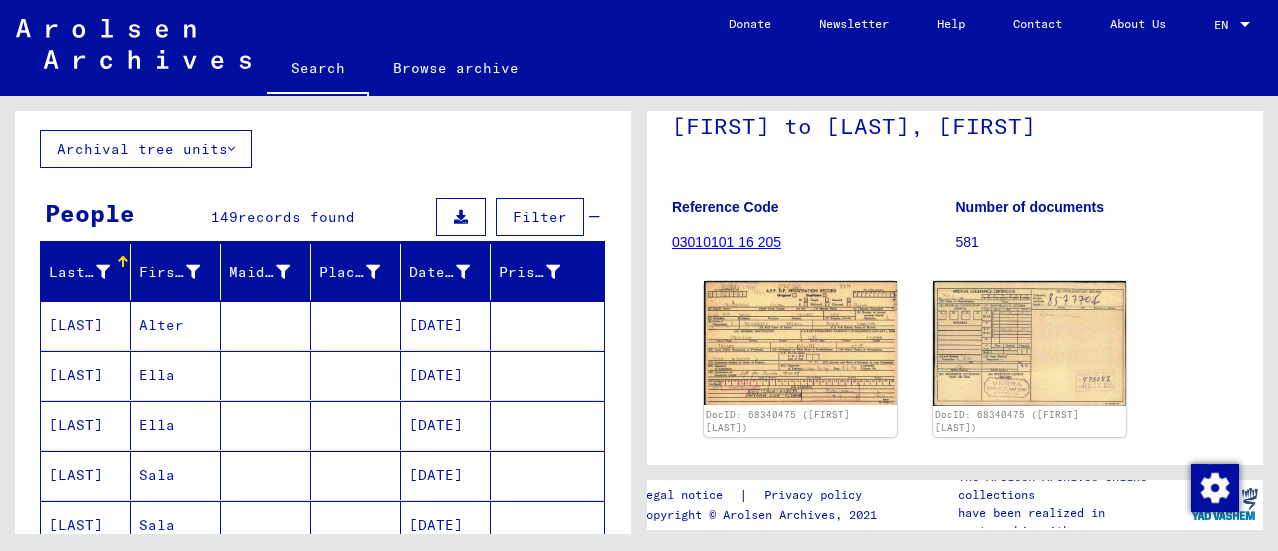 scroll, scrollTop: 204, scrollLeft: 0, axis: vertical 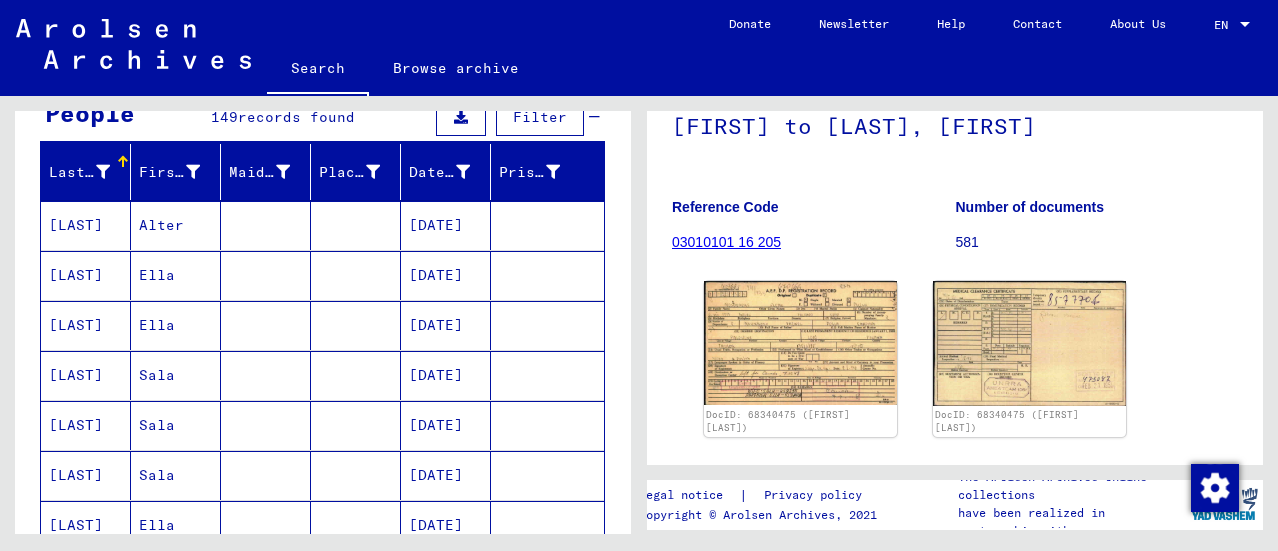 click on "[LAST]" at bounding box center [86, 325] 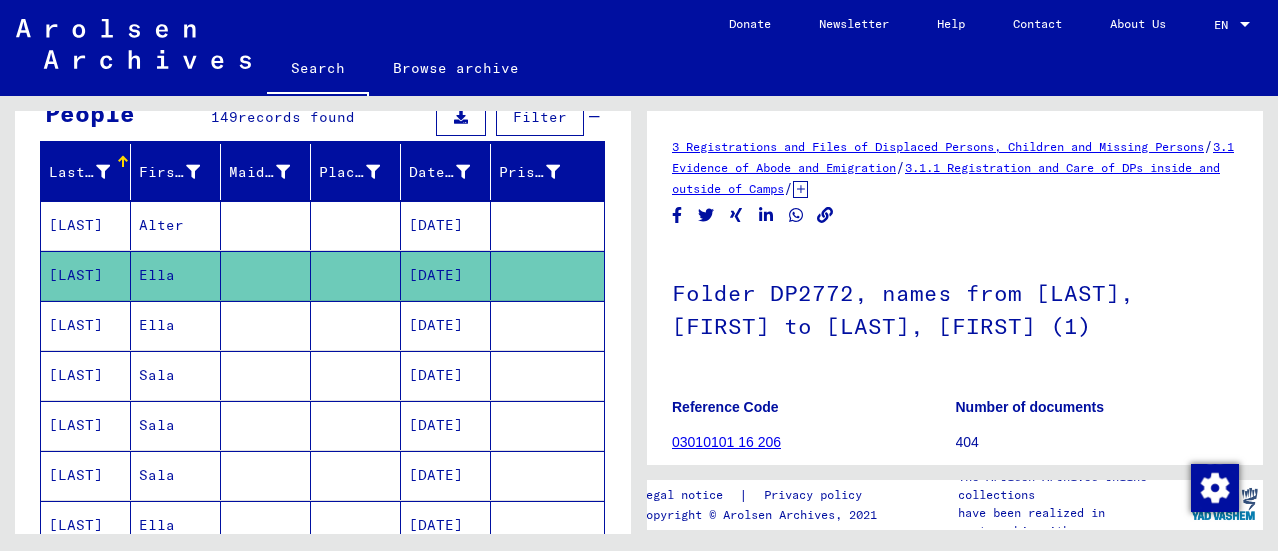 scroll, scrollTop: 0, scrollLeft: 0, axis: both 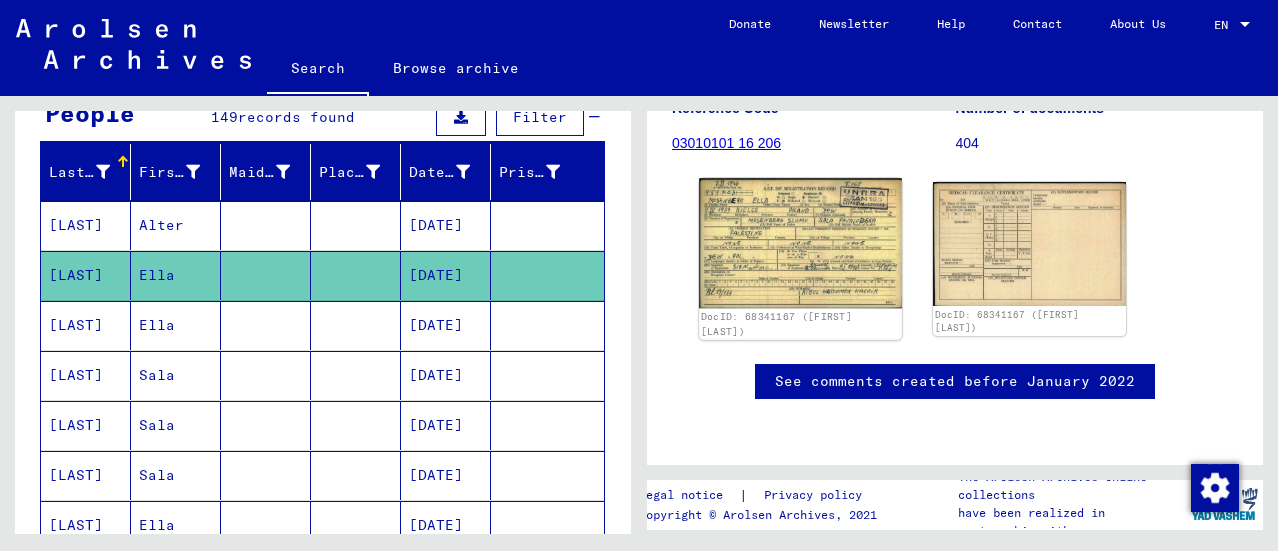 click 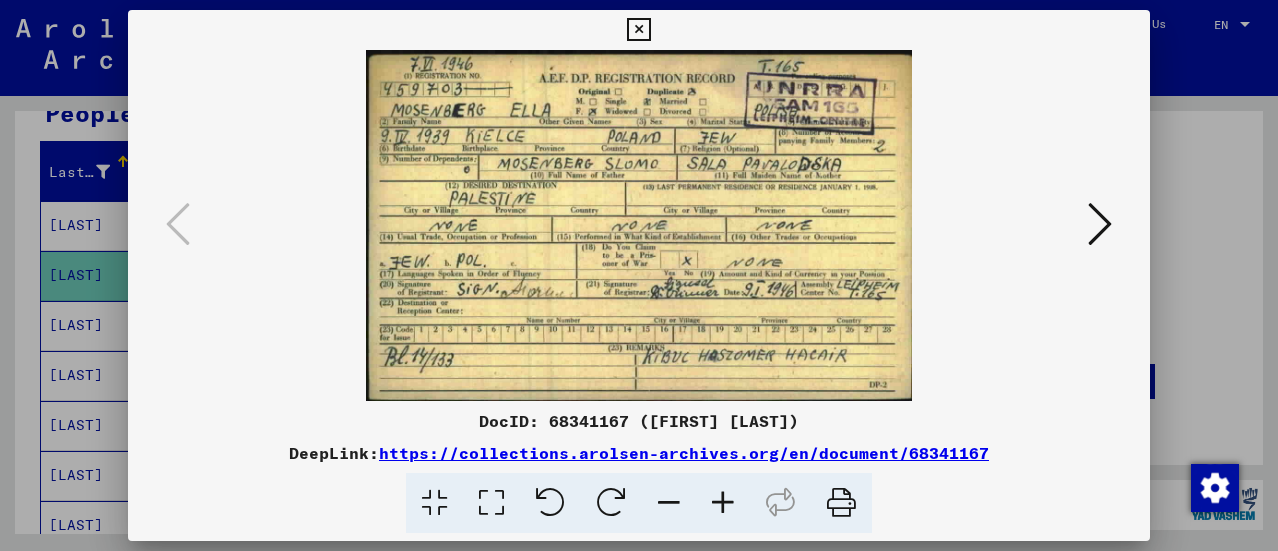 click at bounding box center [1100, 224] 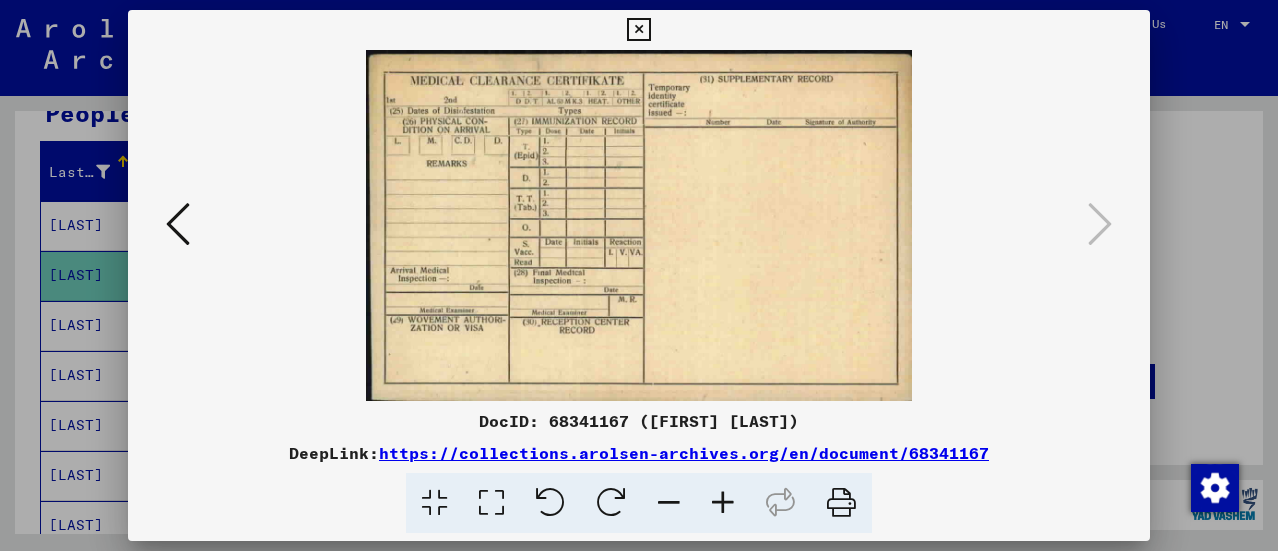 click at bounding box center [178, 225] 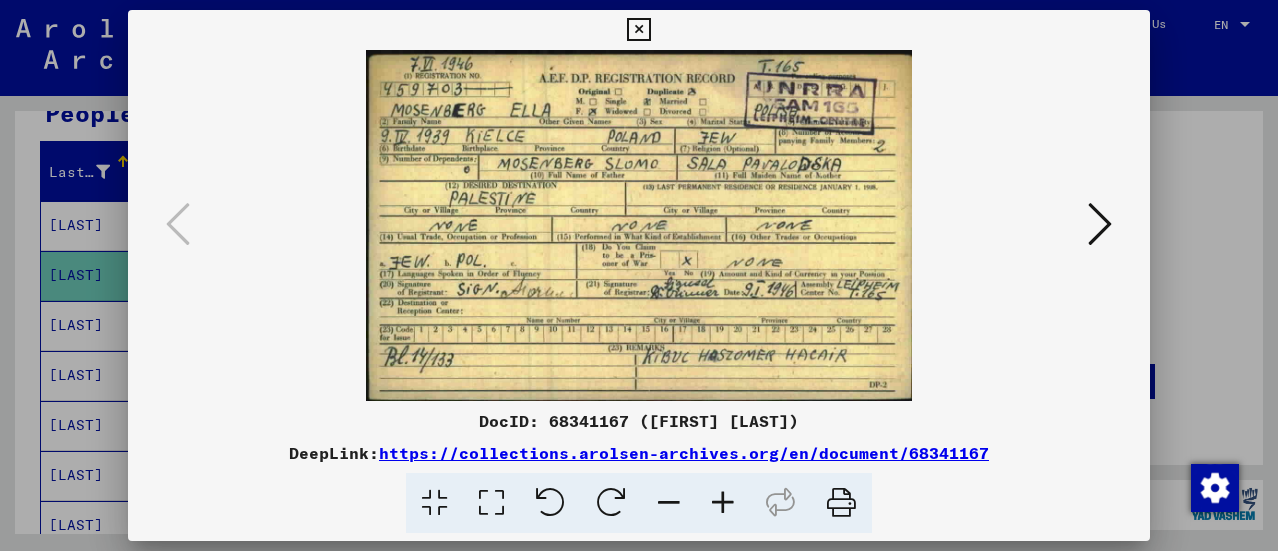 click at bounding box center [639, 225] 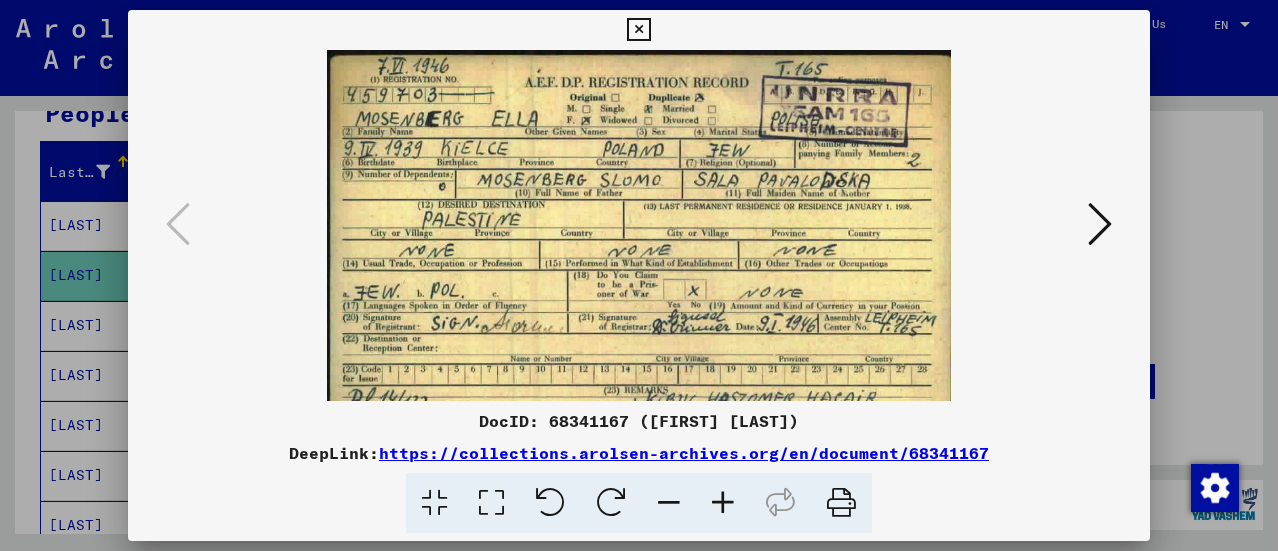 click at bounding box center [723, 503] 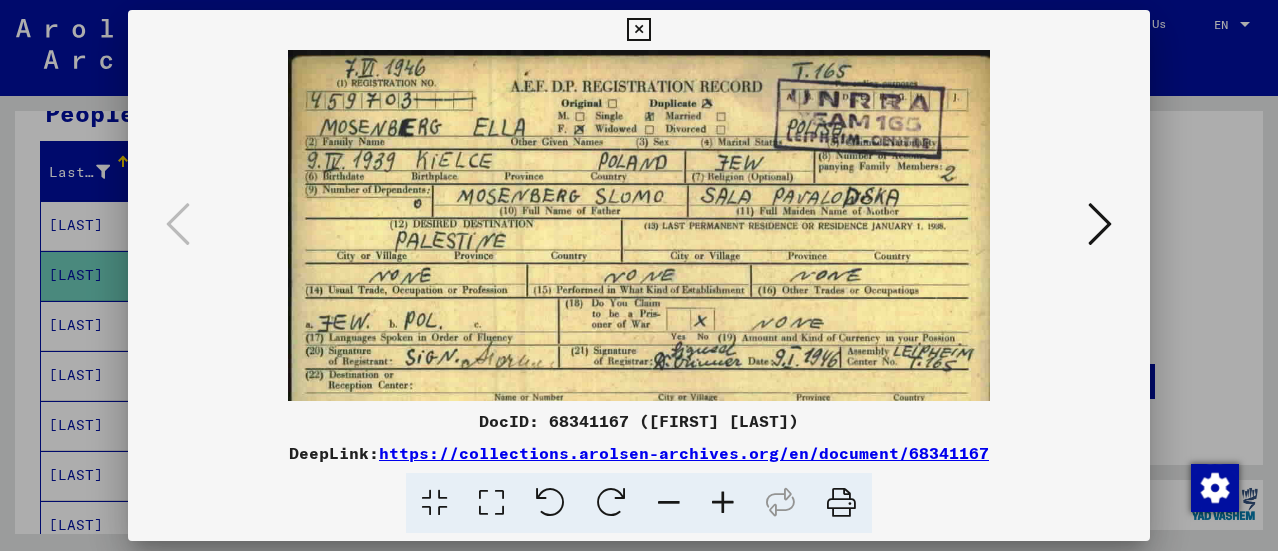 click at bounding box center [723, 503] 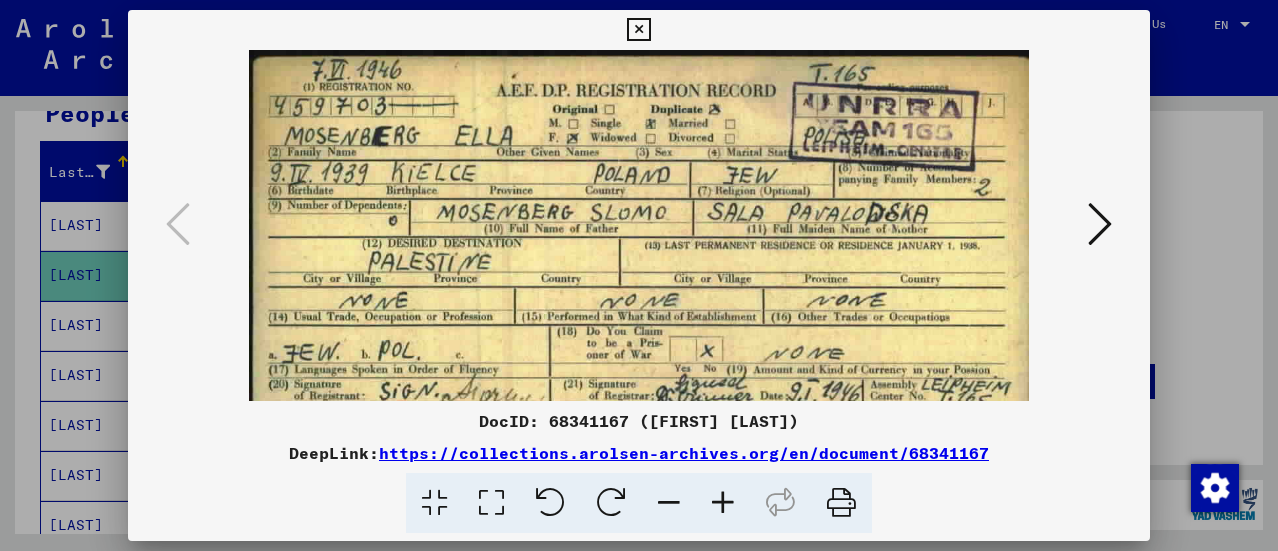 click at bounding box center (723, 503) 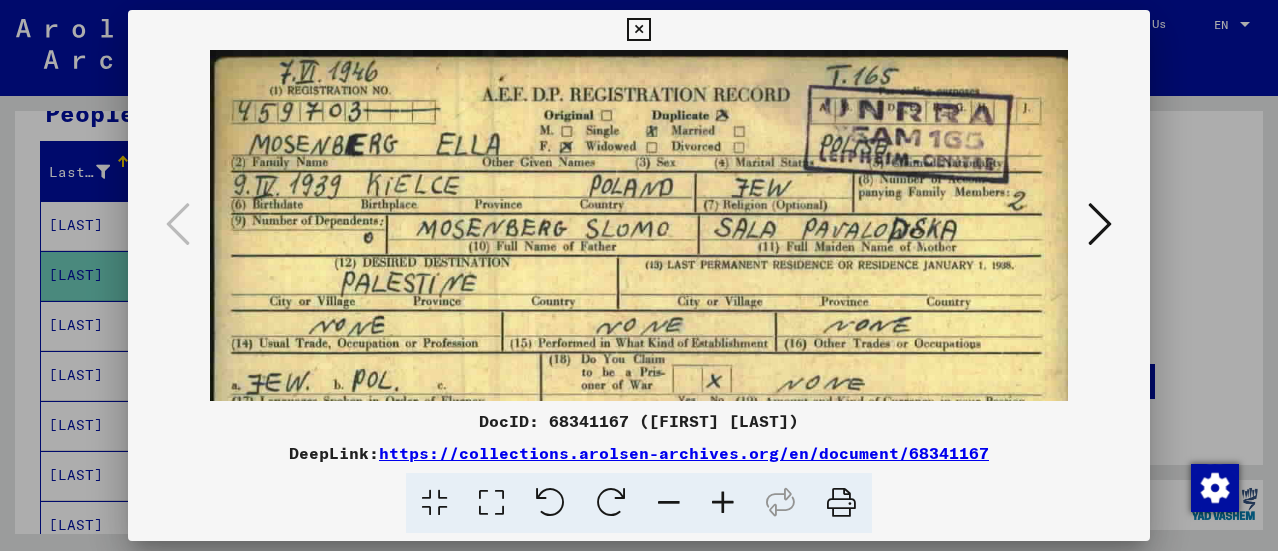 click at bounding box center [723, 503] 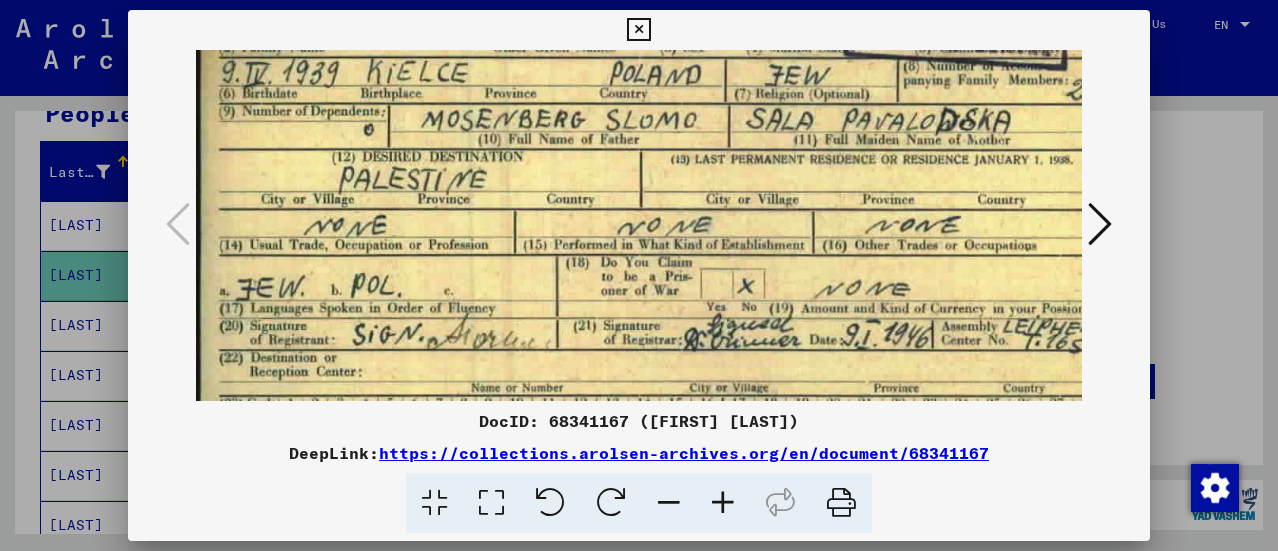 scroll, scrollTop: 156, scrollLeft: 2, axis: both 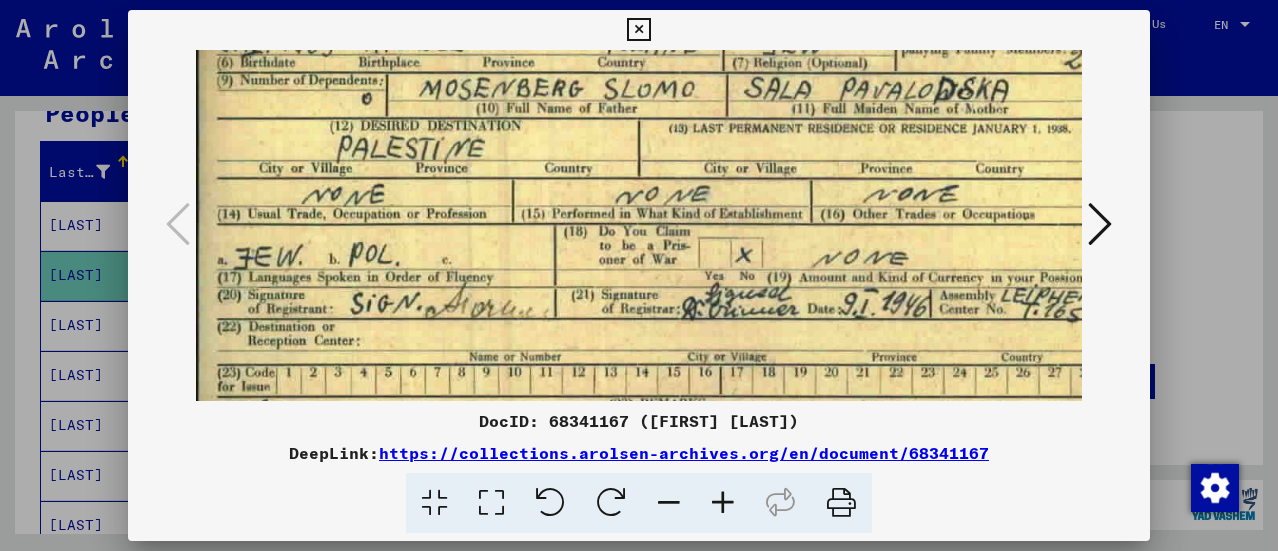 drag, startPoint x: 648, startPoint y: 312, endPoint x: 652, endPoint y: 148, distance: 164.04877 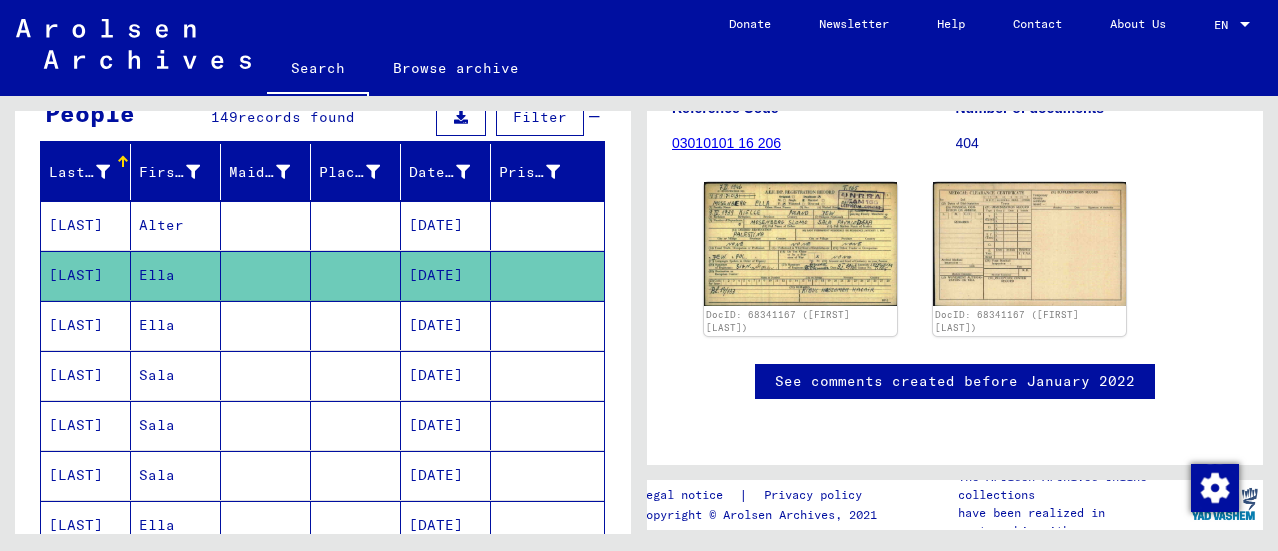 click on "[LAST]" at bounding box center [86, 375] 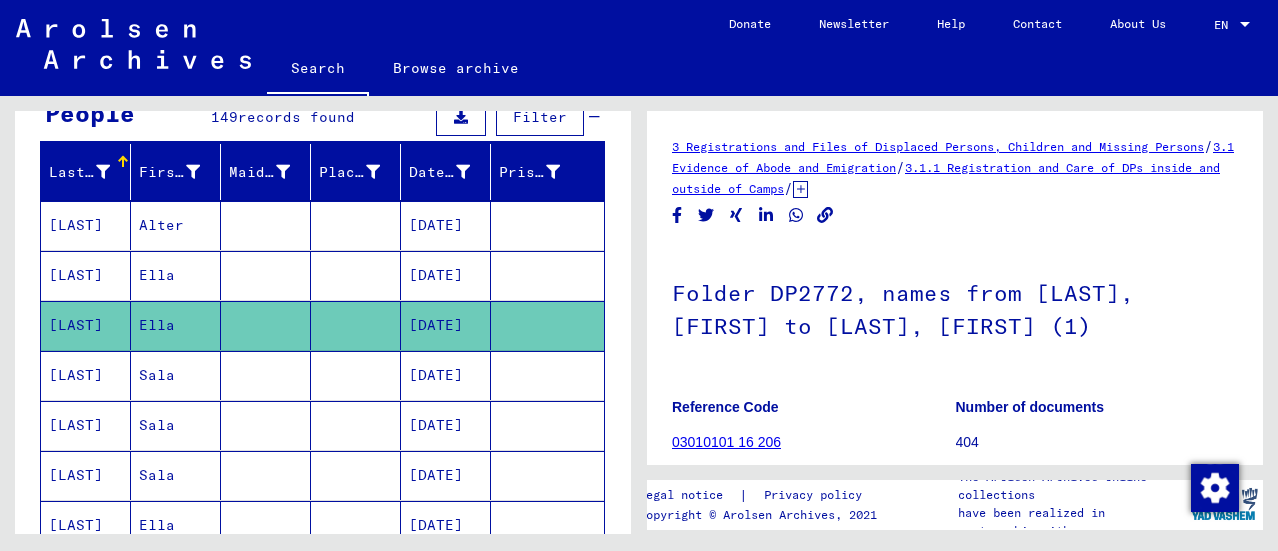 scroll, scrollTop: 0, scrollLeft: 0, axis: both 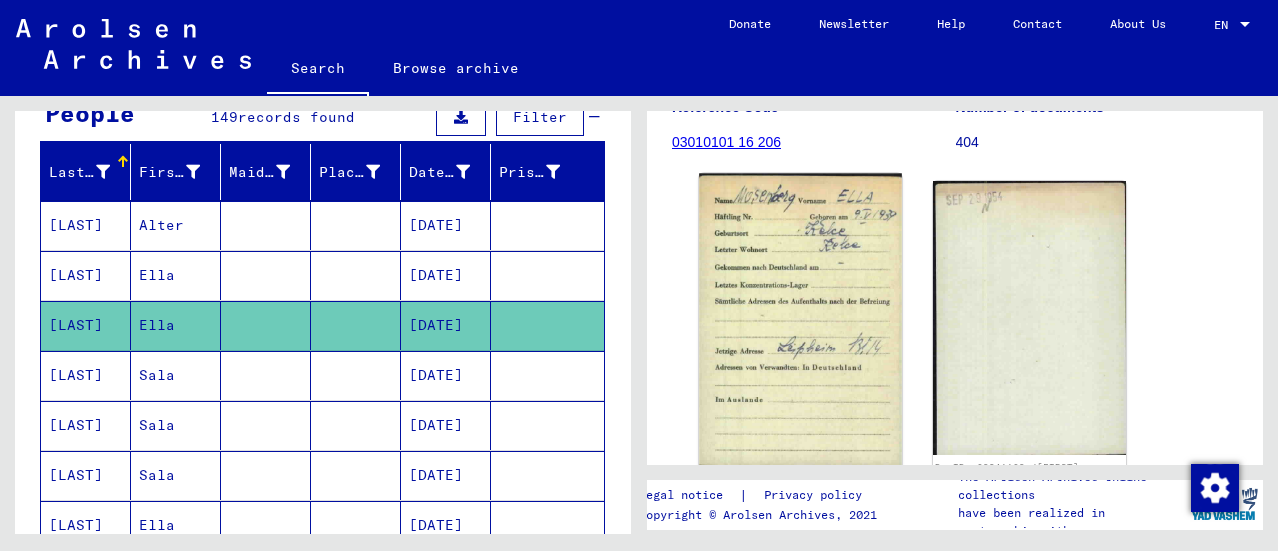 click 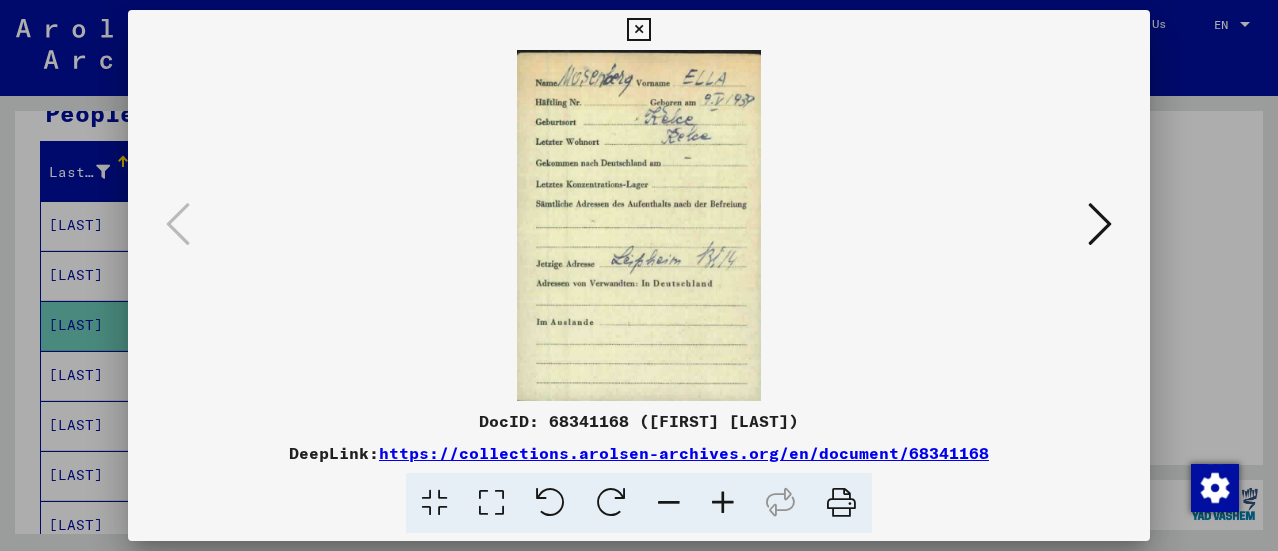 click at bounding box center [638, 30] 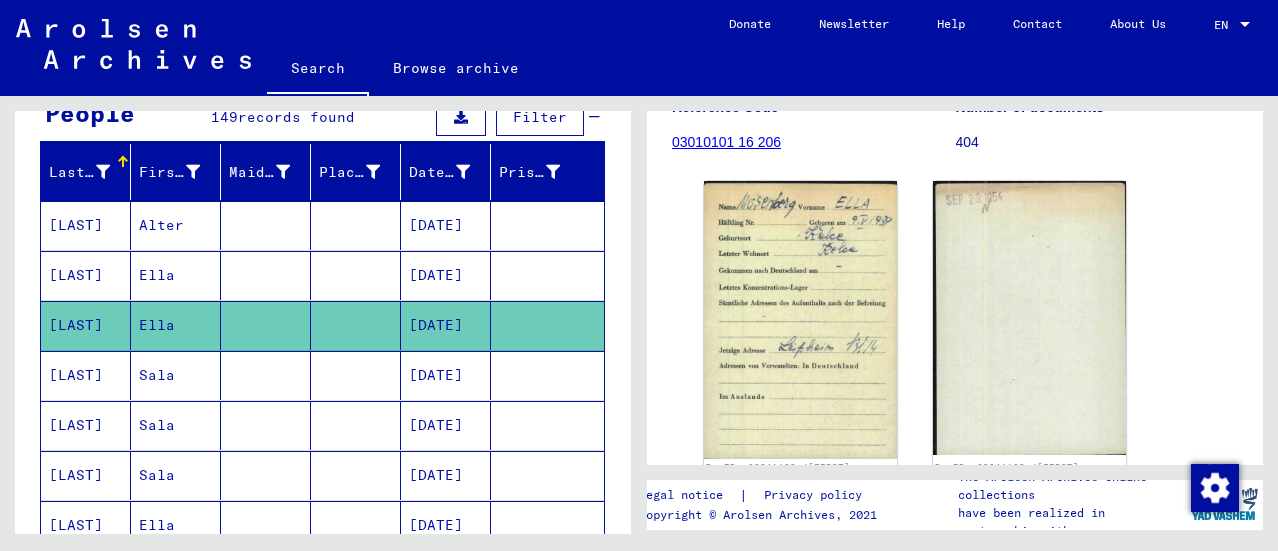 click on "[LAST]" at bounding box center (86, 425) 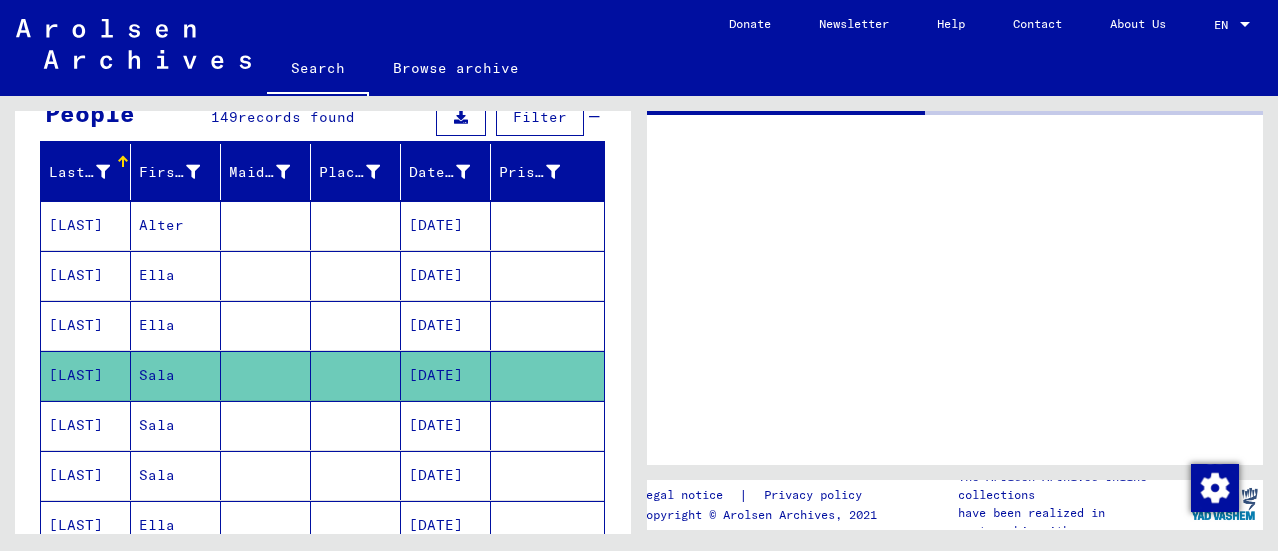 scroll, scrollTop: 0, scrollLeft: 0, axis: both 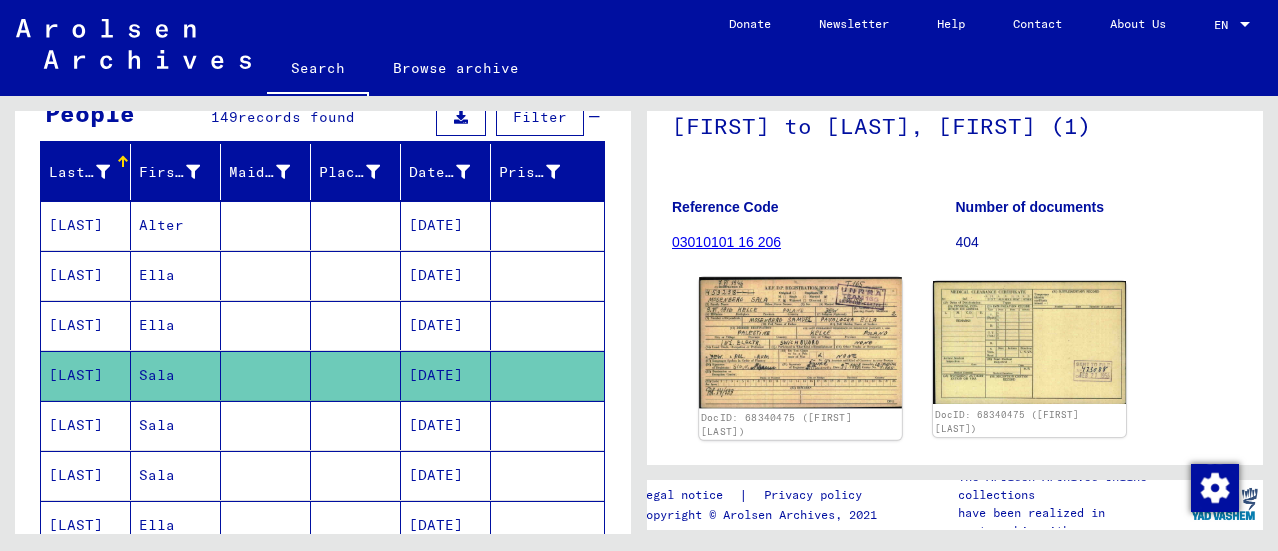 click 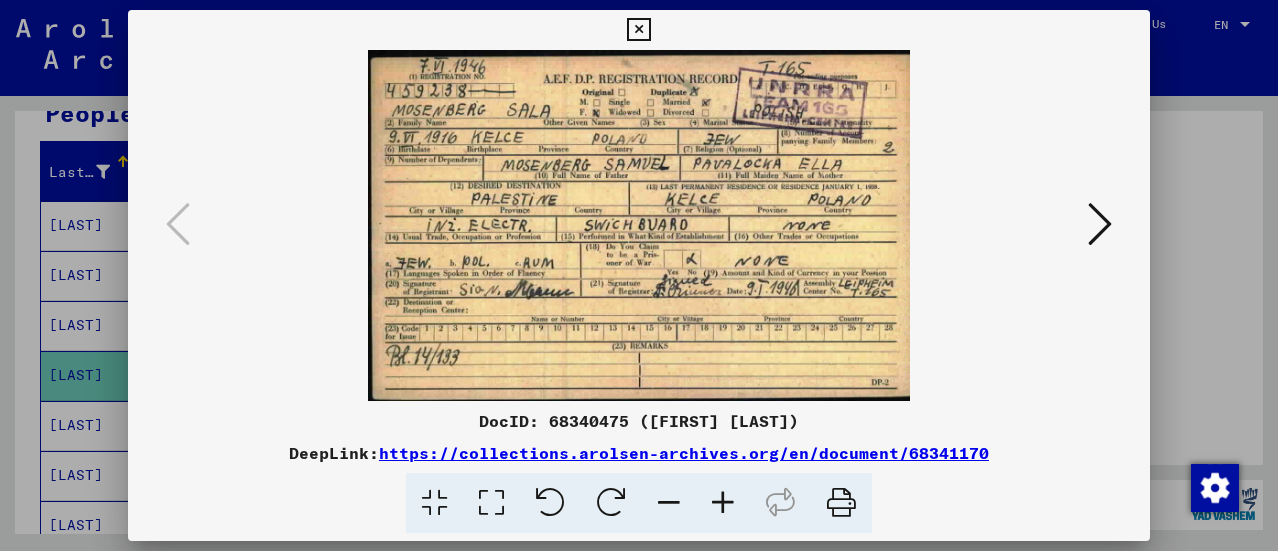 click at bounding box center [723, 503] 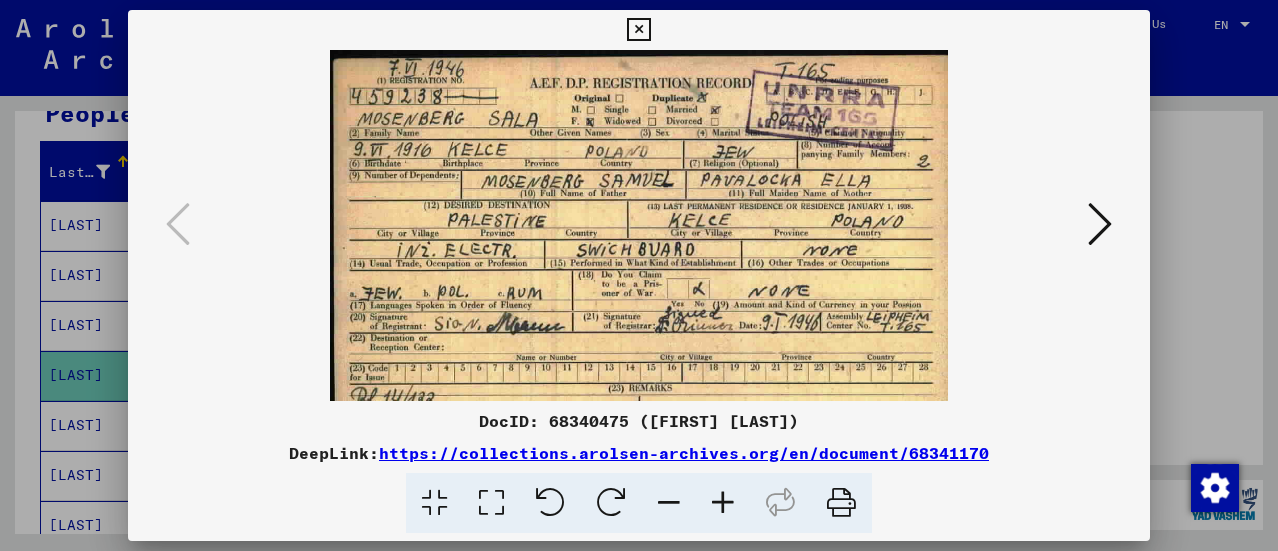 click at bounding box center [723, 503] 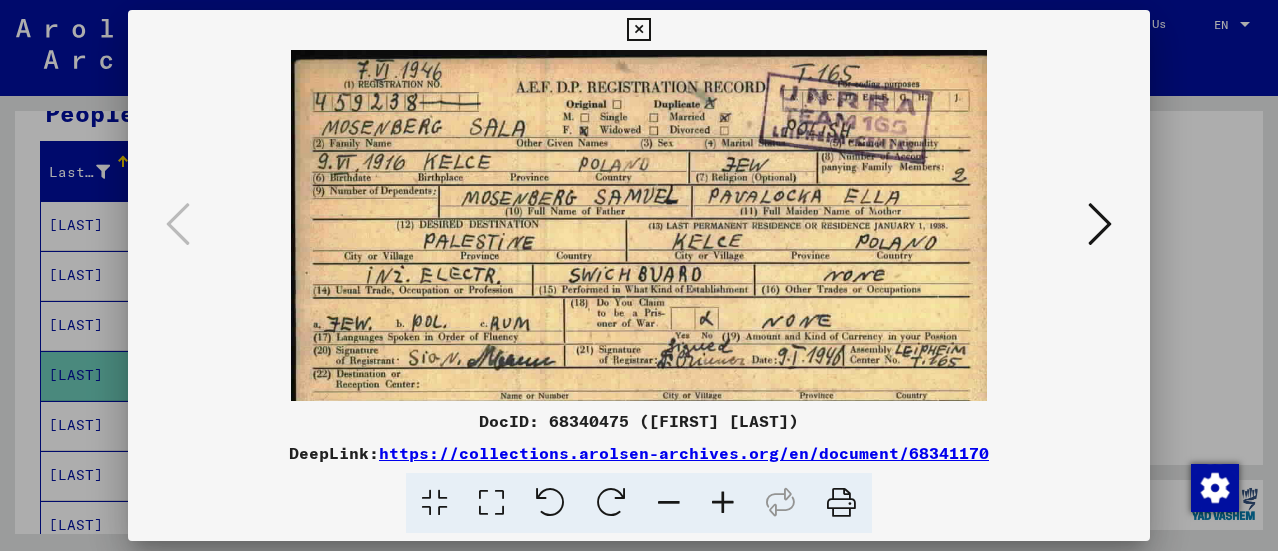 click at bounding box center (638, 30) 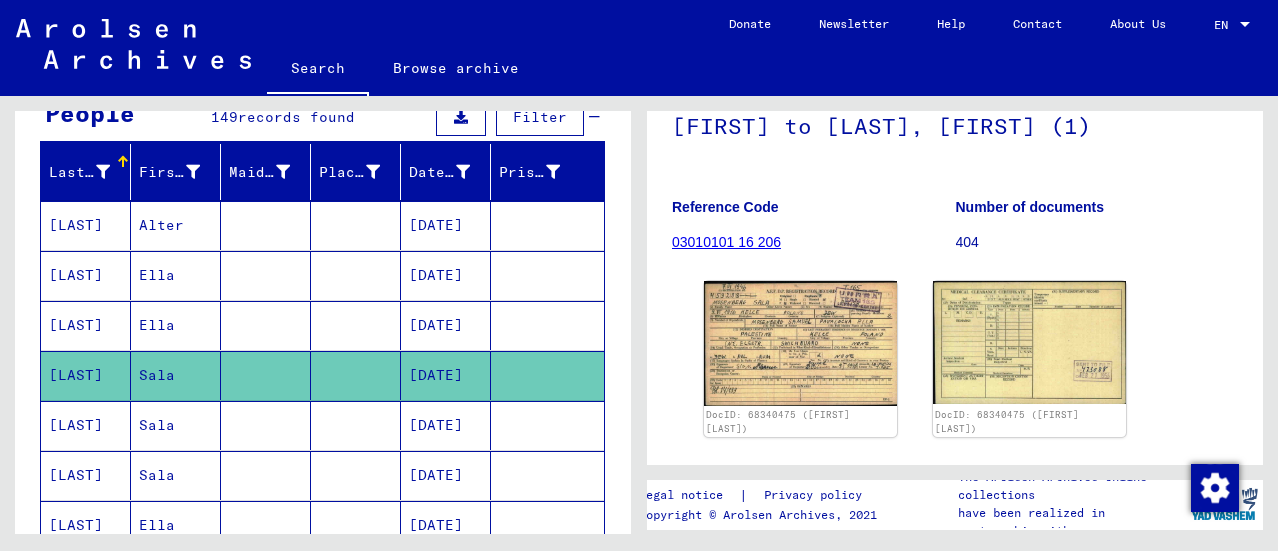 click on "[LAST]" at bounding box center [86, 475] 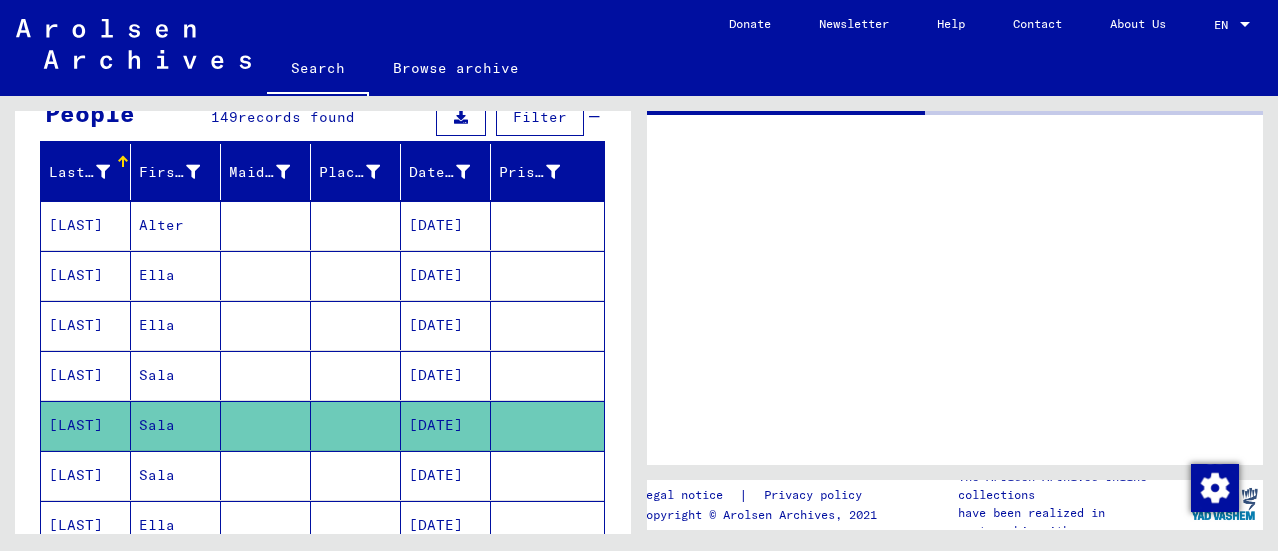 scroll, scrollTop: 0, scrollLeft: 0, axis: both 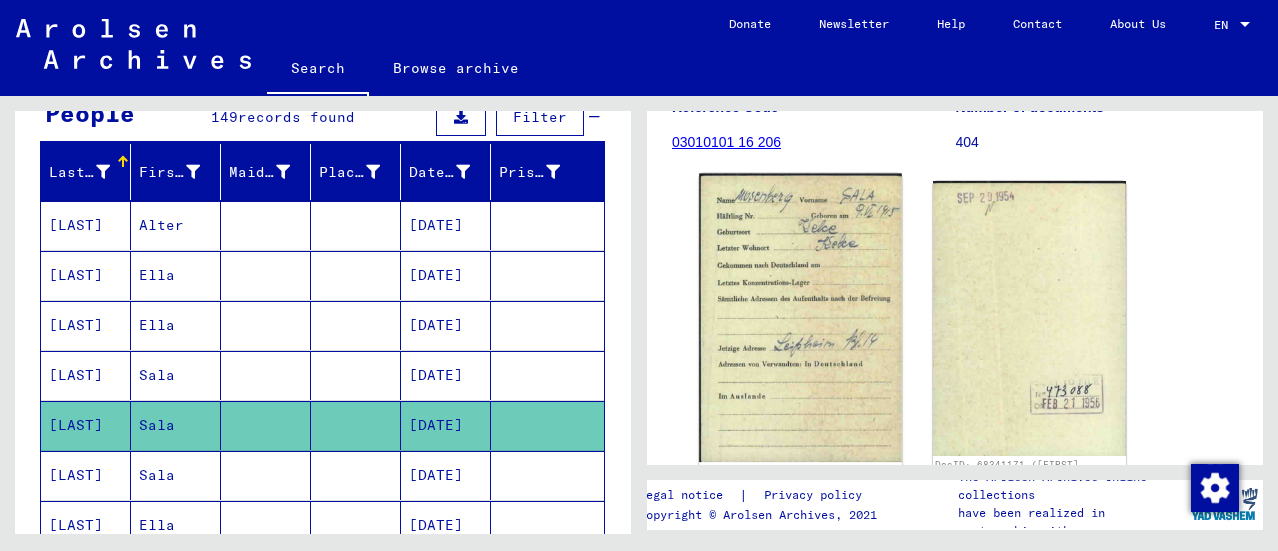 click 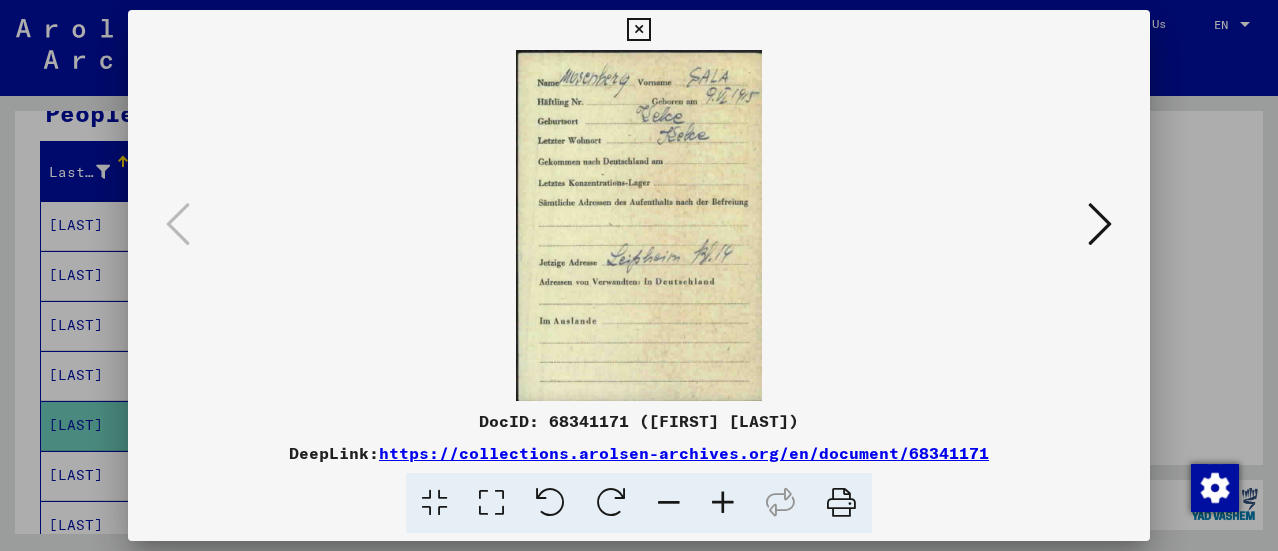click at bounding box center (638, 30) 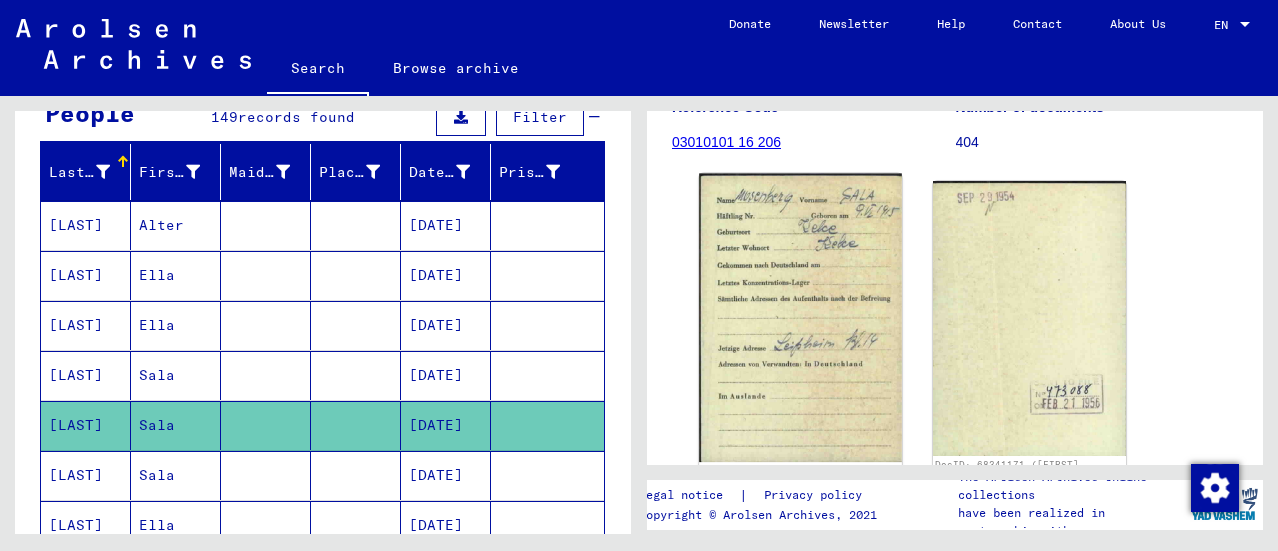 click 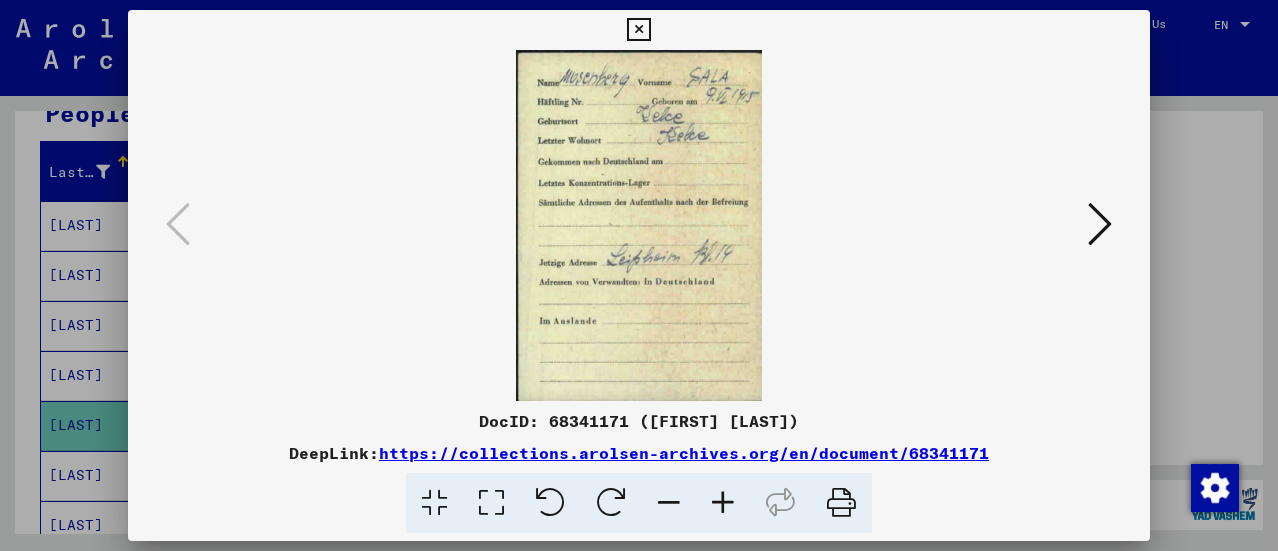click at bounding box center (638, 30) 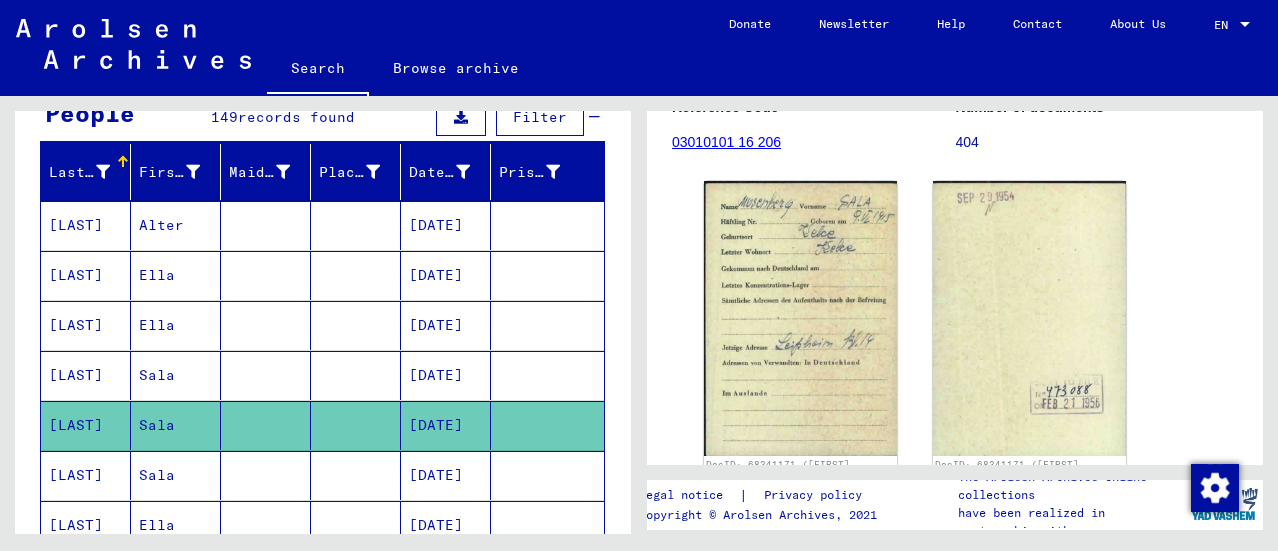 click 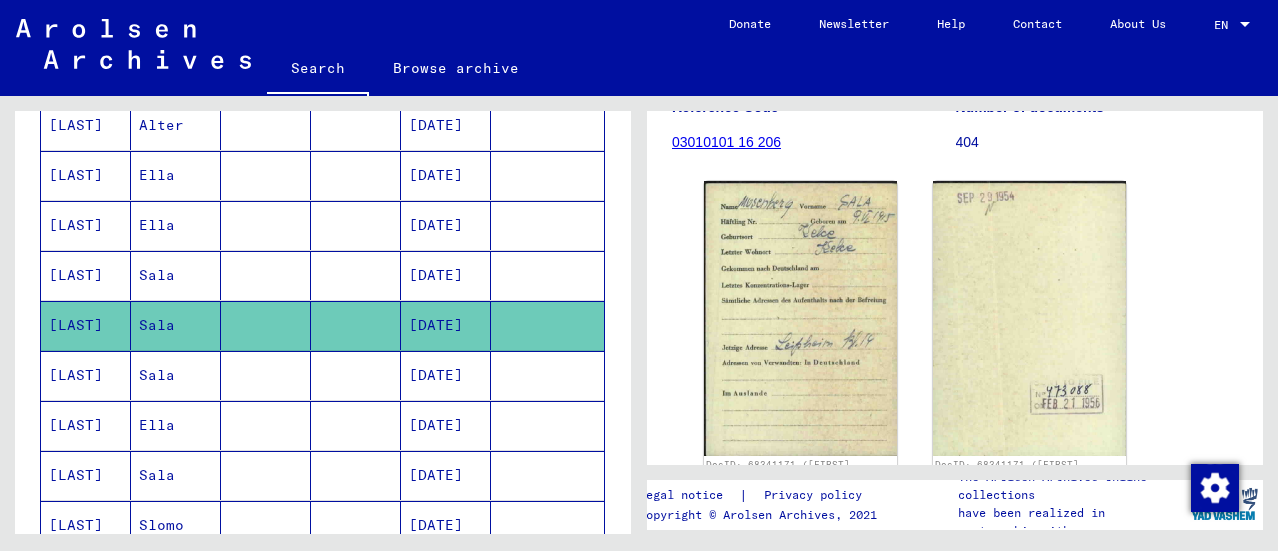 click on "[LAST]" at bounding box center [86, 425] 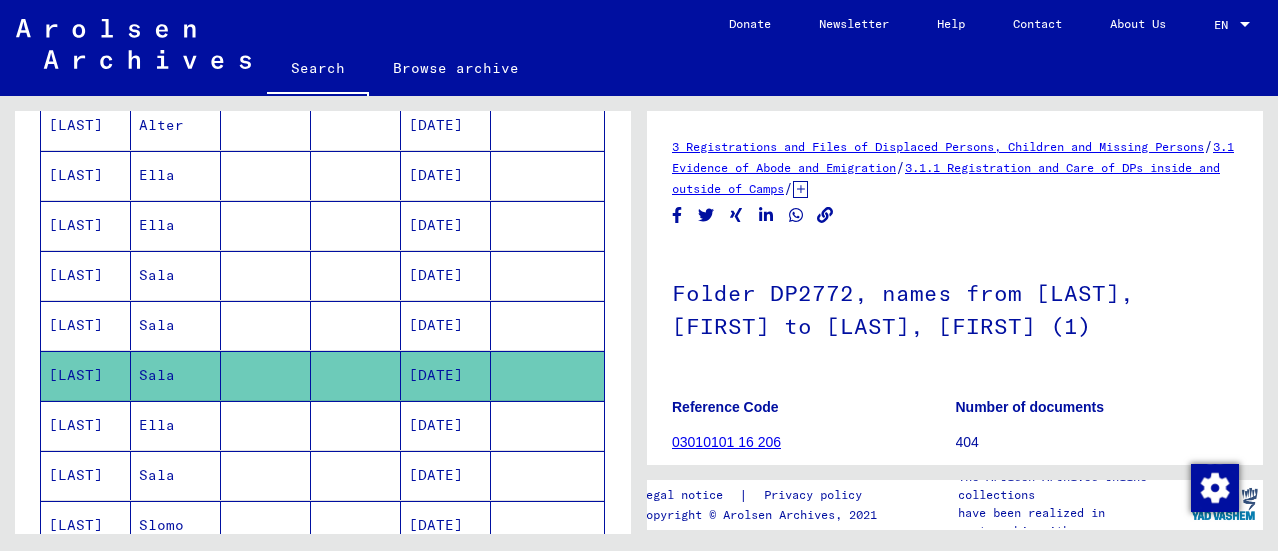 scroll, scrollTop: 0, scrollLeft: 0, axis: both 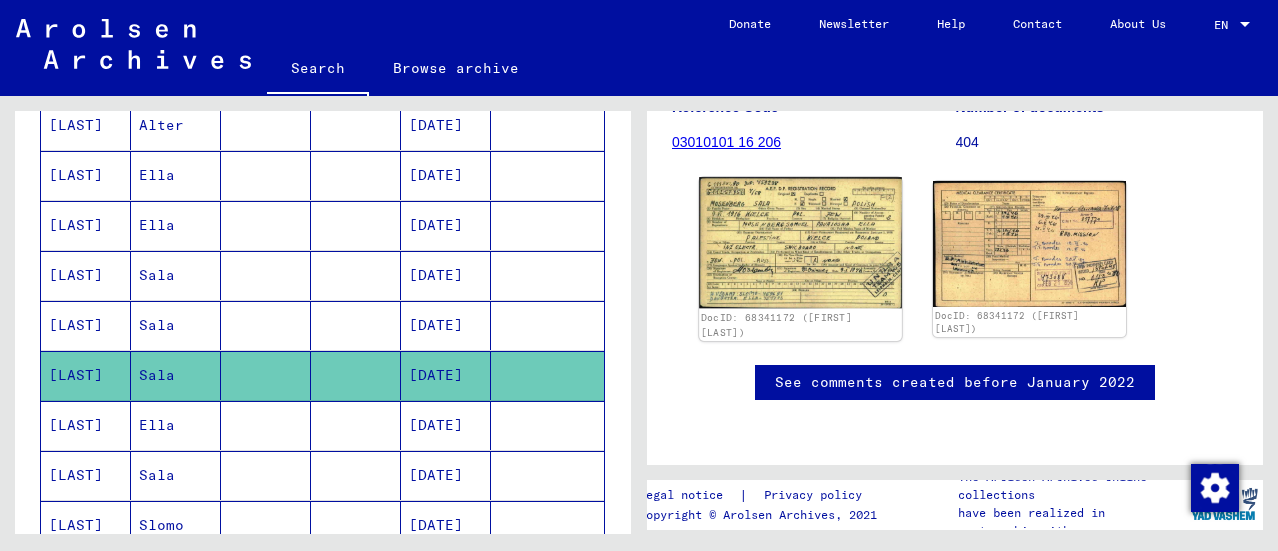 click 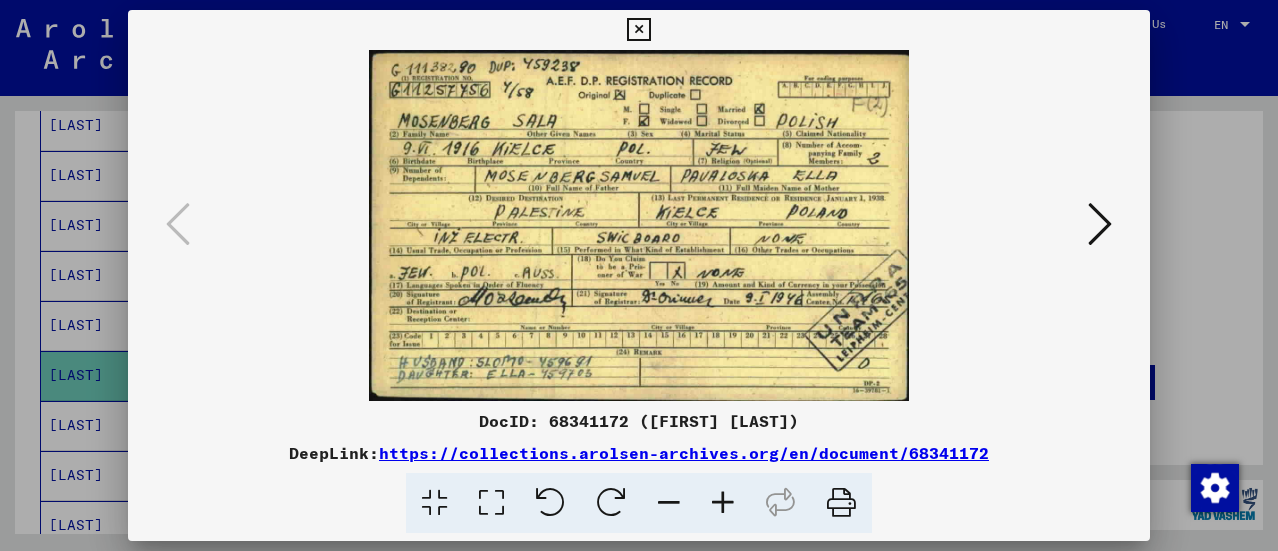 click at bounding box center [638, 30] 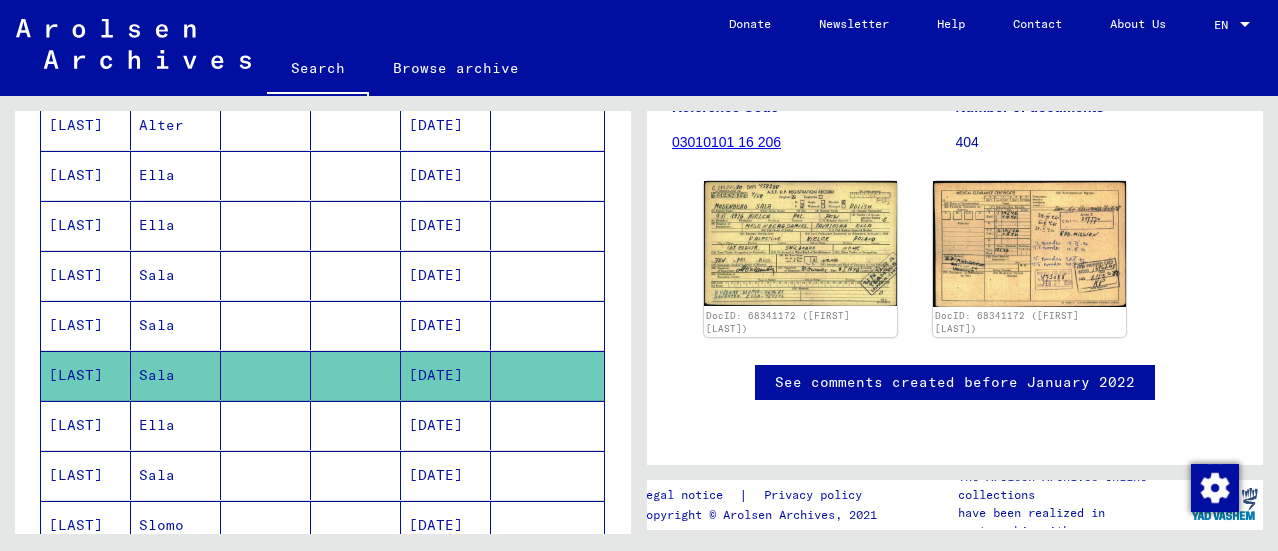 click on "[LAST]" at bounding box center (86, 475) 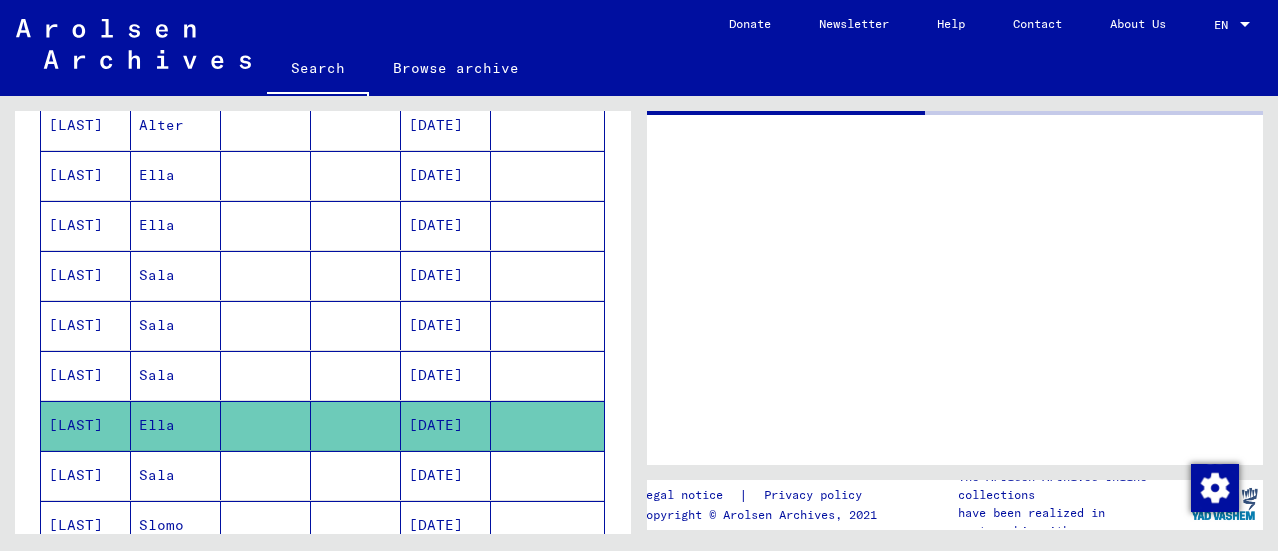 scroll, scrollTop: 0, scrollLeft: 0, axis: both 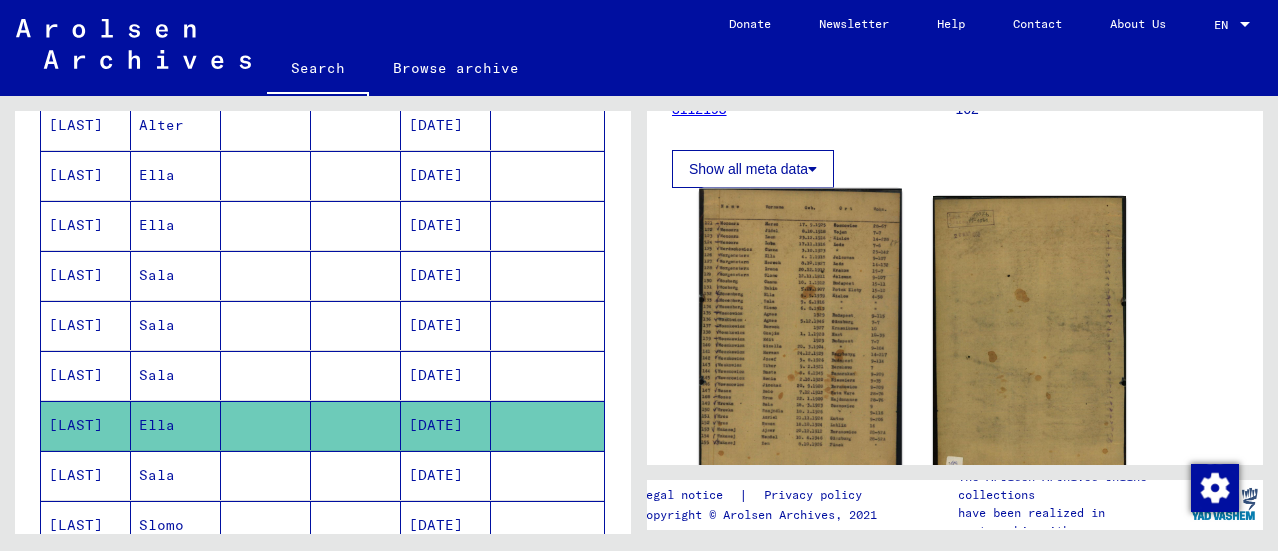 click 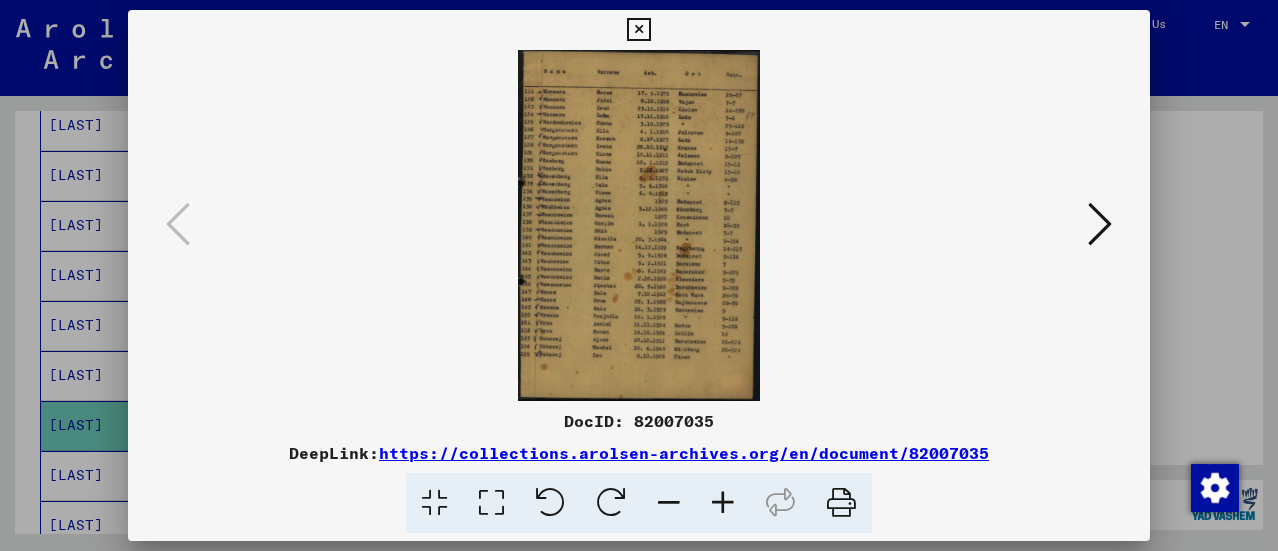 click at bounding box center [723, 503] 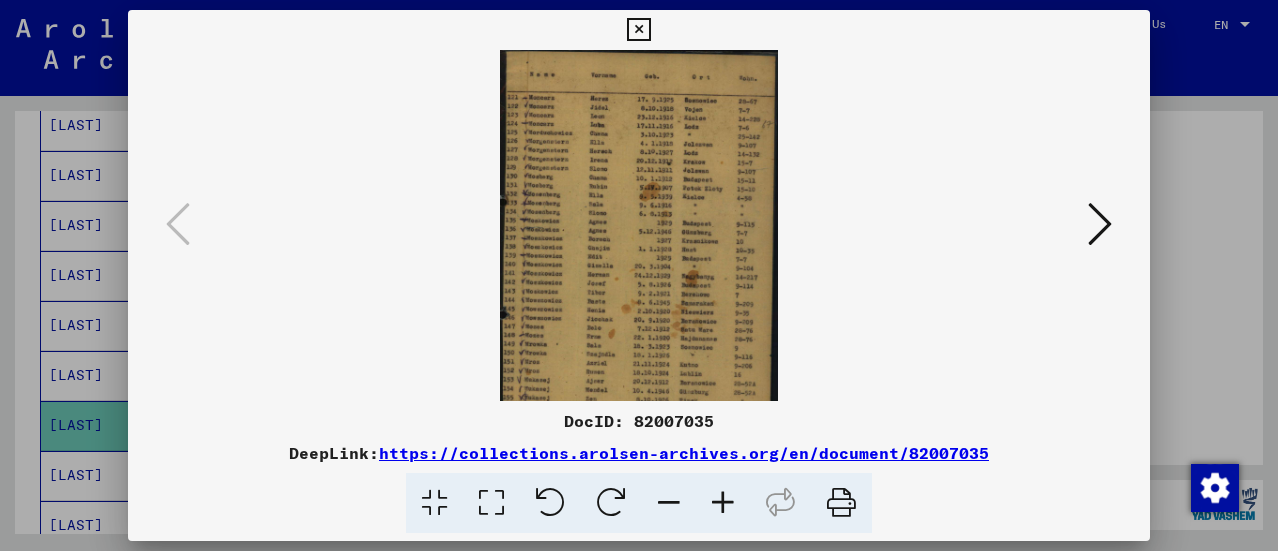 click at bounding box center (723, 503) 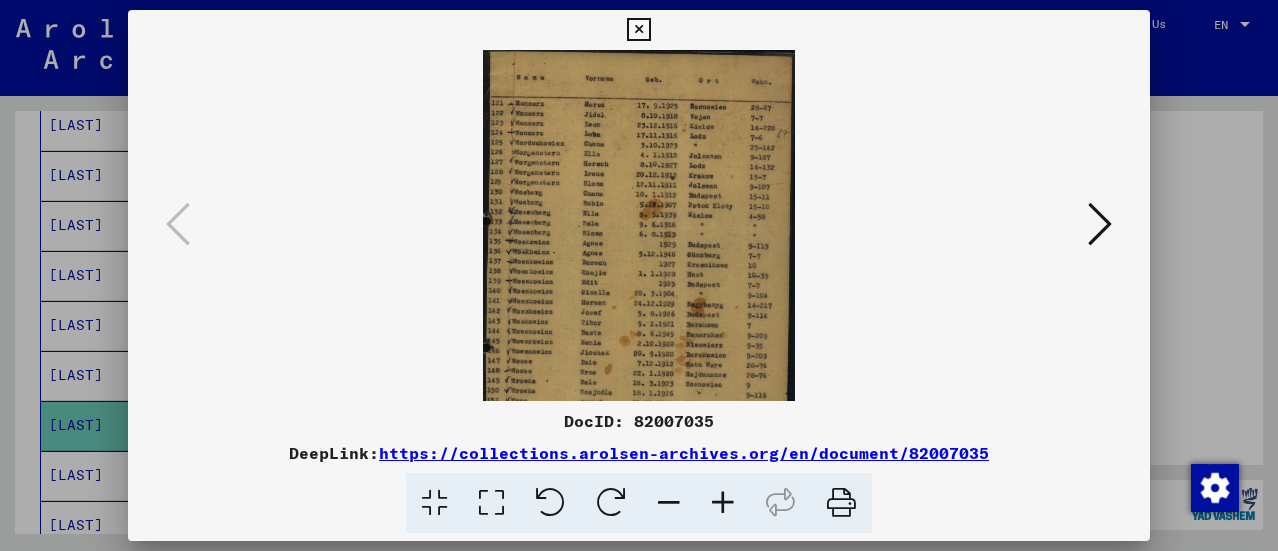 click at bounding box center [723, 503] 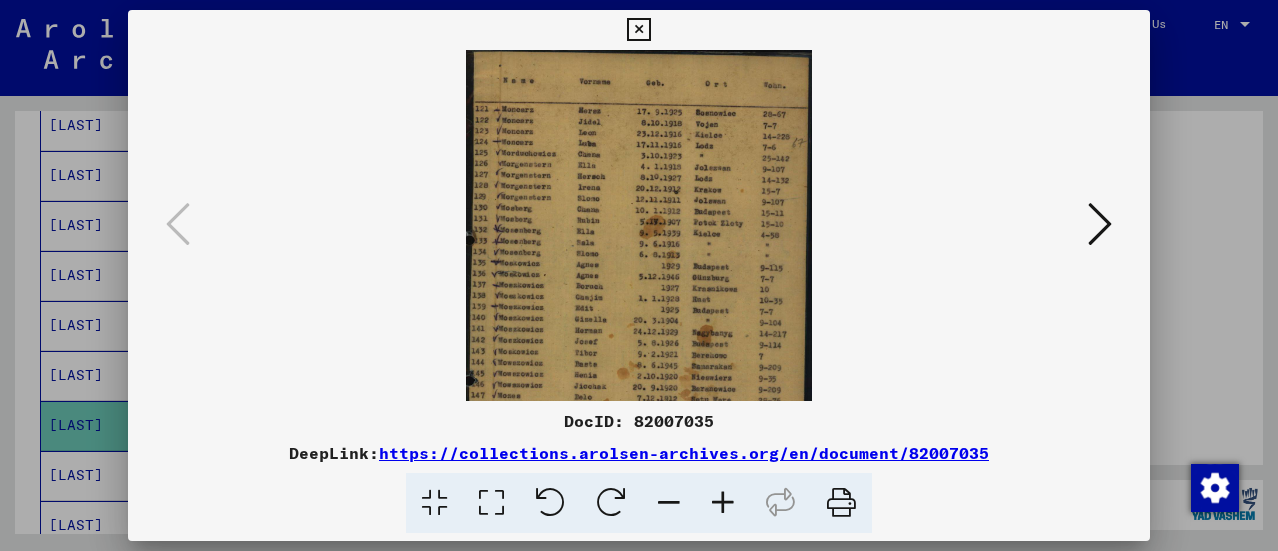 click at bounding box center [723, 503] 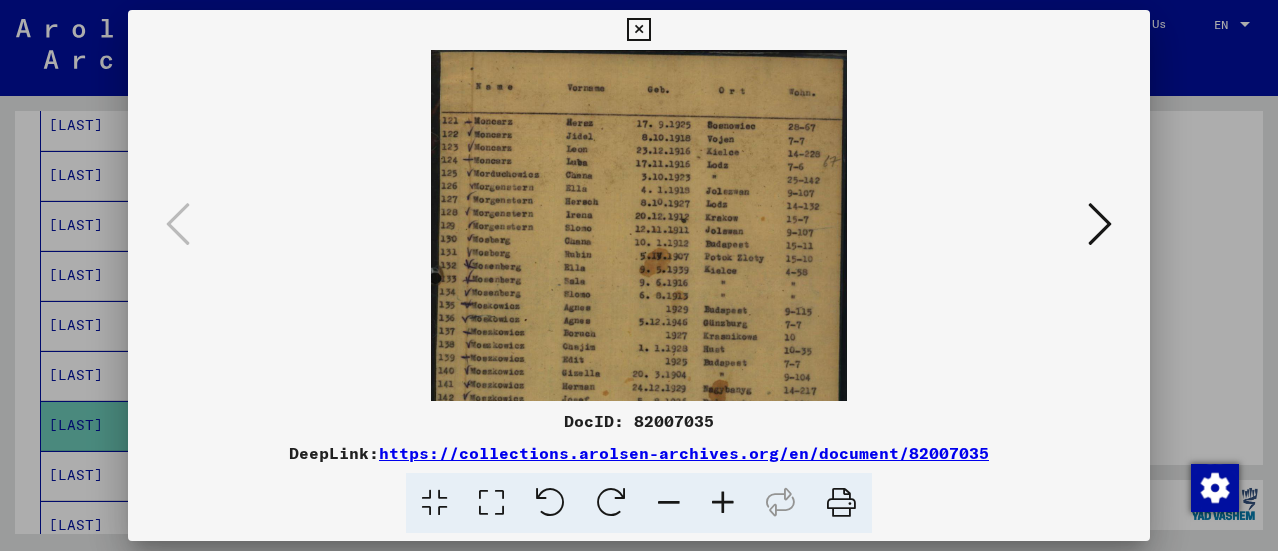 click at bounding box center [723, 503] 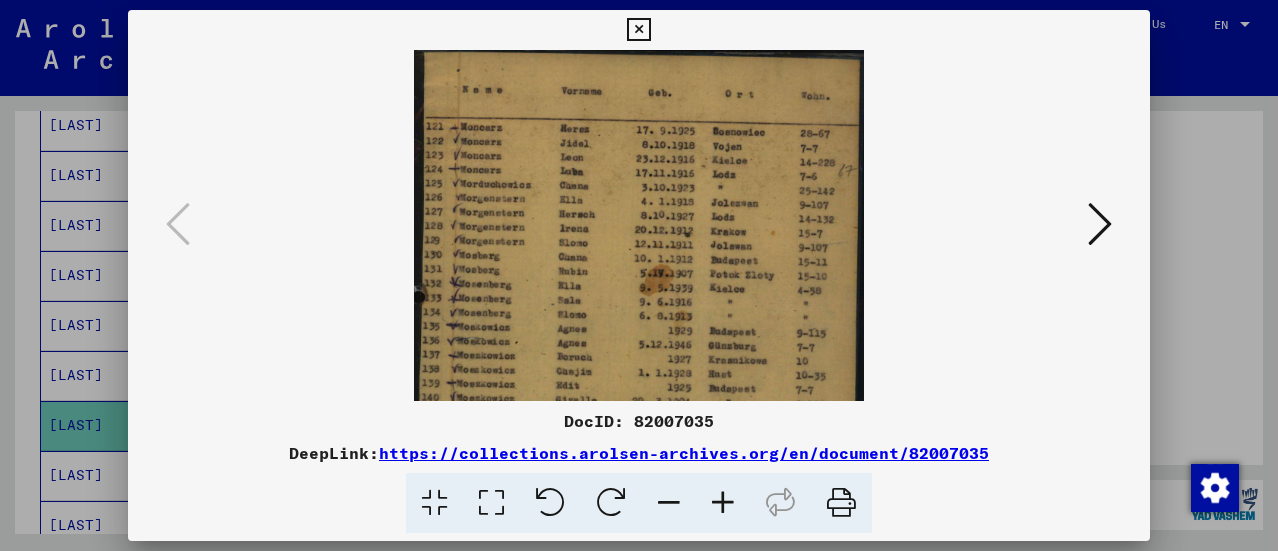 click at bounding box center (723, 503) 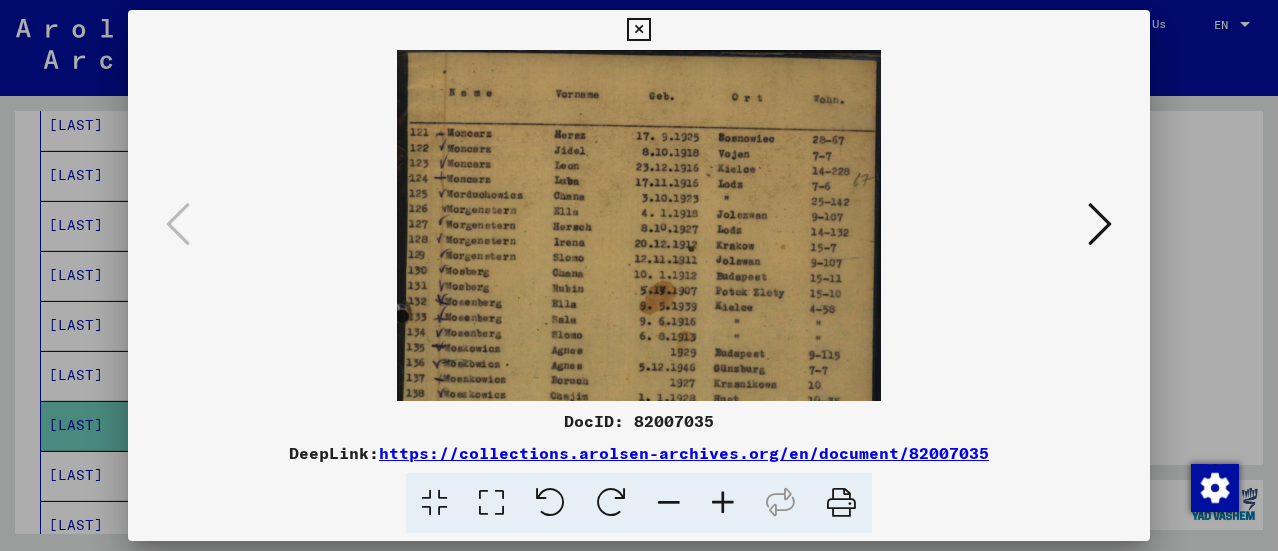 click at bounding box center (723, 503) 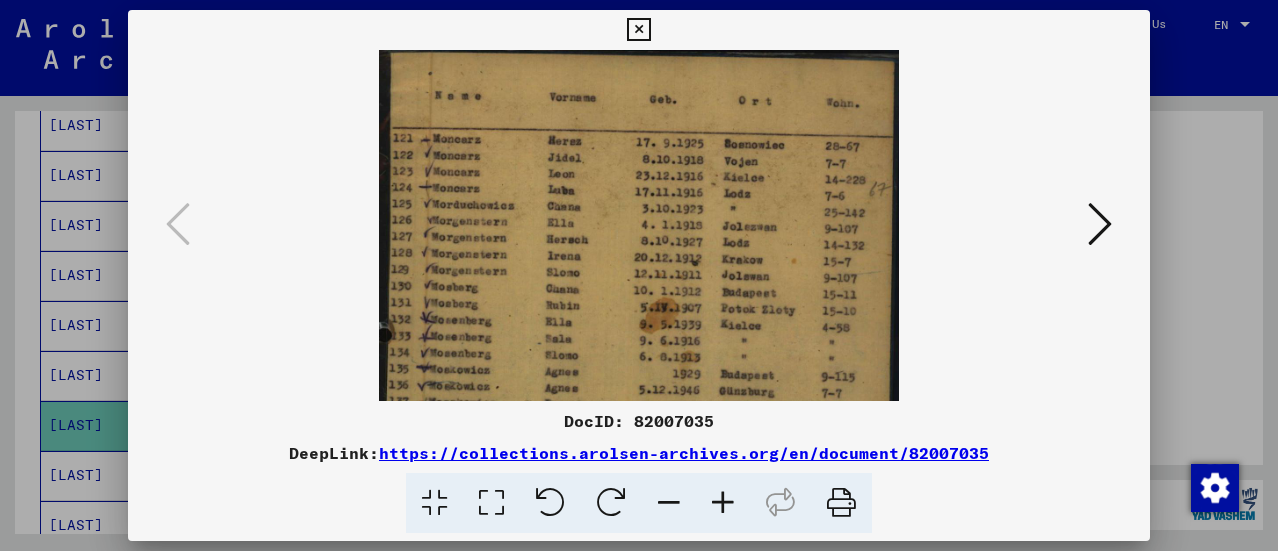 click at bounding box center (723, 503) 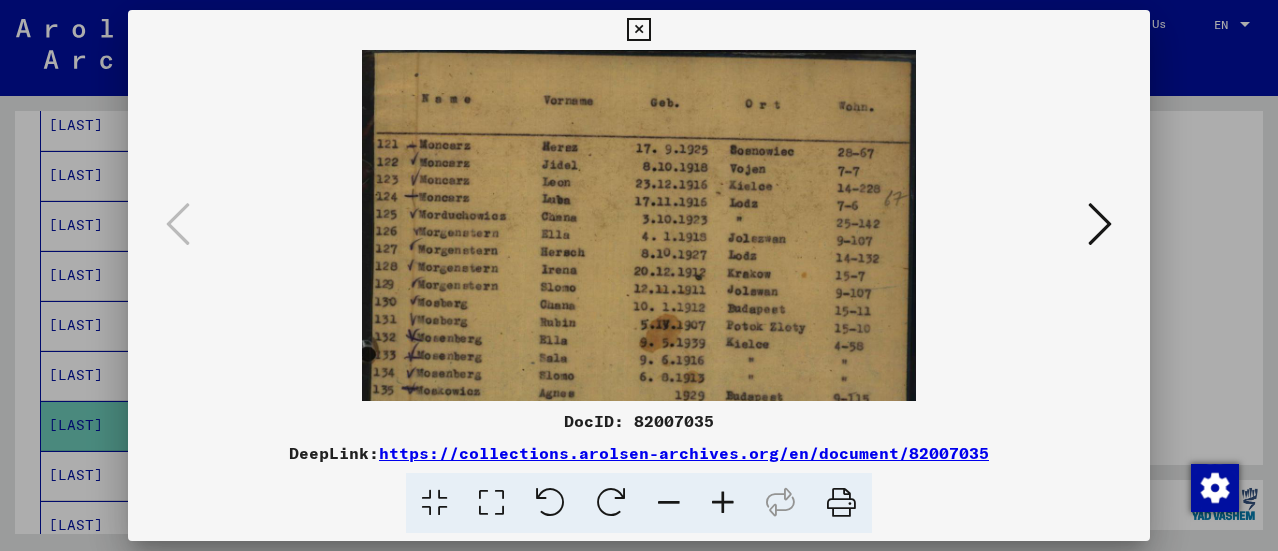click at bounding box center (723, 503) 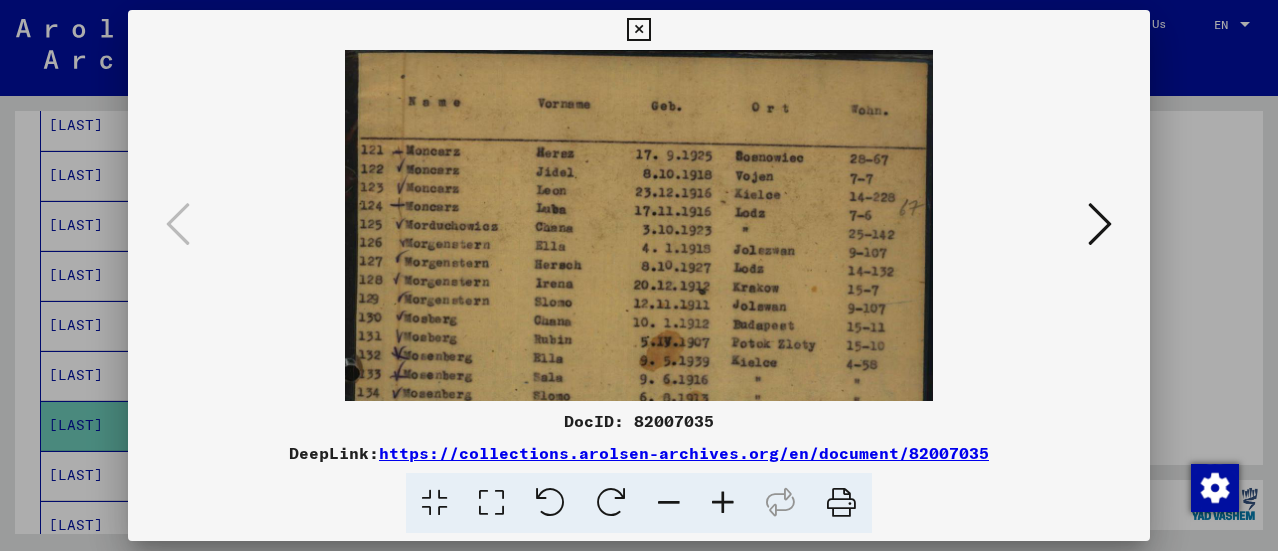 click at bounding box center (723, 503) 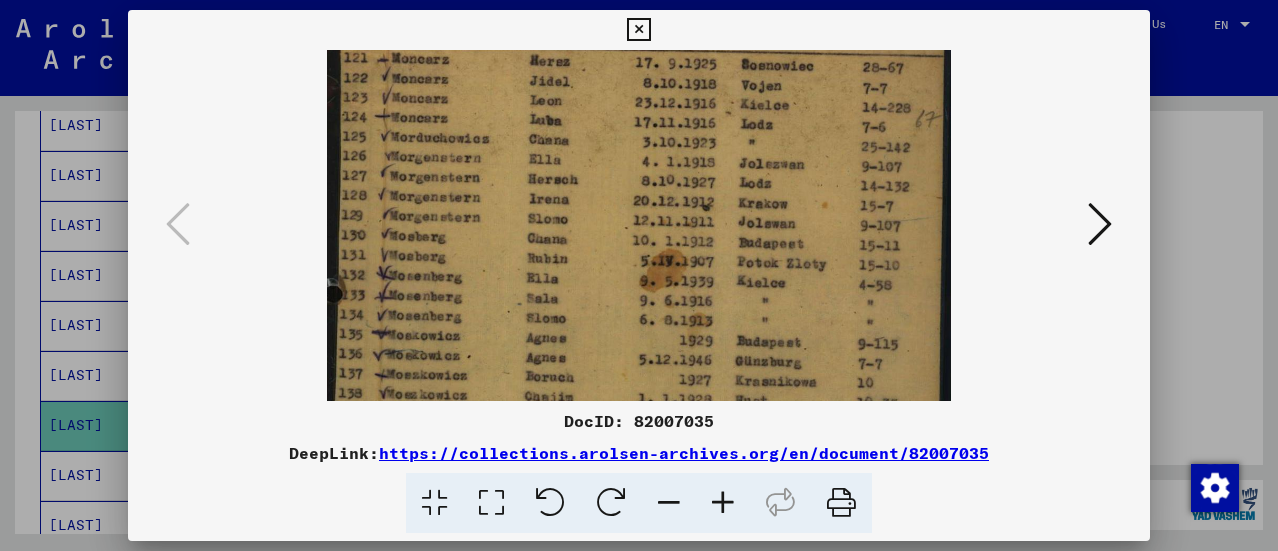 scroll, scrollTop: 118, scrollLeft: 0, axis: vertical 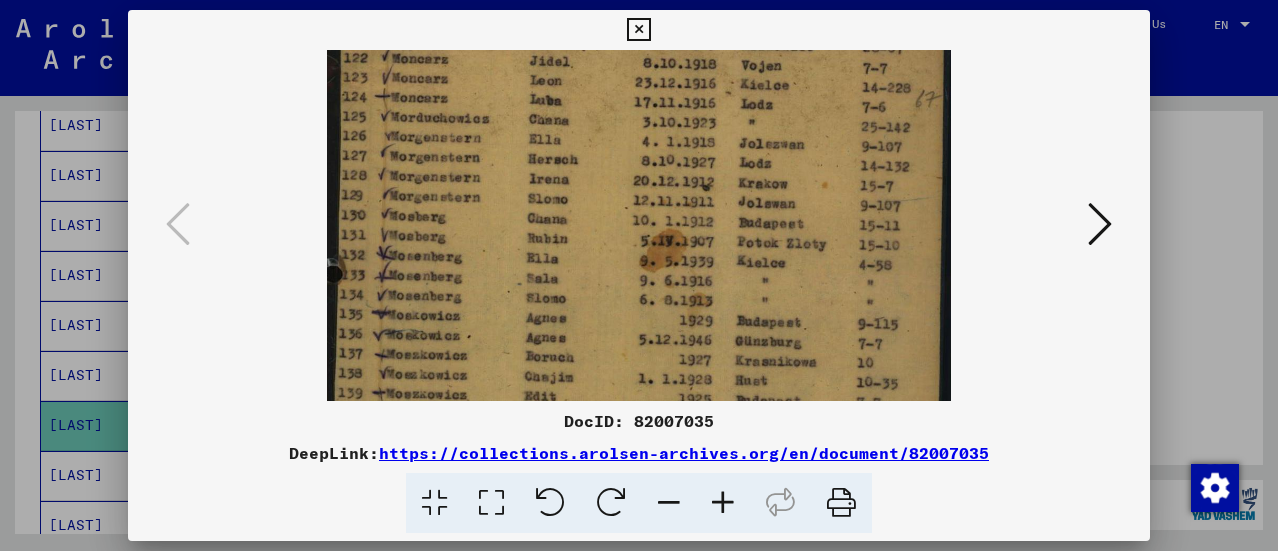 drag, startPoint x: 617, startPoint y: 357, endPoint x: 583, endPoint y: 237, distance: 124.723694 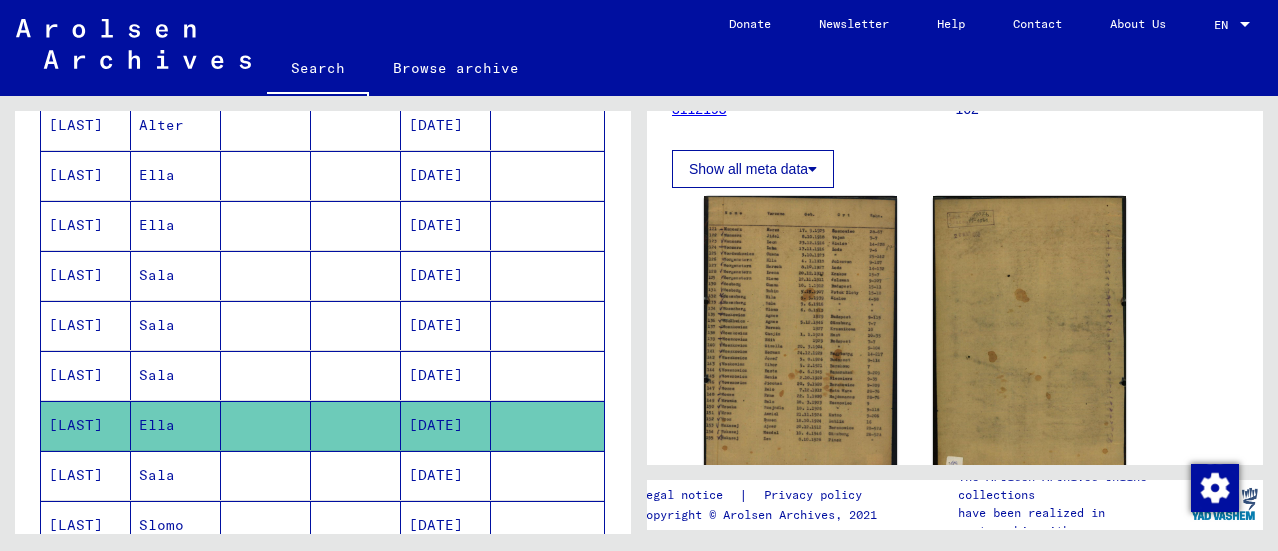 click 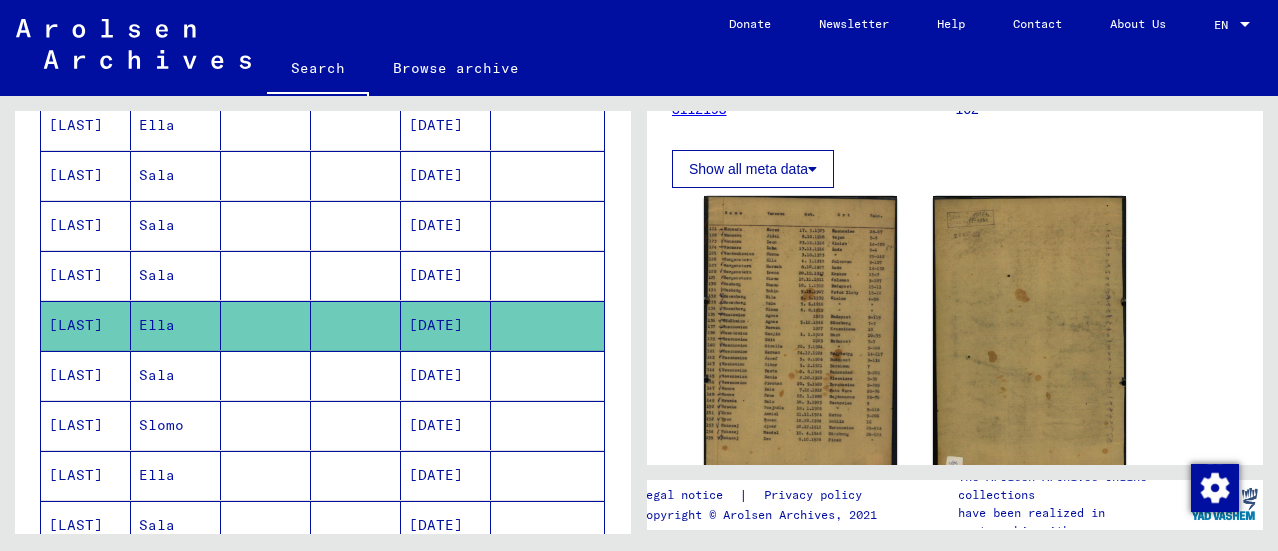 click on "[LAST]" at bounding box center [86, 425] 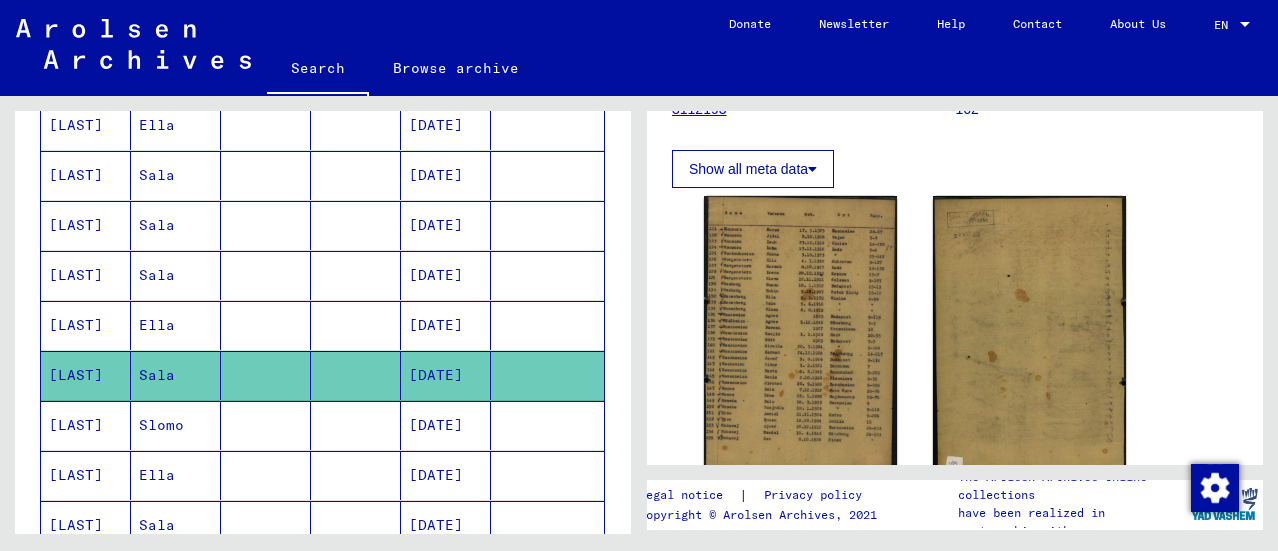 click on "[LAST]" at bounding box center [86, 475] 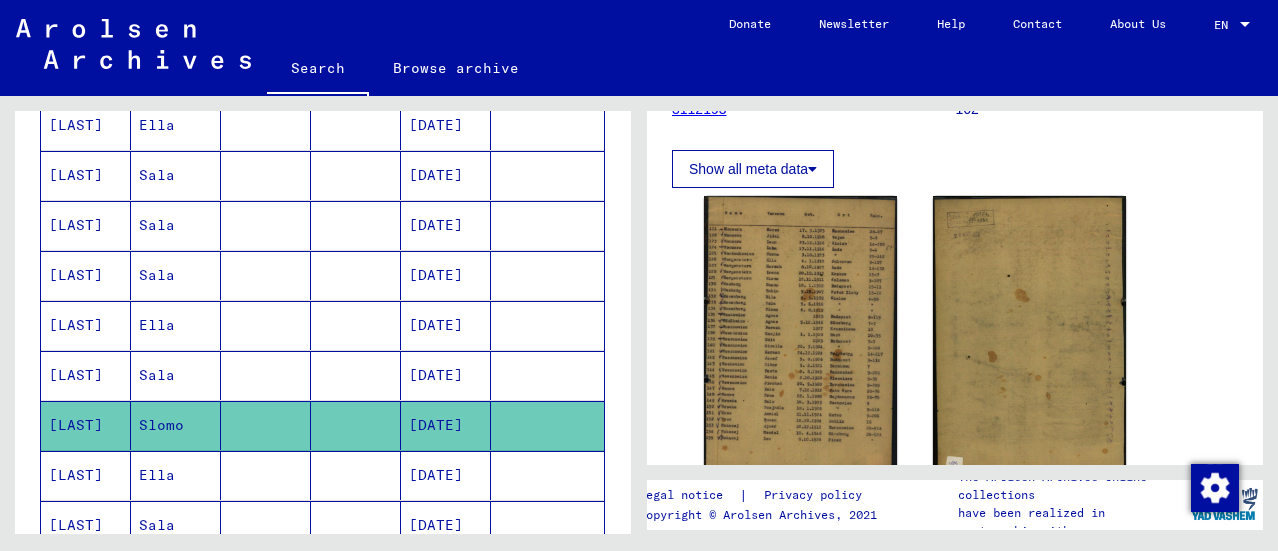 click 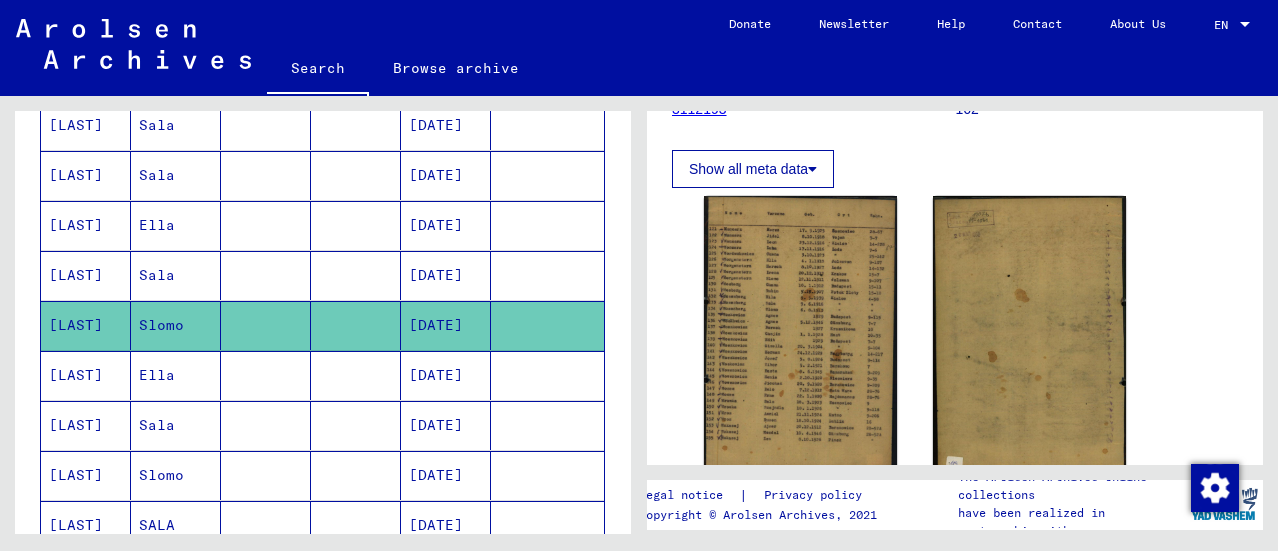 scroll, scrollTop: 604, scrollLeft: 0, axis: vertical 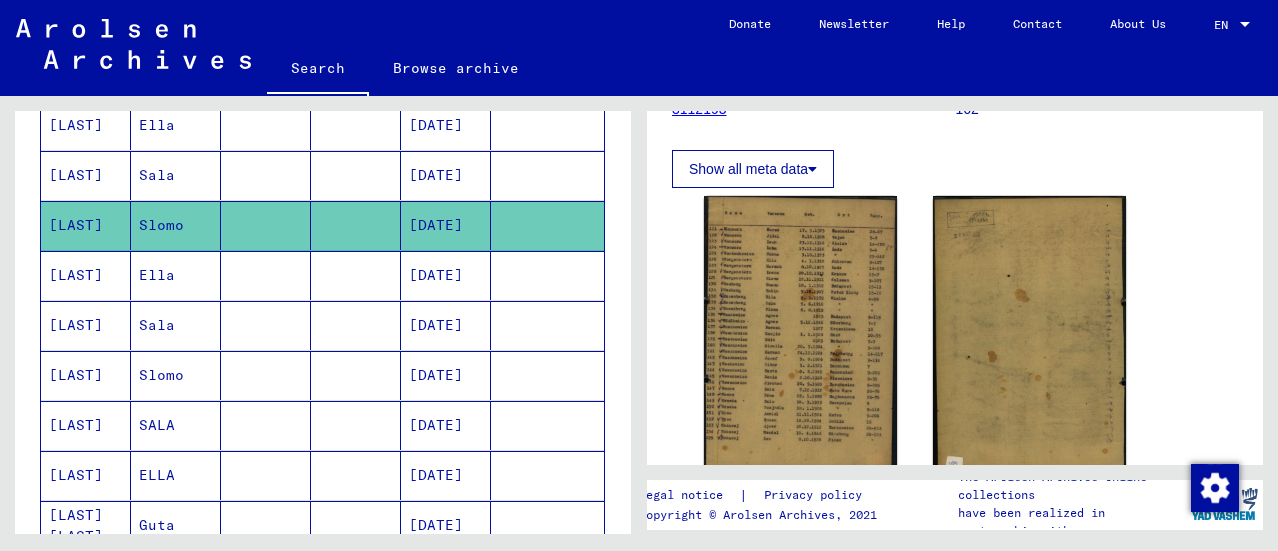 click on "[LAST]" at bounding box center [86, 325] 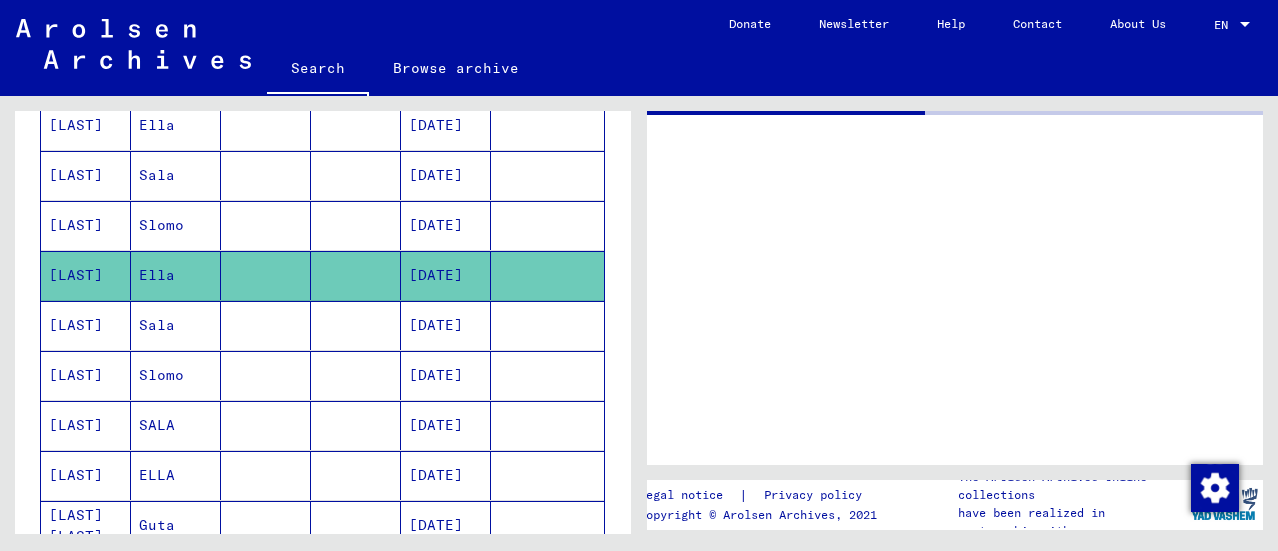 scroll, scrollTop: 0, scrollLeft: 0, axis: both 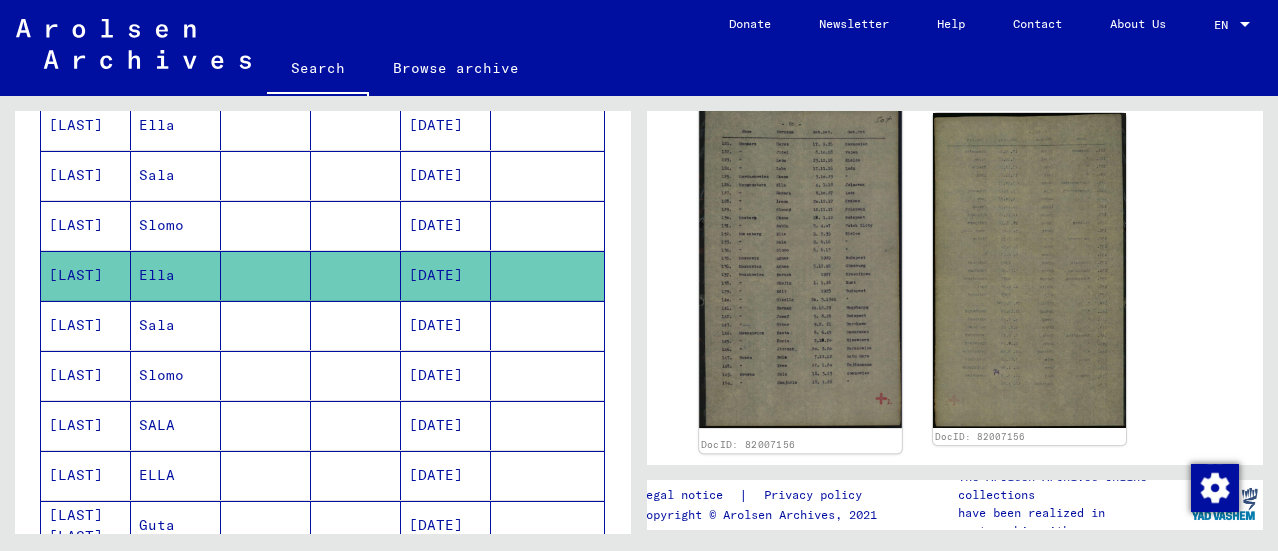 click 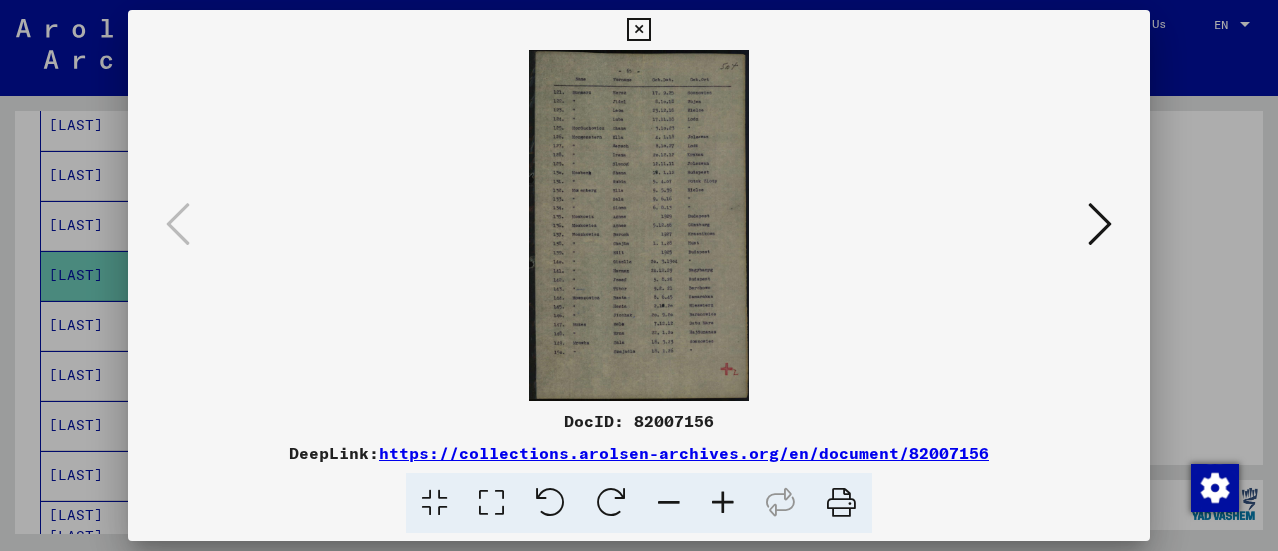 click at bounding box center [723, 503] 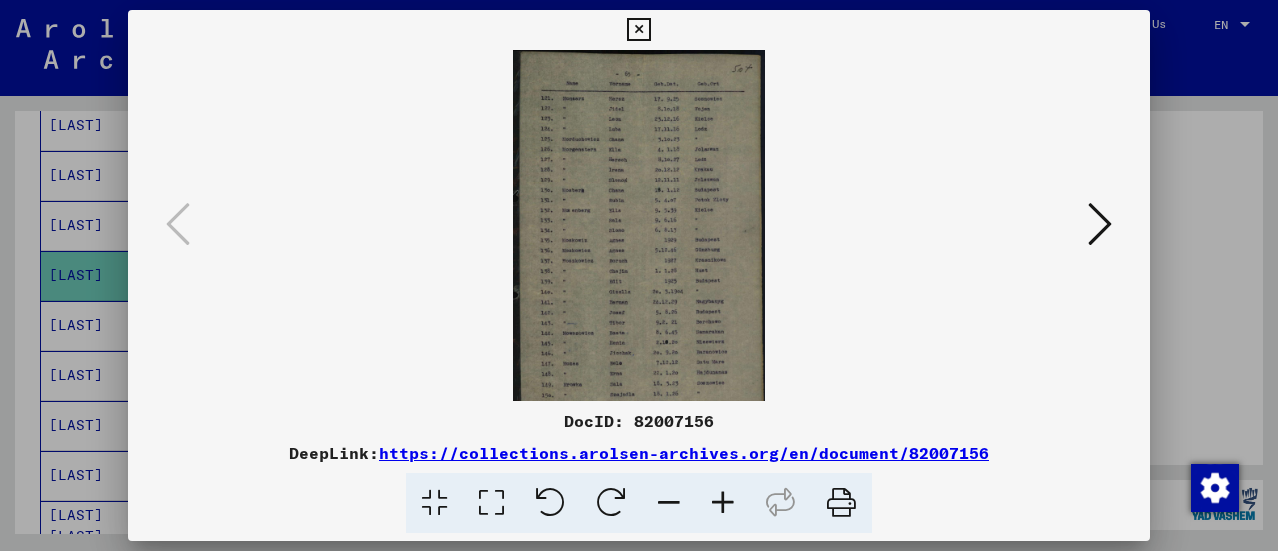 click at bounding box center [723, 503] 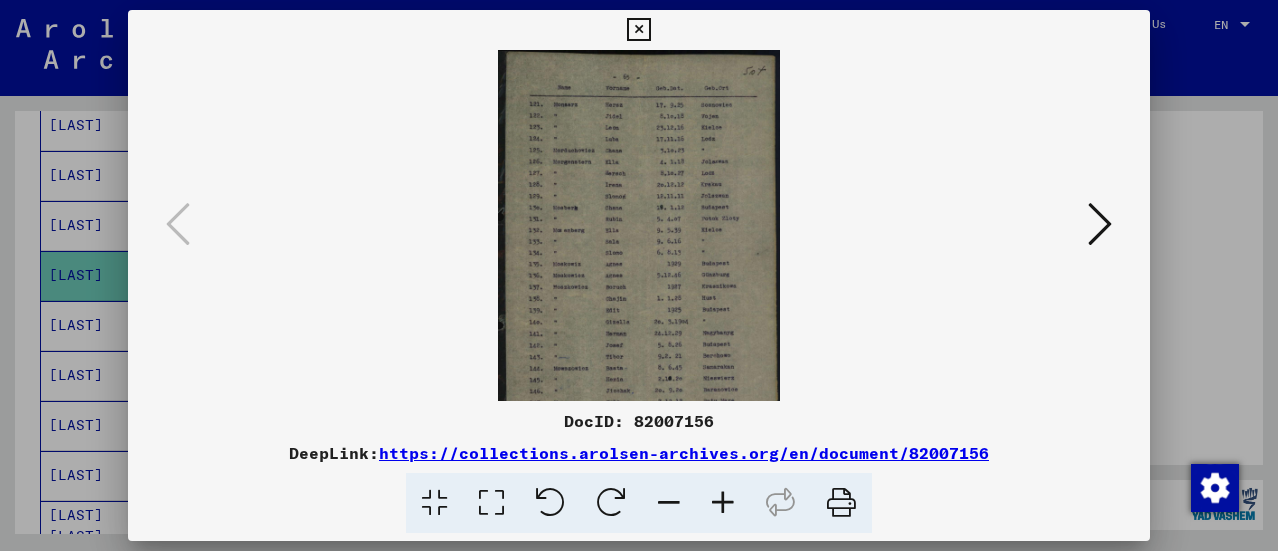 click at bounding box center (723, 503) 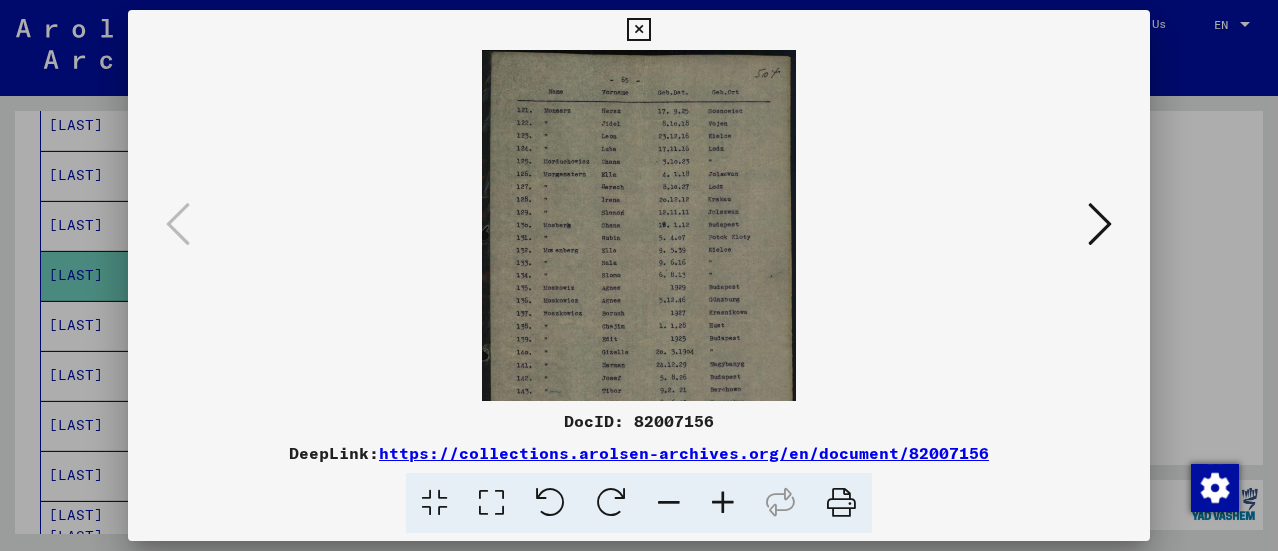 click at bounding box center [723, 503] 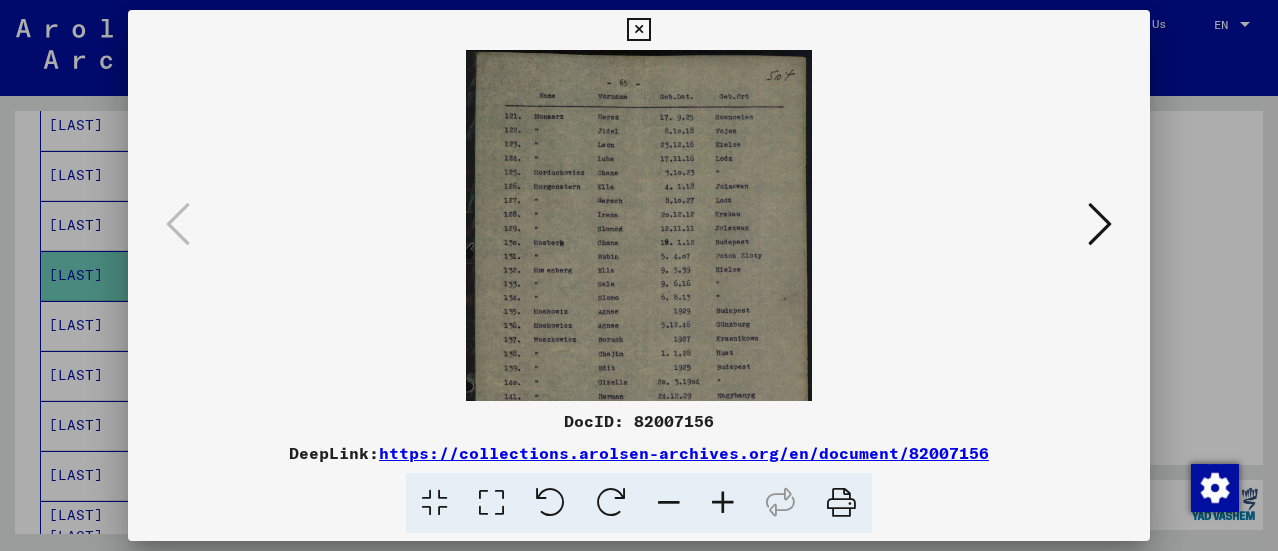 click at bounding box center [723, 503] 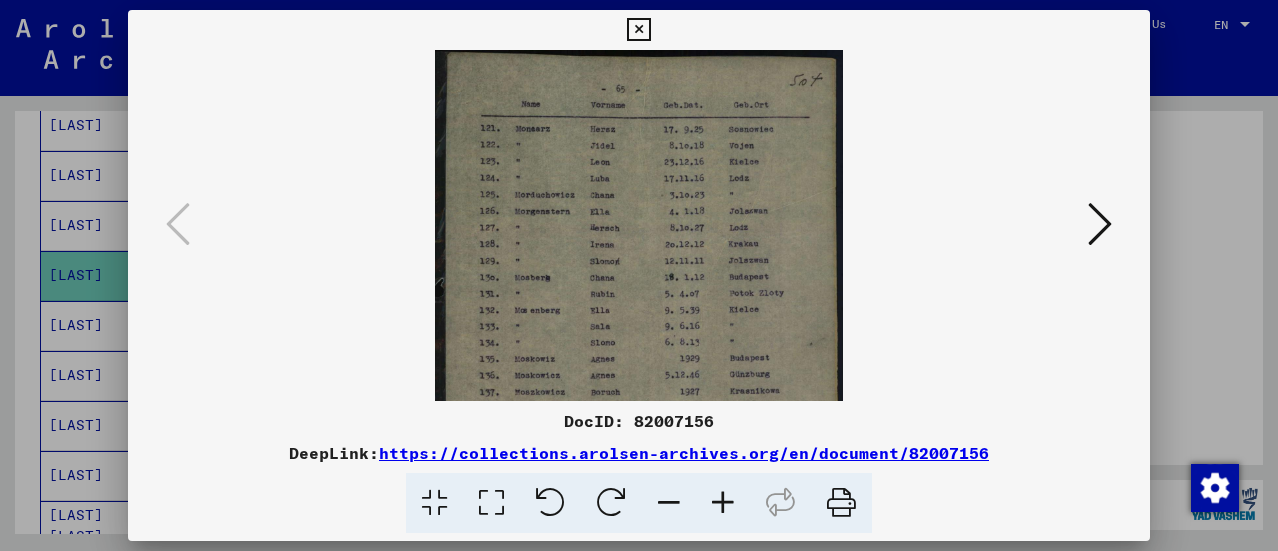 click at bounding box center (723, 503) 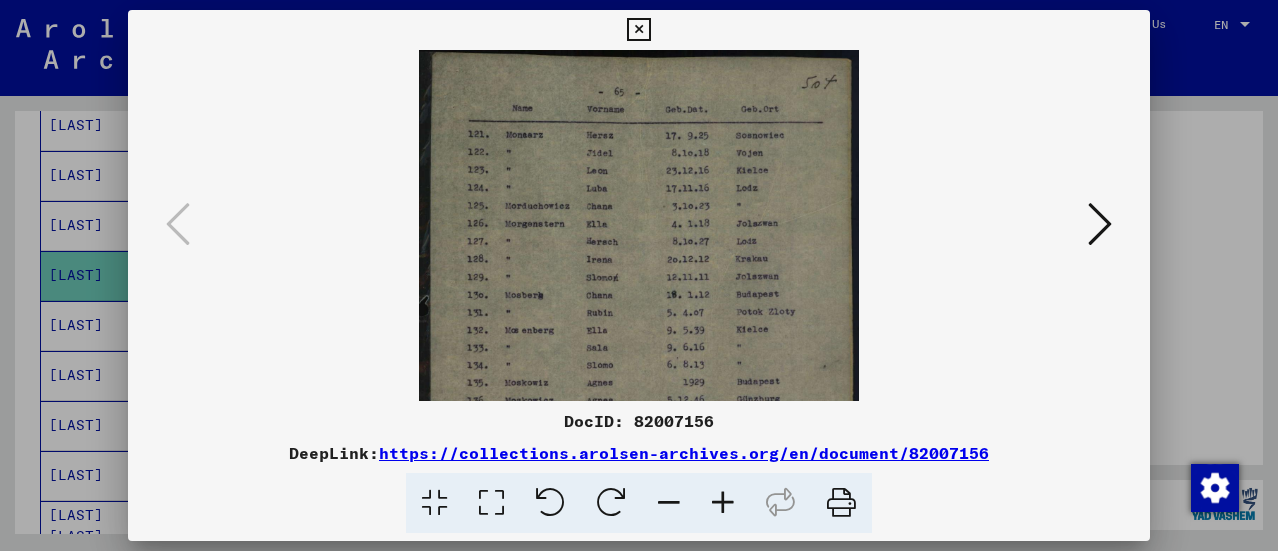 click at bounding box center (723, 503) 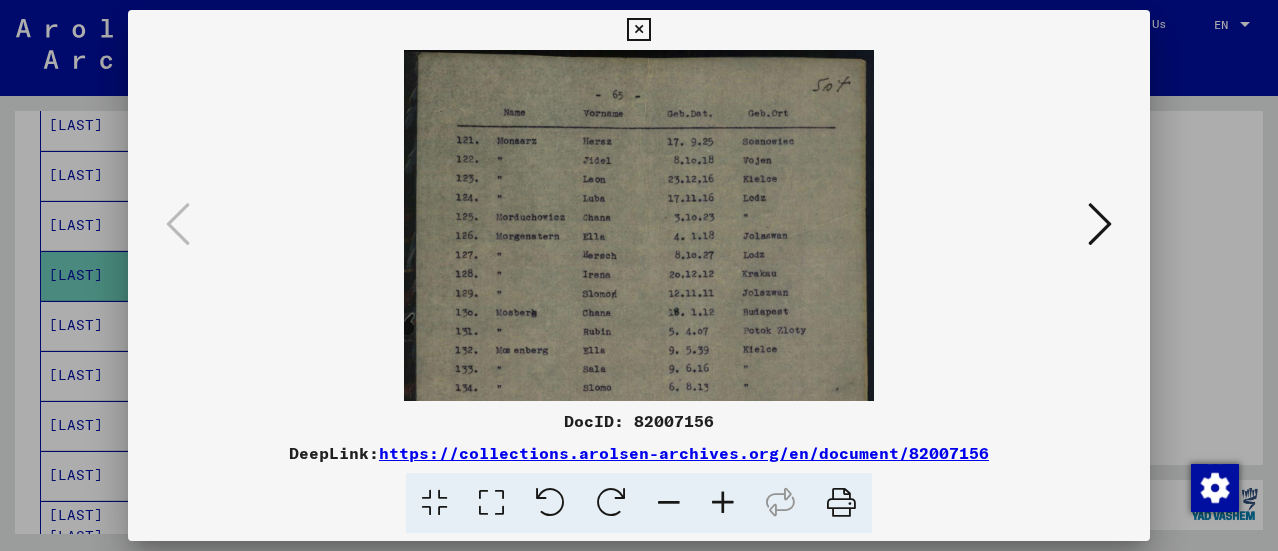 click at bounding box center [723, 503] 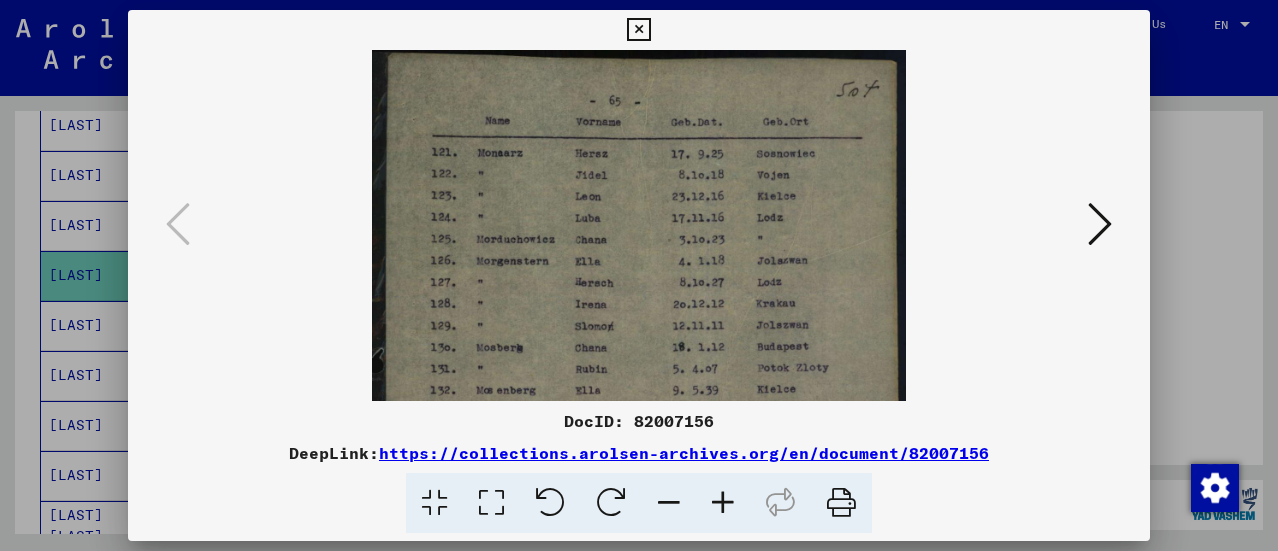 click at bounding box center [723, 503] 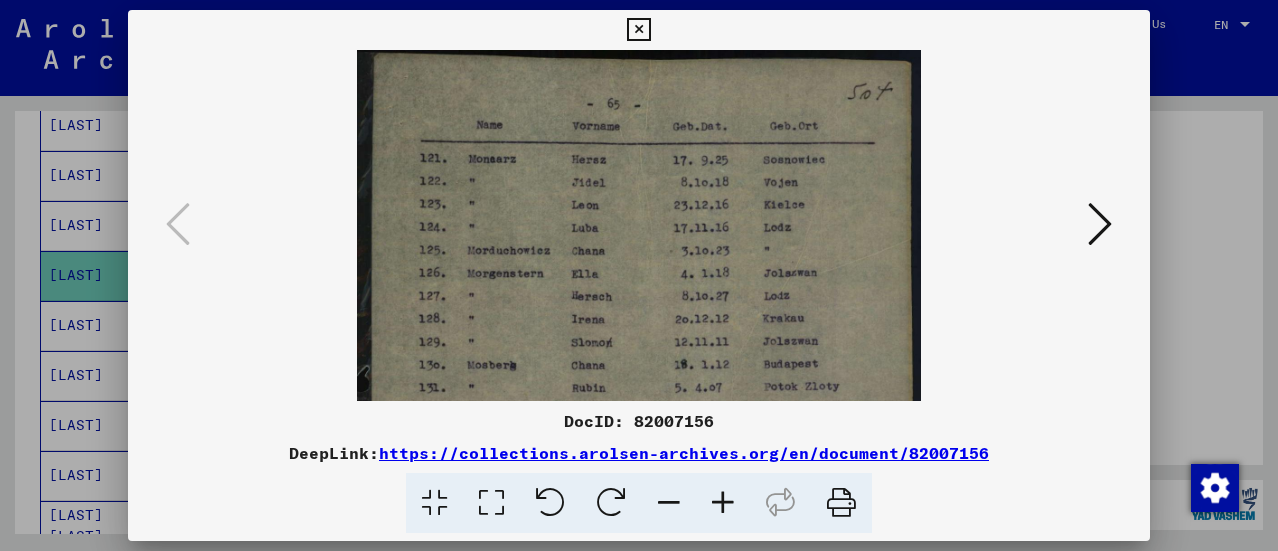 click at bounding box center [723, 503] 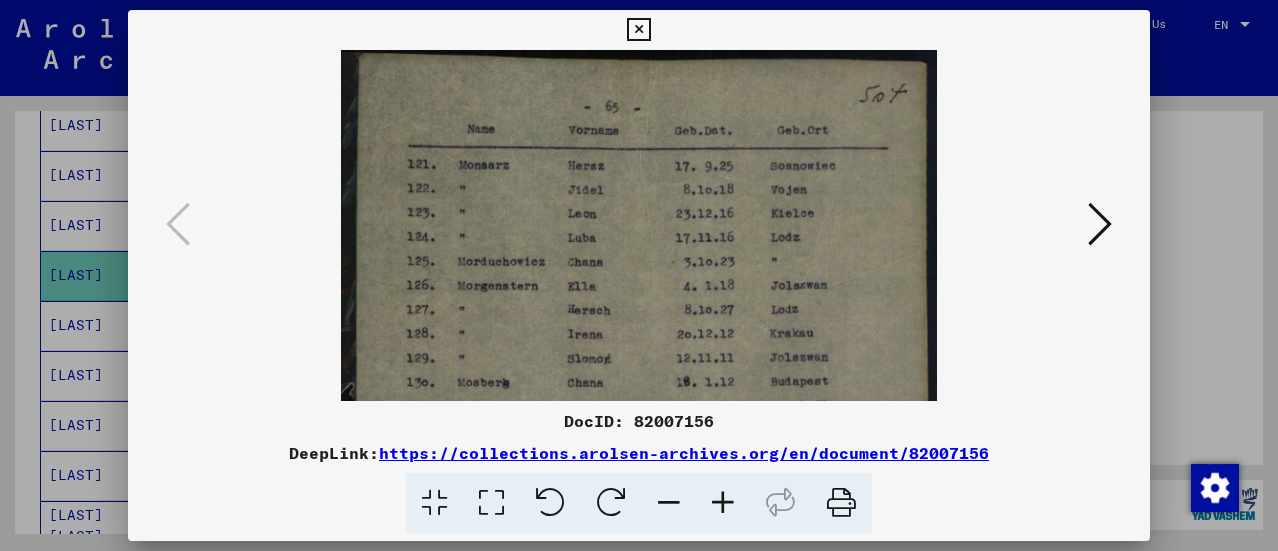 click at bounding box center (723, 503) 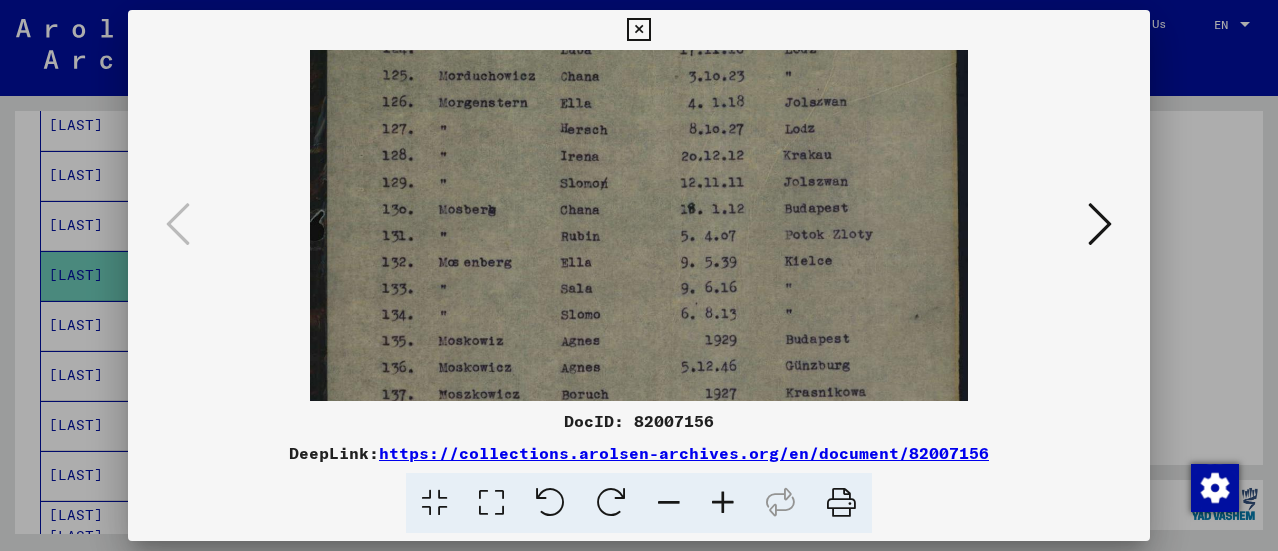 scroll, scrollTop: 210, scrollLeft: 0, axis: vertical 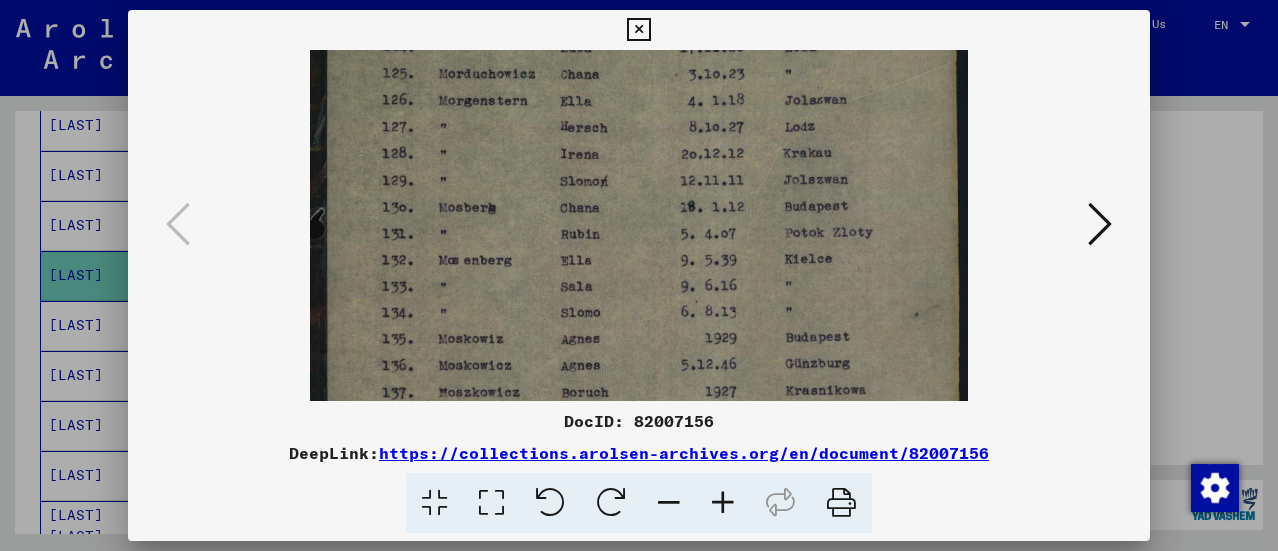 drag, startPoint x: 675, startPoint y: 371, endPoint x: 667, endPoint y: 158, distance: 213.15018 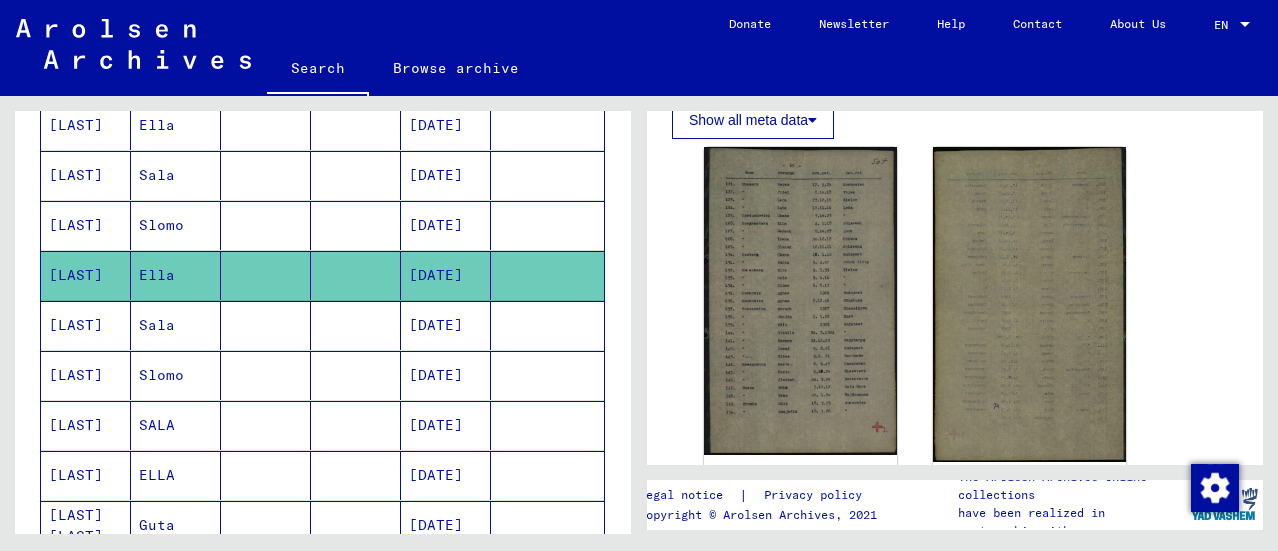 click on "[LAST]" at bounding box center [86, 375] 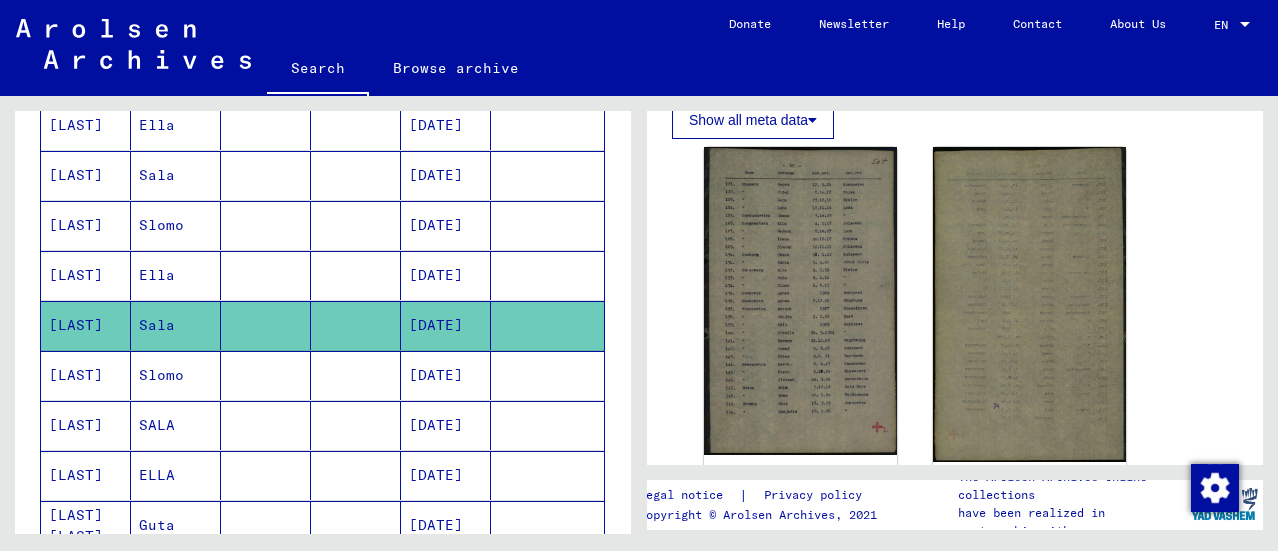 click on "[LAST]" at bounding box center (86, 425) 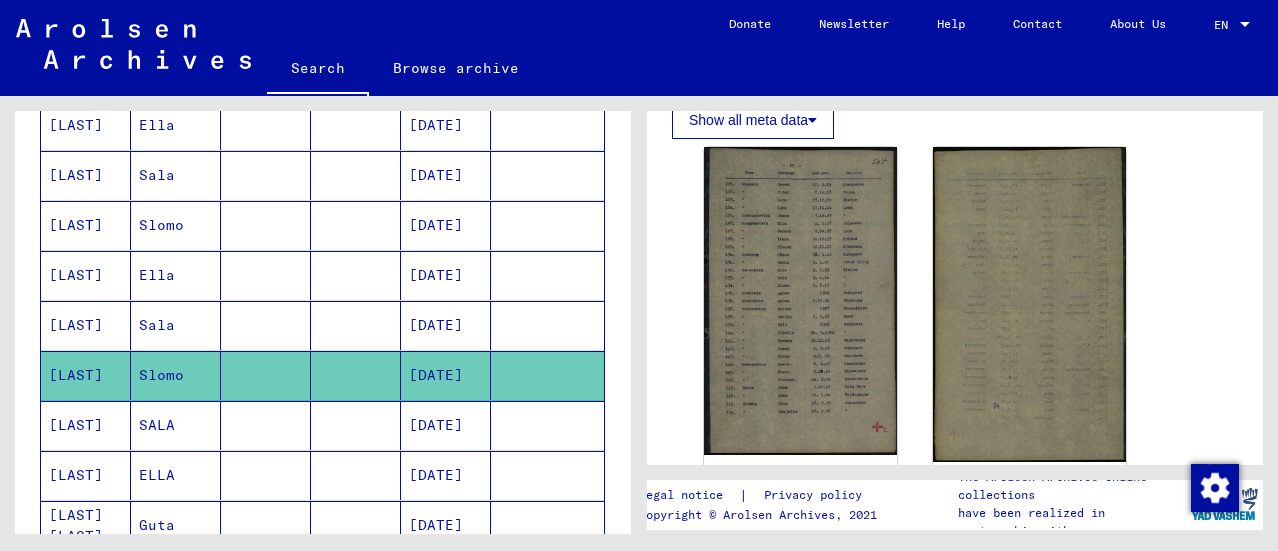 click on "[LAST]" at bounding box center [86, 475] 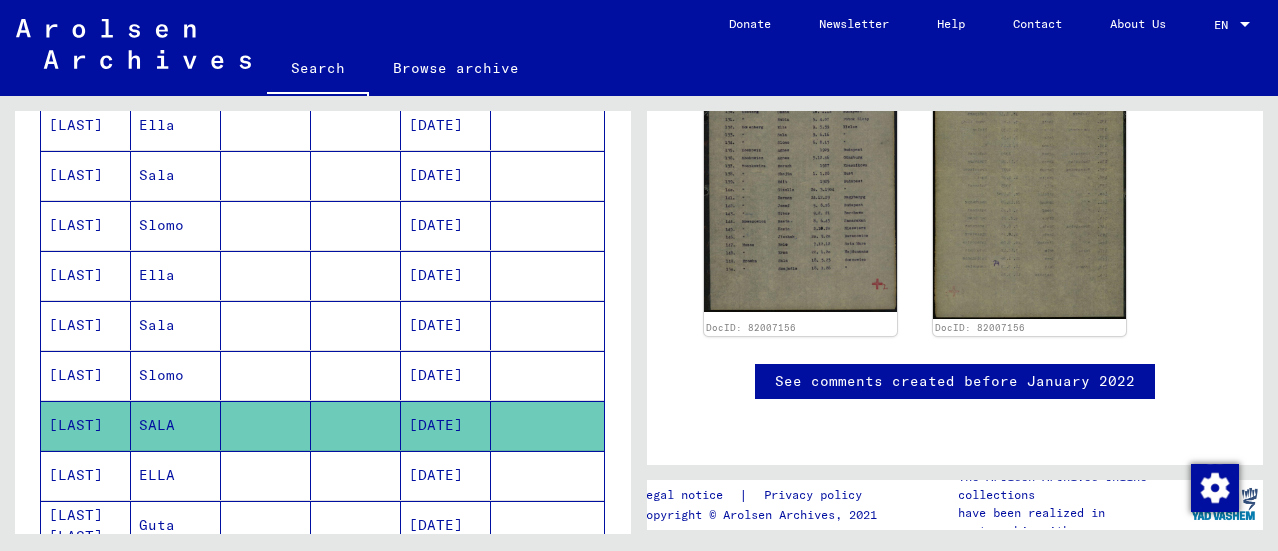 scroll, scrollTop: 254, scrollLeft: 0, axis: vertical 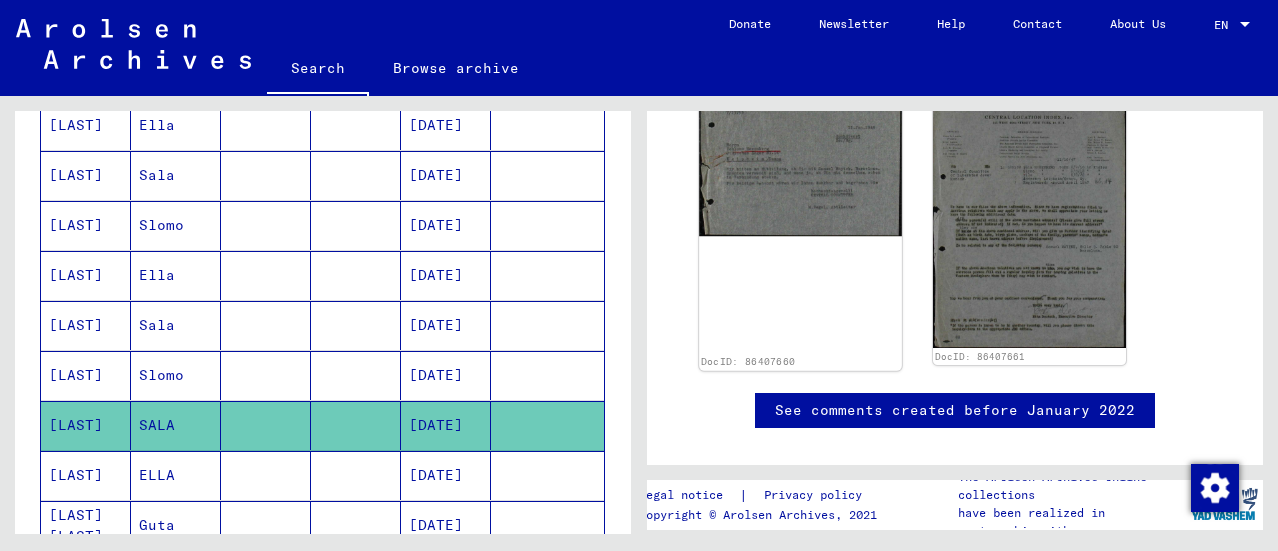 click 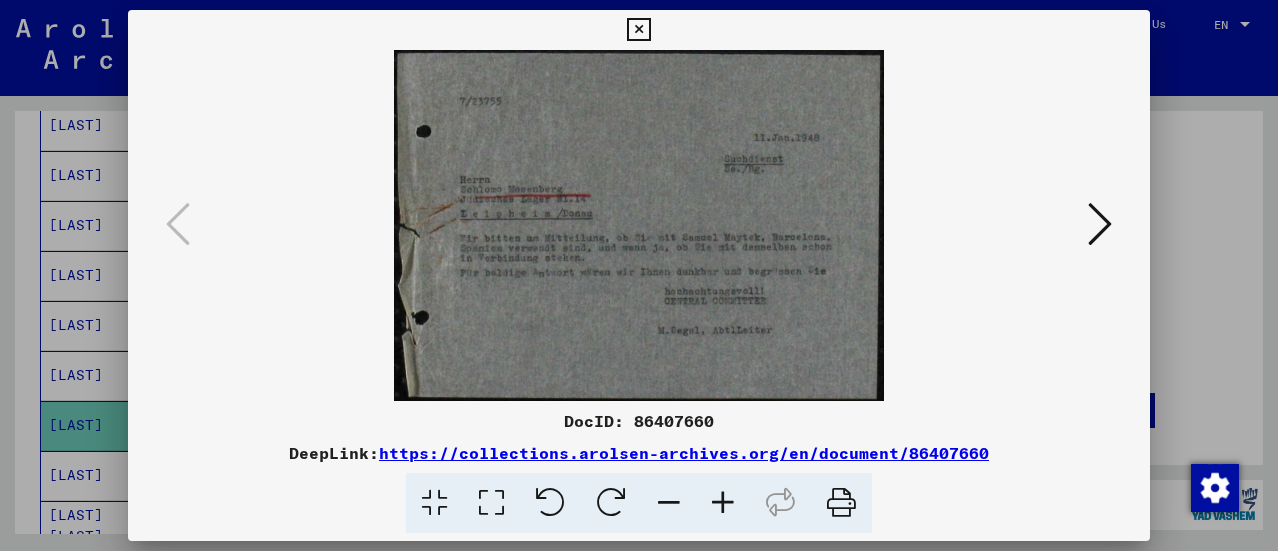 click at bounding box center [723, 503] 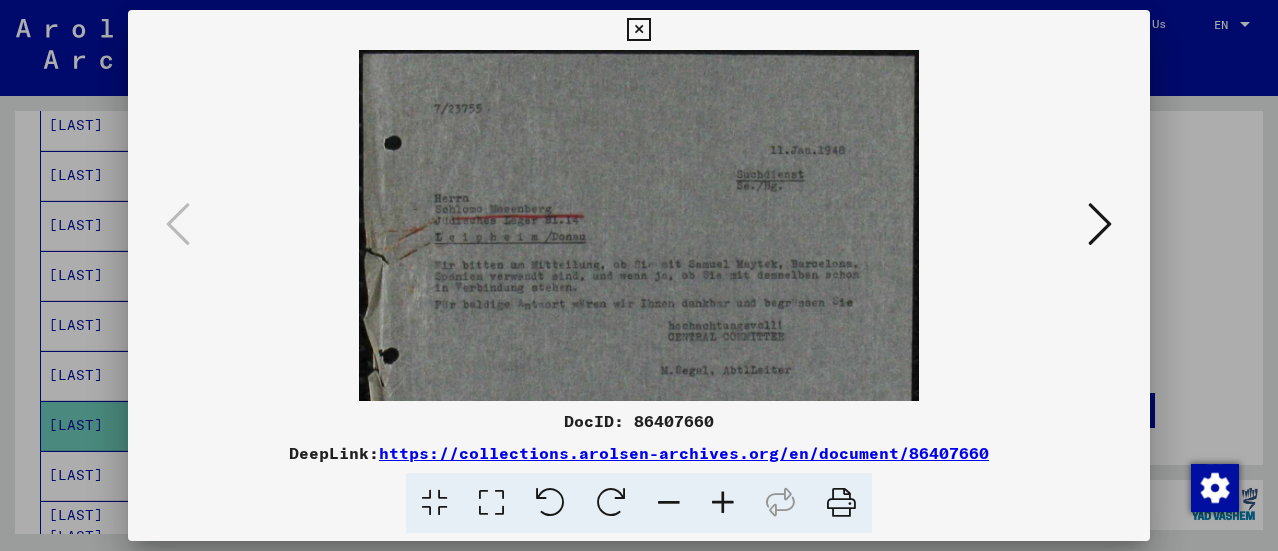 click at bounding box center (723, 503) 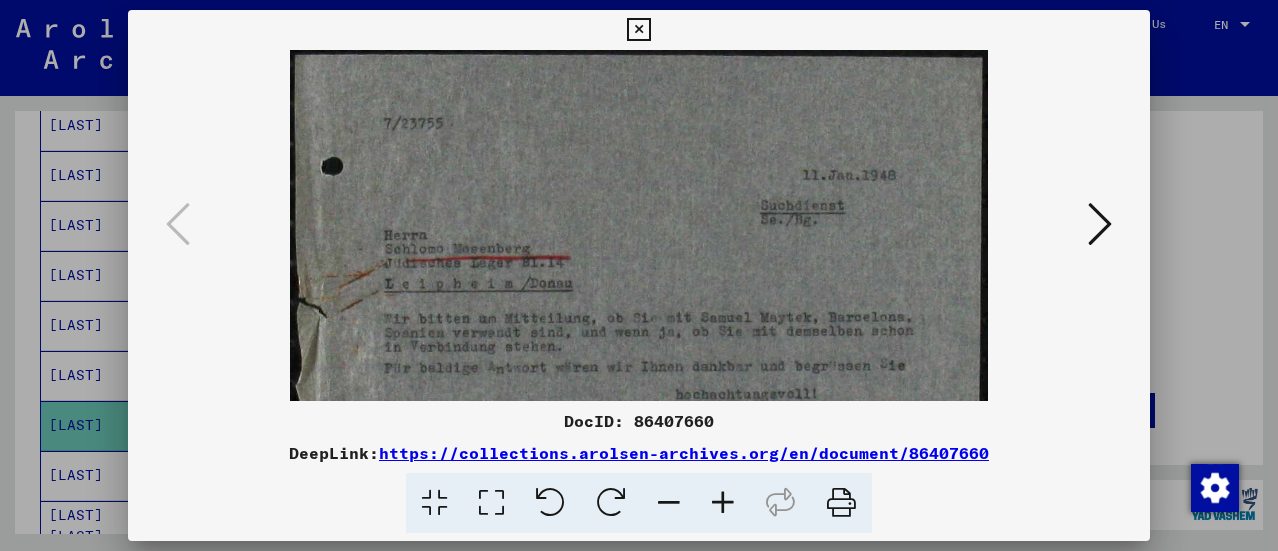 click at bounding box center [723, 503] 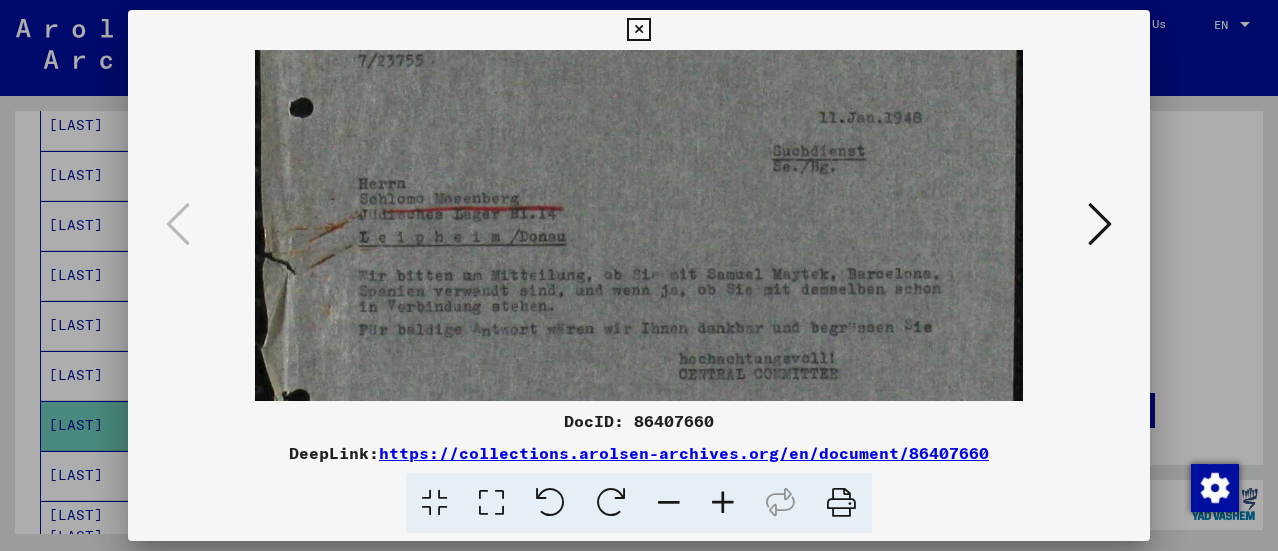 scroll, scrollTop: 86, scrollLeft: 0, axis: vertical 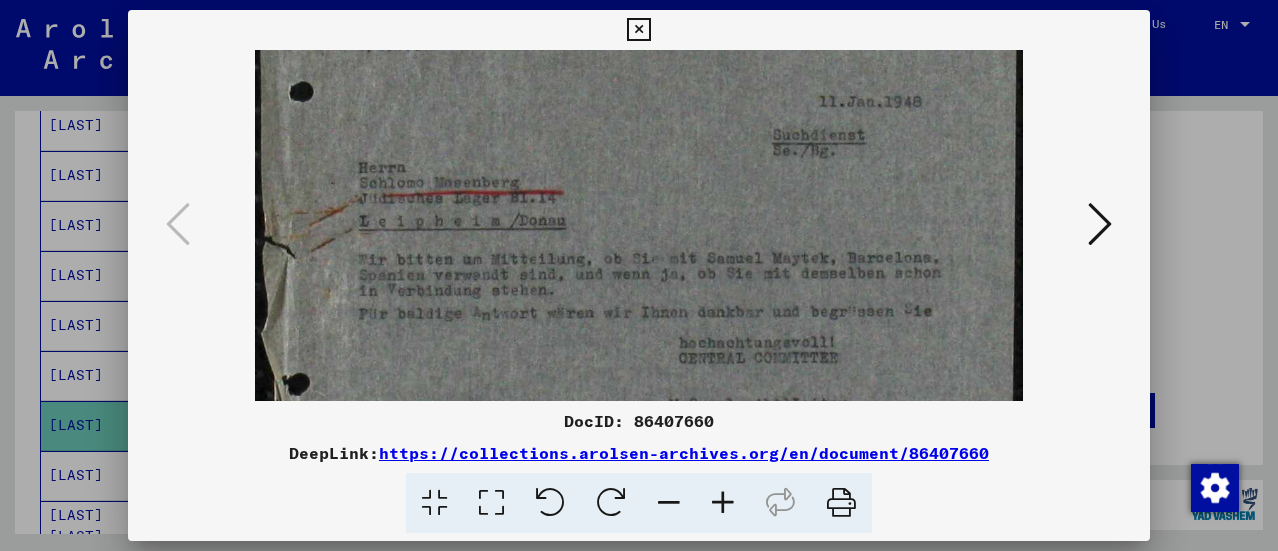 drag, startPoint x: 703, startPoint y: 350, endPoint x: 685, endPoint y: 262, distance: 89.822044 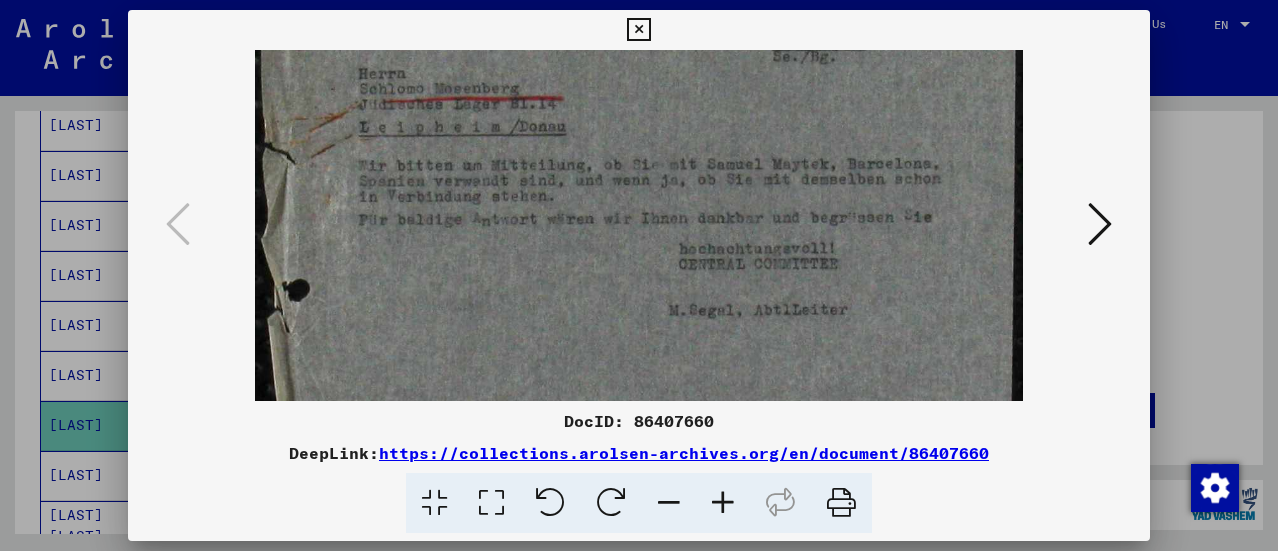 scroll, scrollTop: 187, scrollLeft: 0, axis: vertical 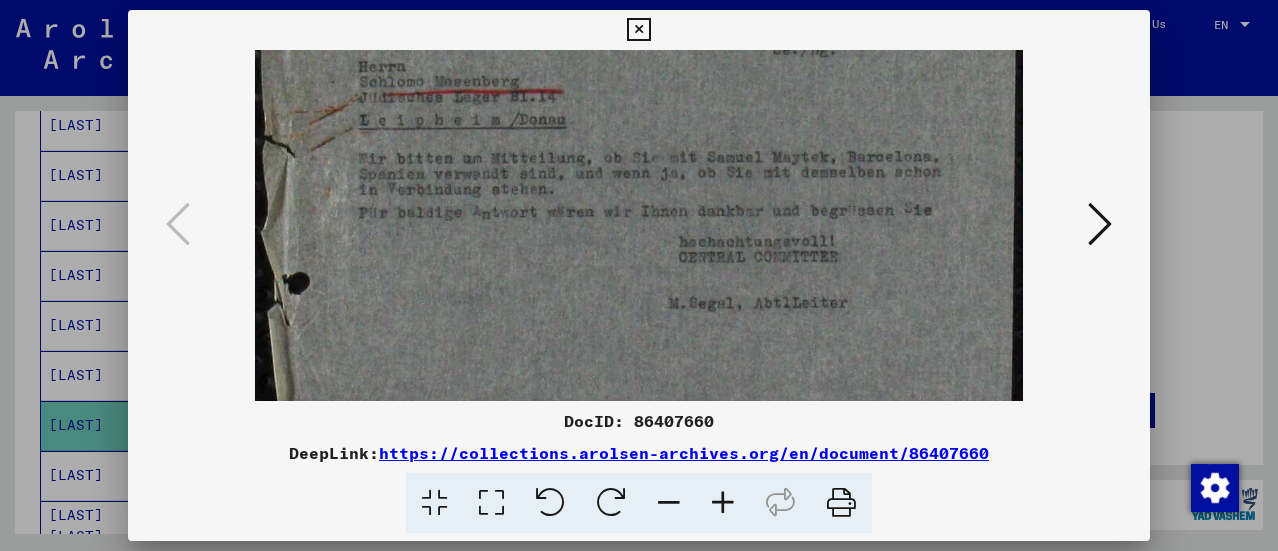 drag, startPoint x: 625, startPoint y: 345, endPoint x: 607, endPoint y: 242, distance: 104.56099 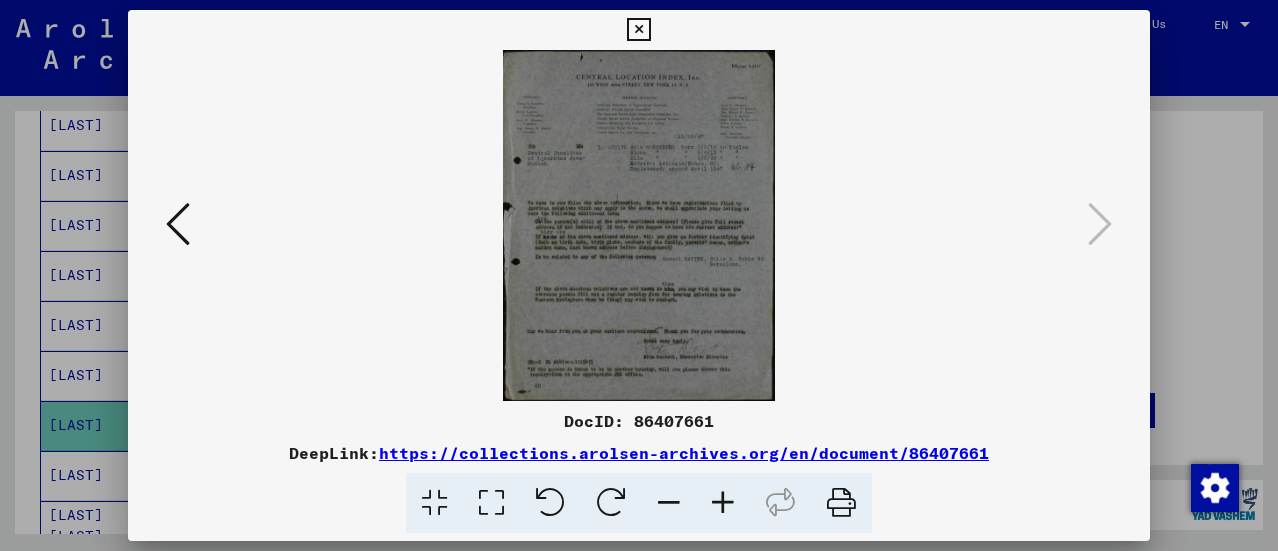scroll, scrollTop: 0, scrollLeft: 0, axis: both 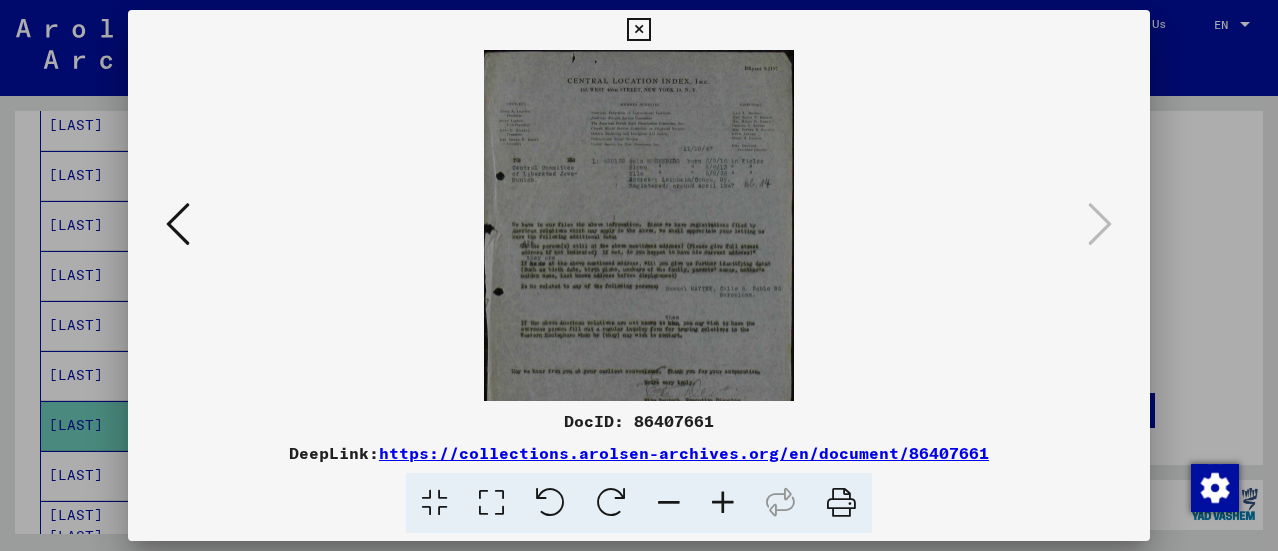 click at bounding box center (723, 503) 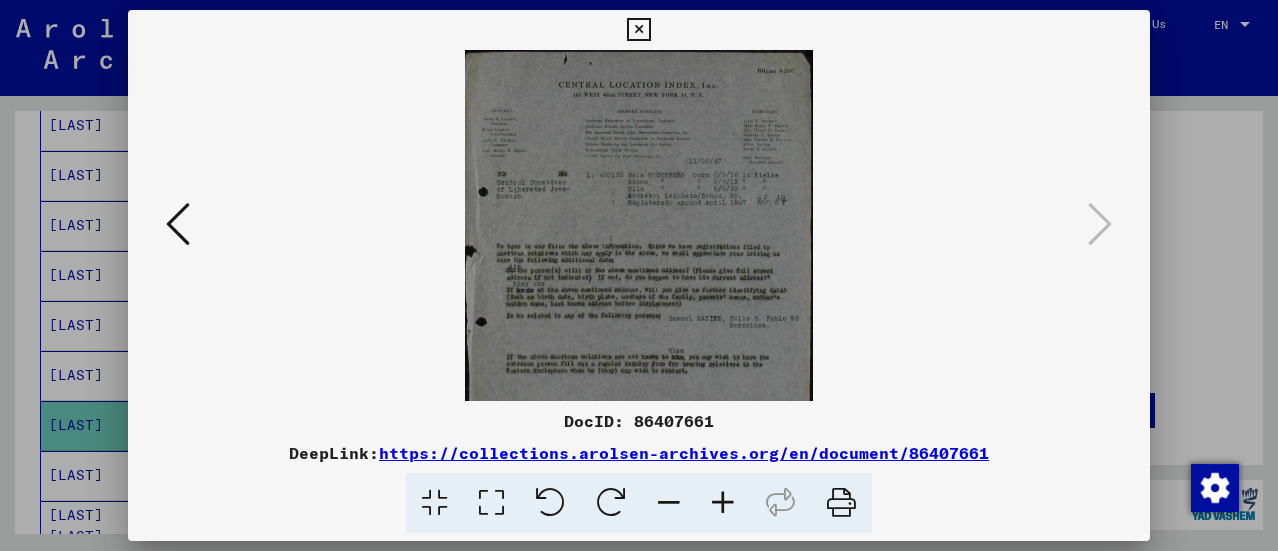 click at bounding box center (723, 503) 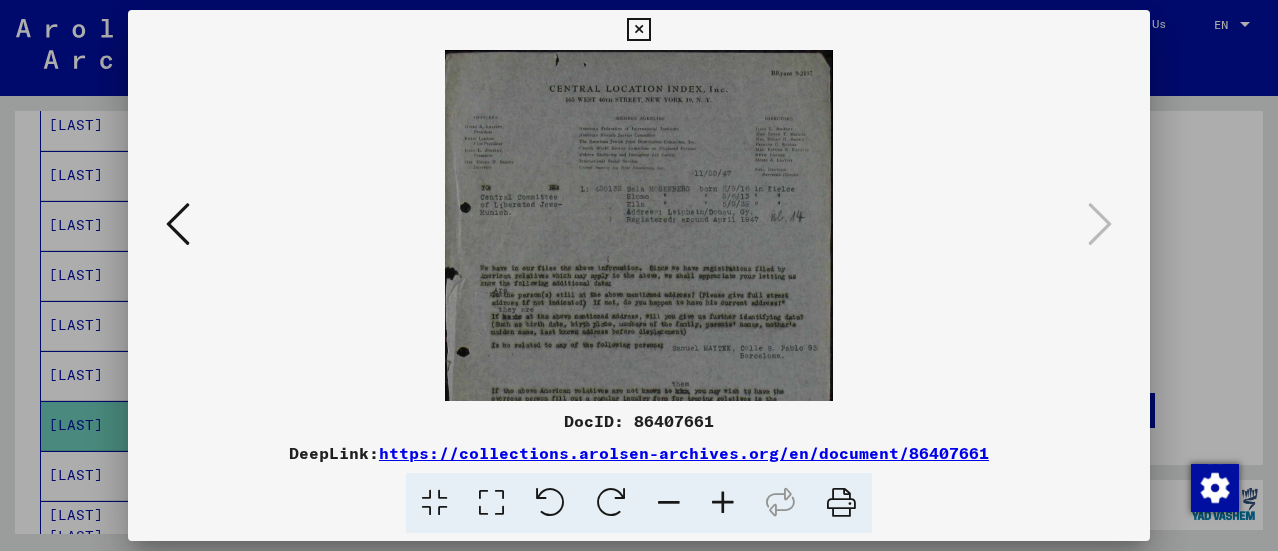 click at bounding box center [723, 503] 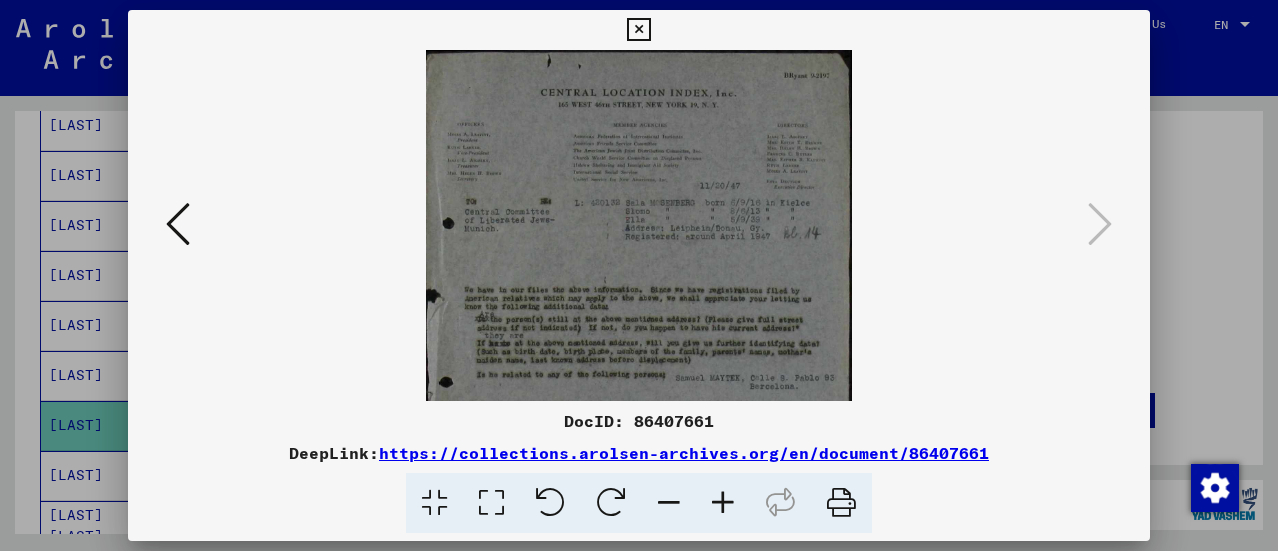 click at bounding box center (723, 503) 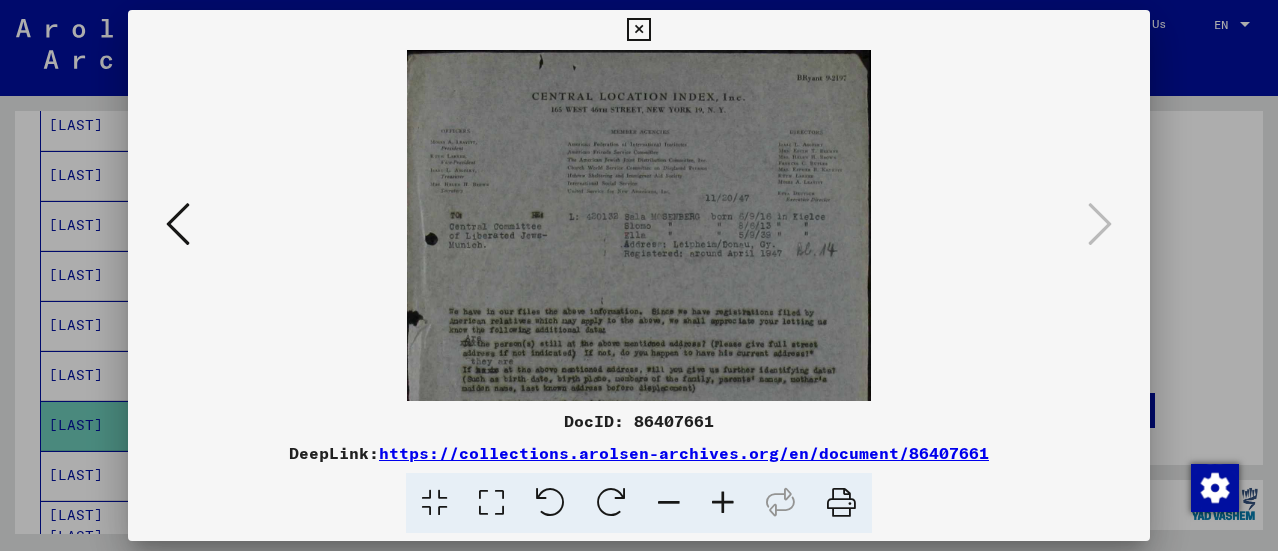 click at bounding box center [723, 503] 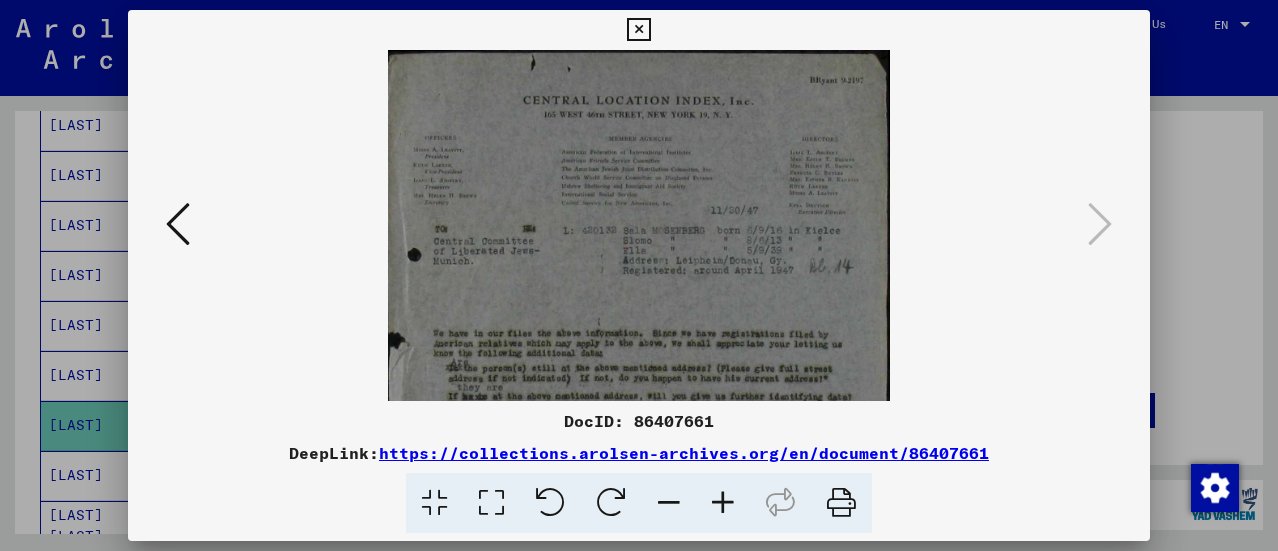 click at bounding box center [723, 503] 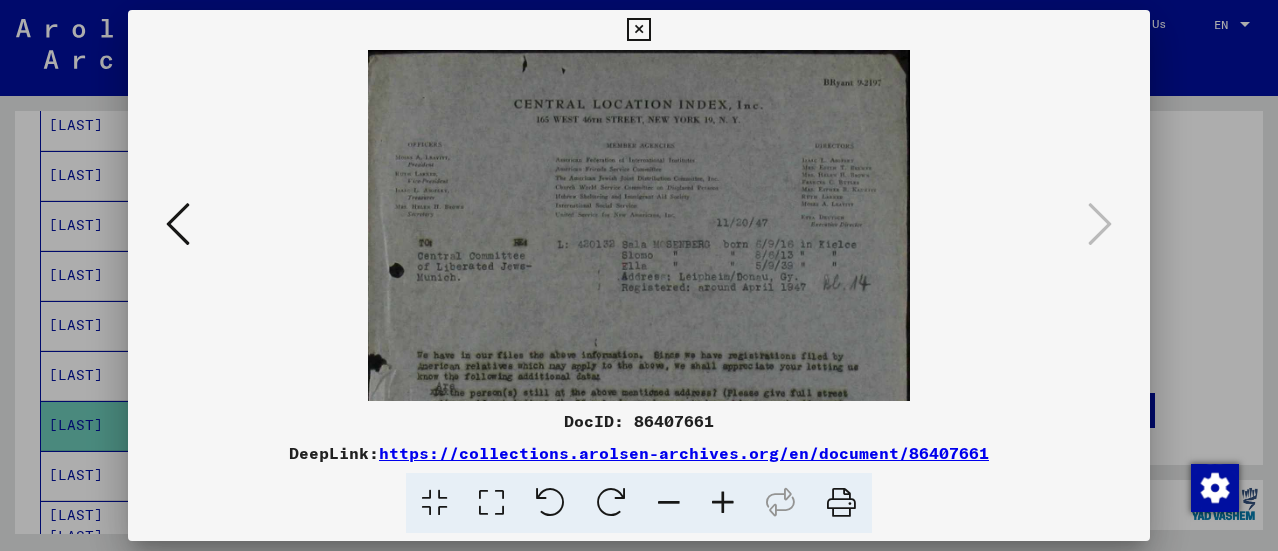 click at bounding box center (723, 503) 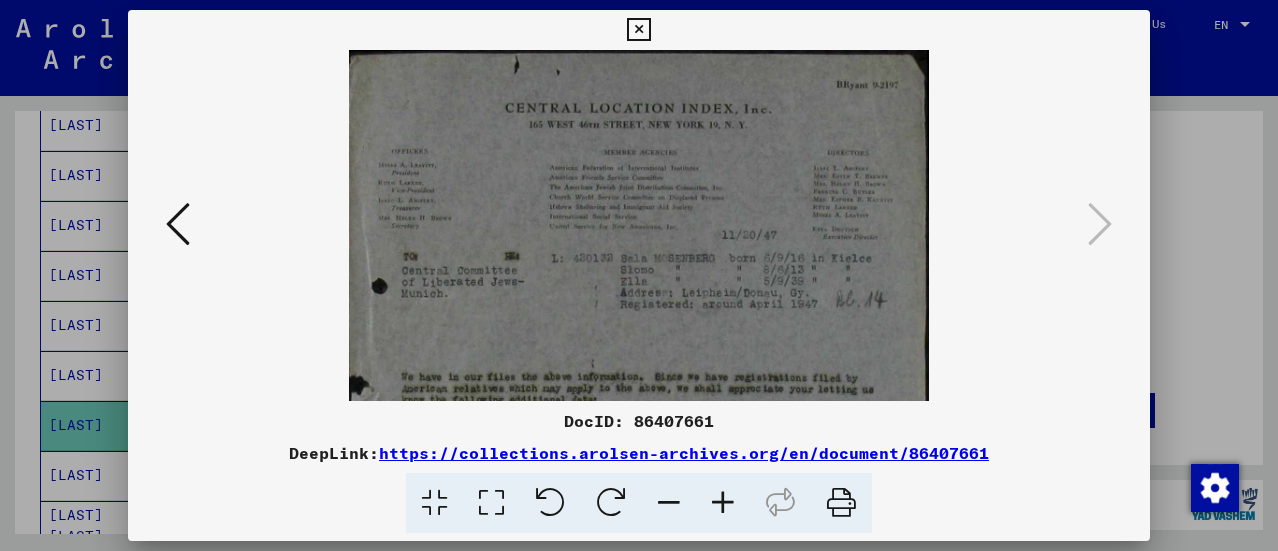 click at bounding box center (723, 503) 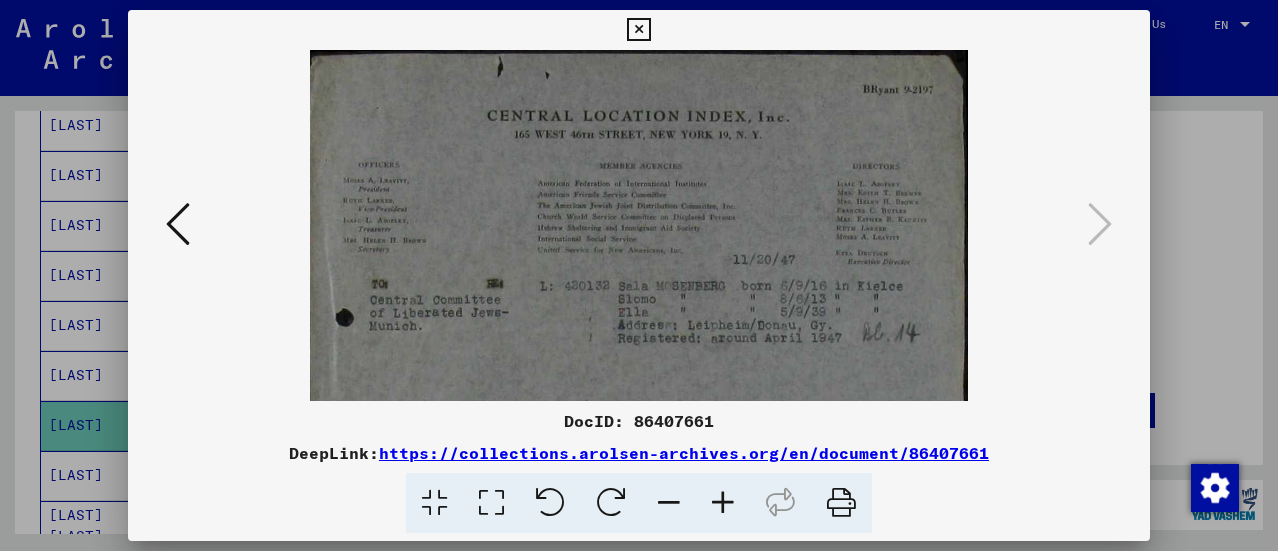 click at bounding box center [723, 503] 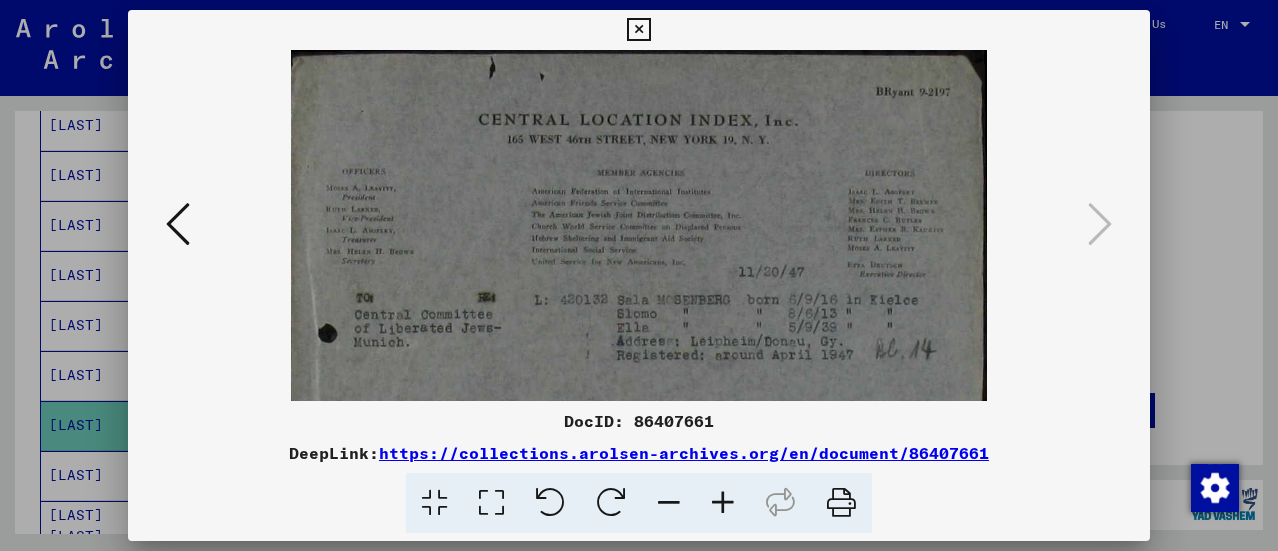 click at bounding box center [723, 503] 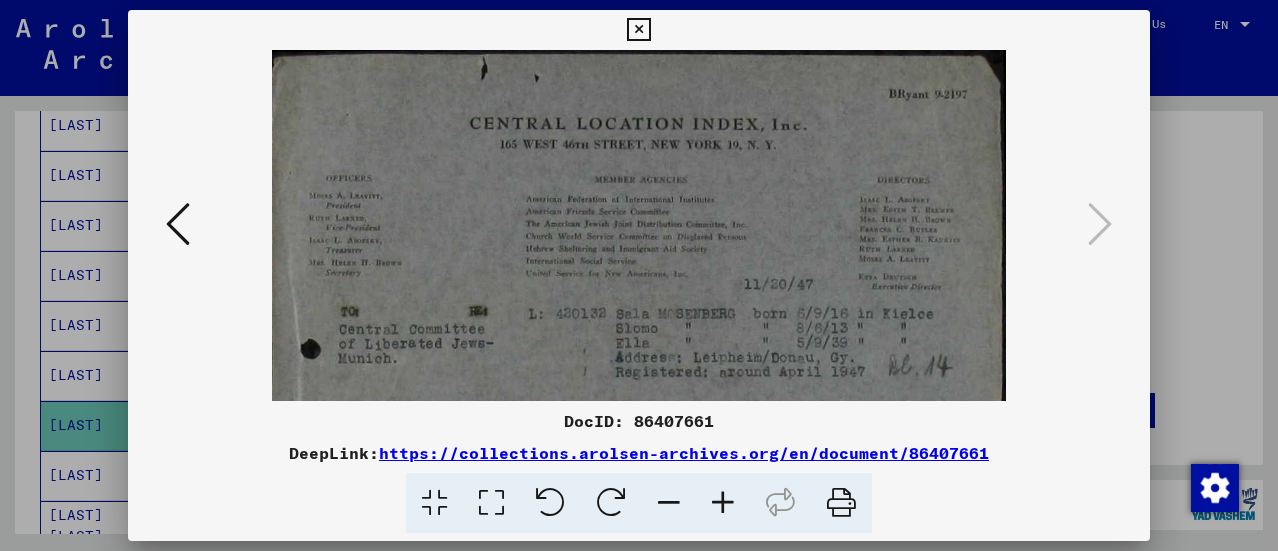 click at bounding box center [723, 503] 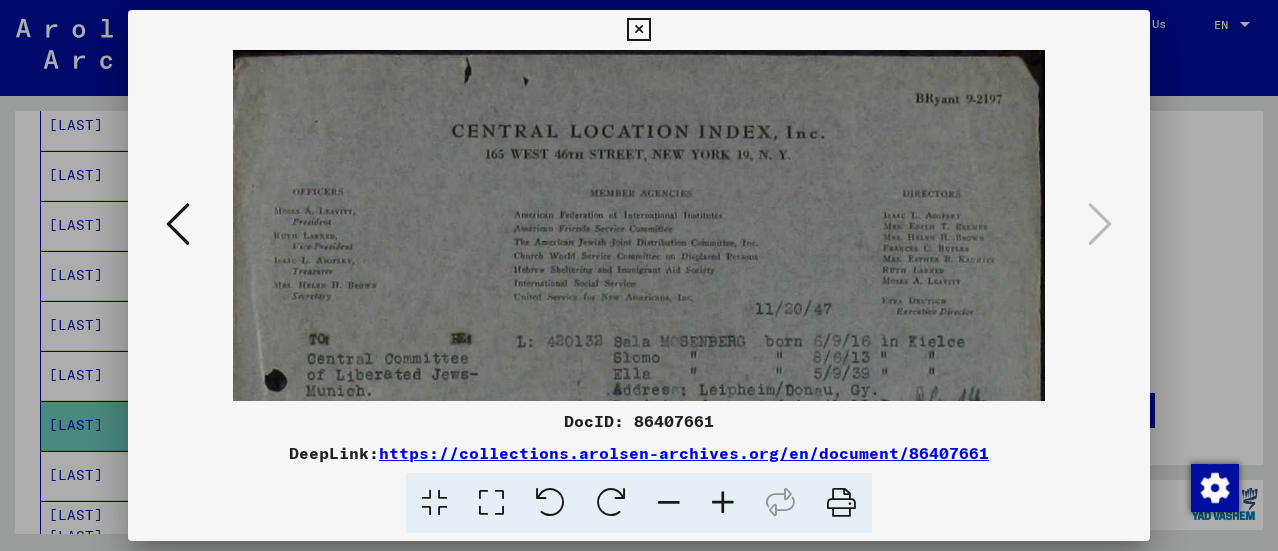 click at bounding box center (723, 503) 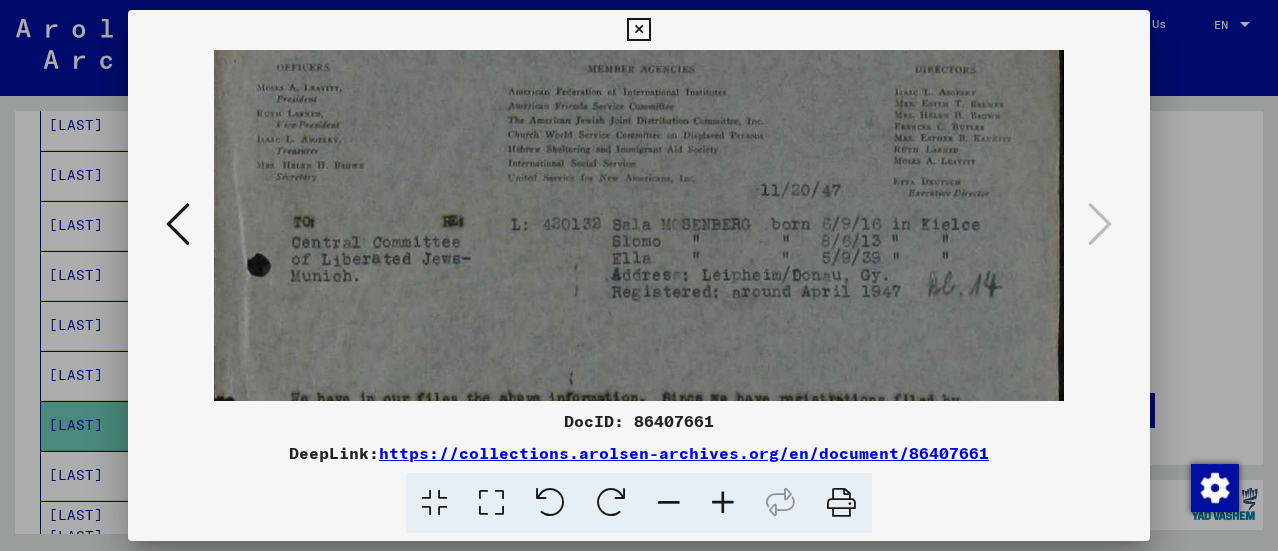 drag, startPoint x: 637, startPoint y: 344, endPoint x: 565, endPoint y: 252, distance: 116.82465 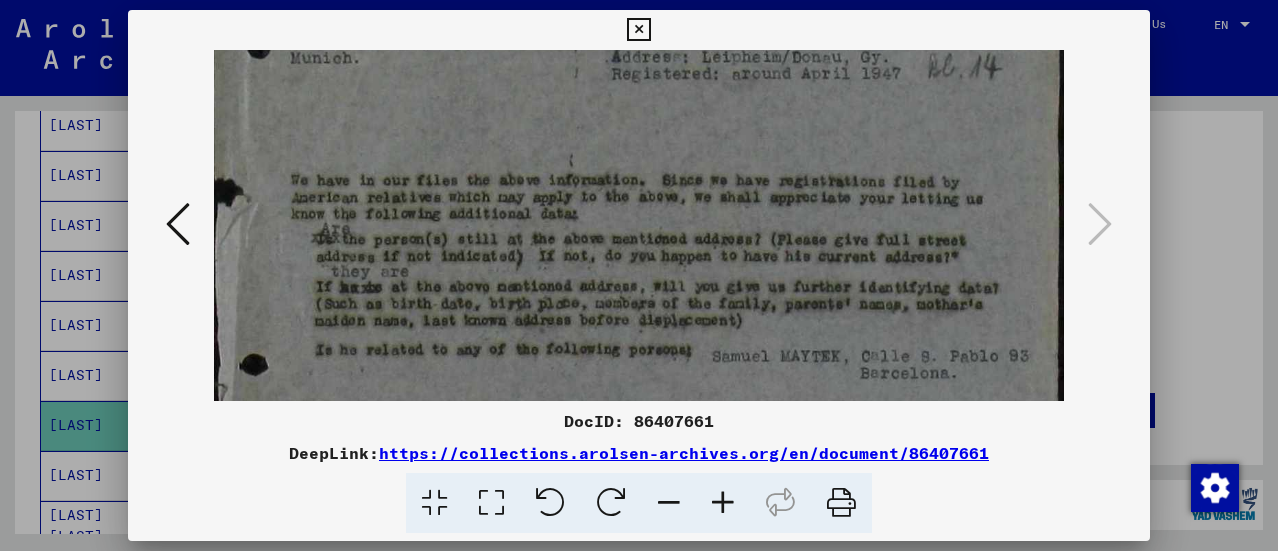 scroll, scrollTop: 357, scrollLeft: 0, axis: vertical 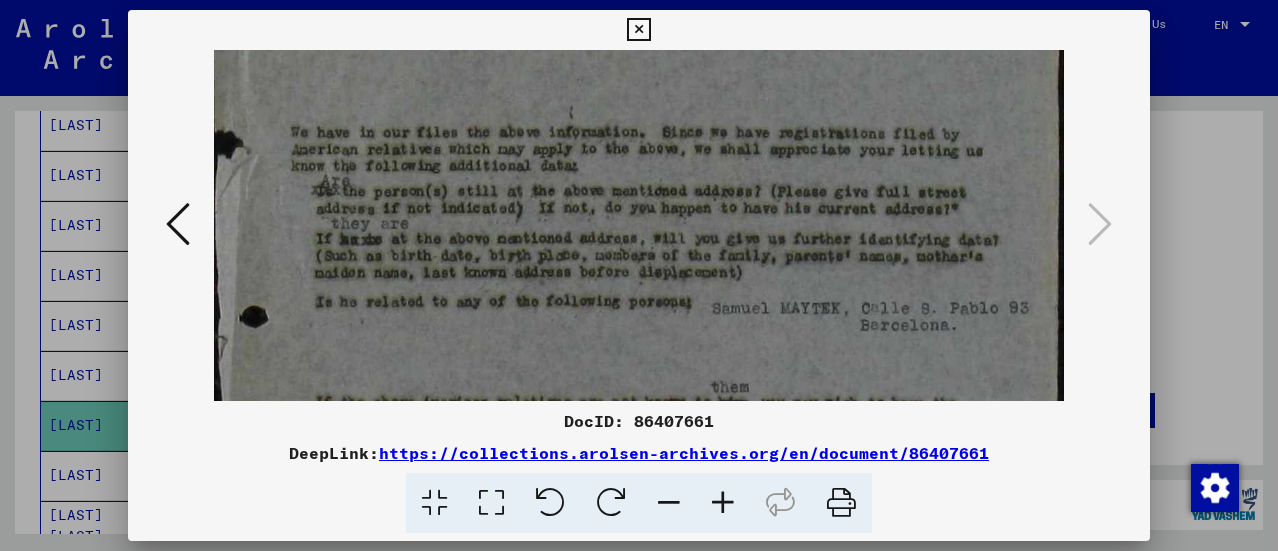 drag, startPoint x: 582, startPoint y: 314, endPoint x: 531, endPoint y: 43, distance: 275.75714 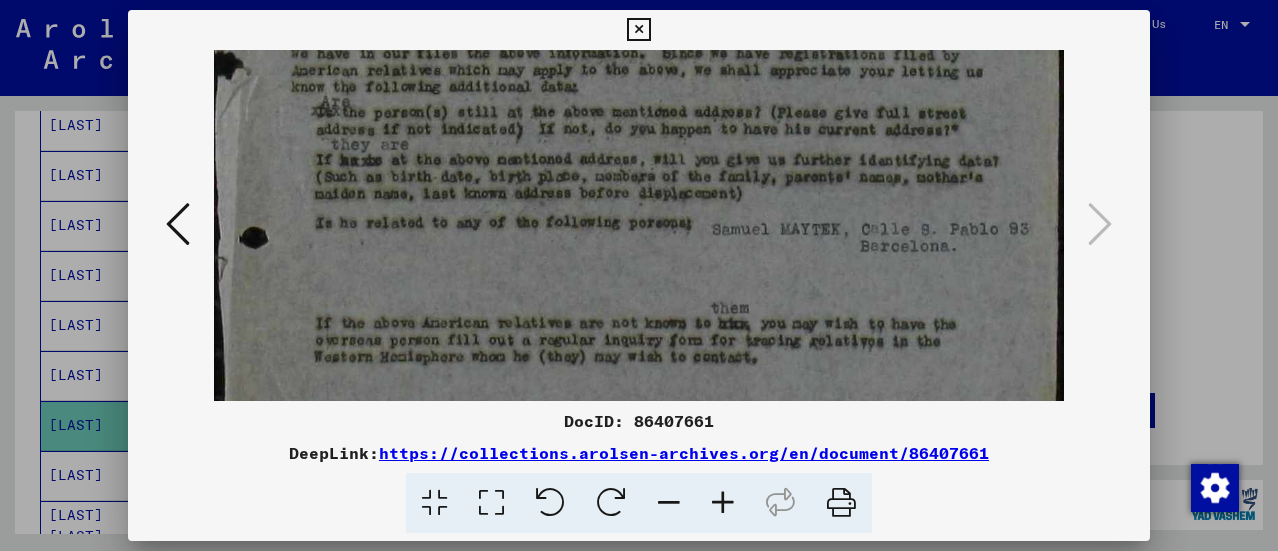 scroll, scrollTop: 494, scrollLeft: 0, axis: vertical 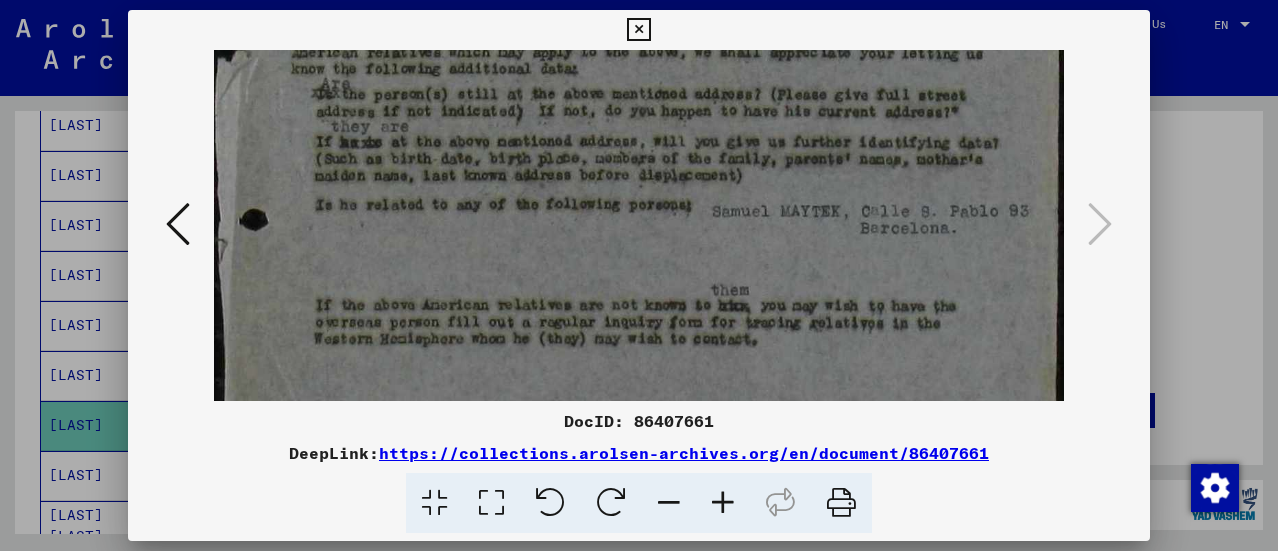 drag, startPoint x: 551, startPoint y: 198, endPoint x: 541, endPoint y: 100, distance: 98.50888 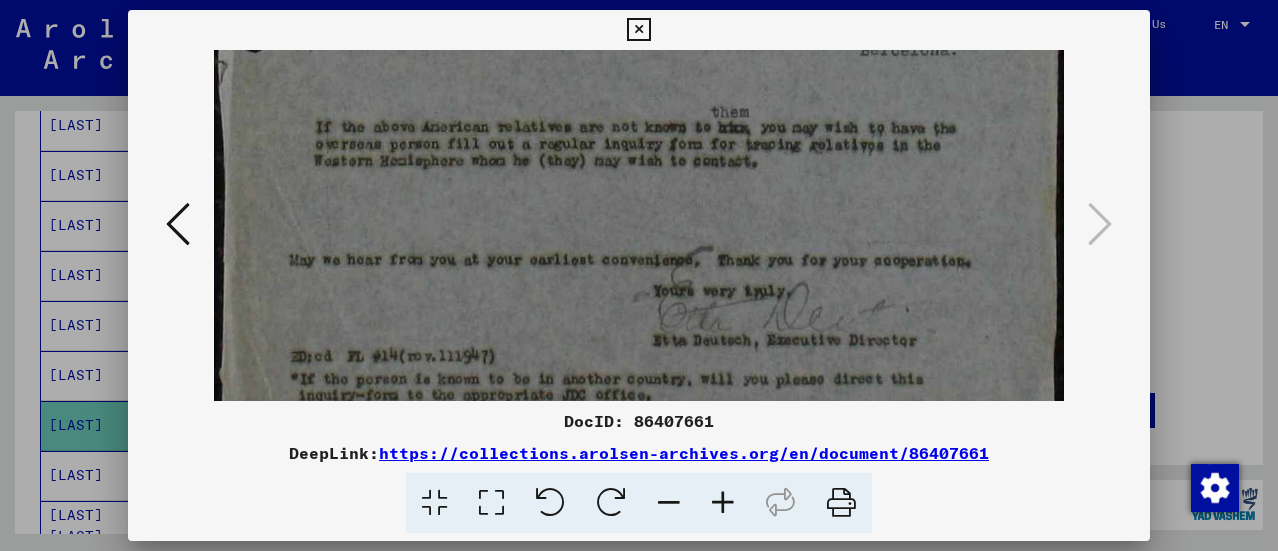 drag, startPoint x: 624, startPoint y: 260, endPoint x: 599, endPoint y: 100, distance: 161.94135 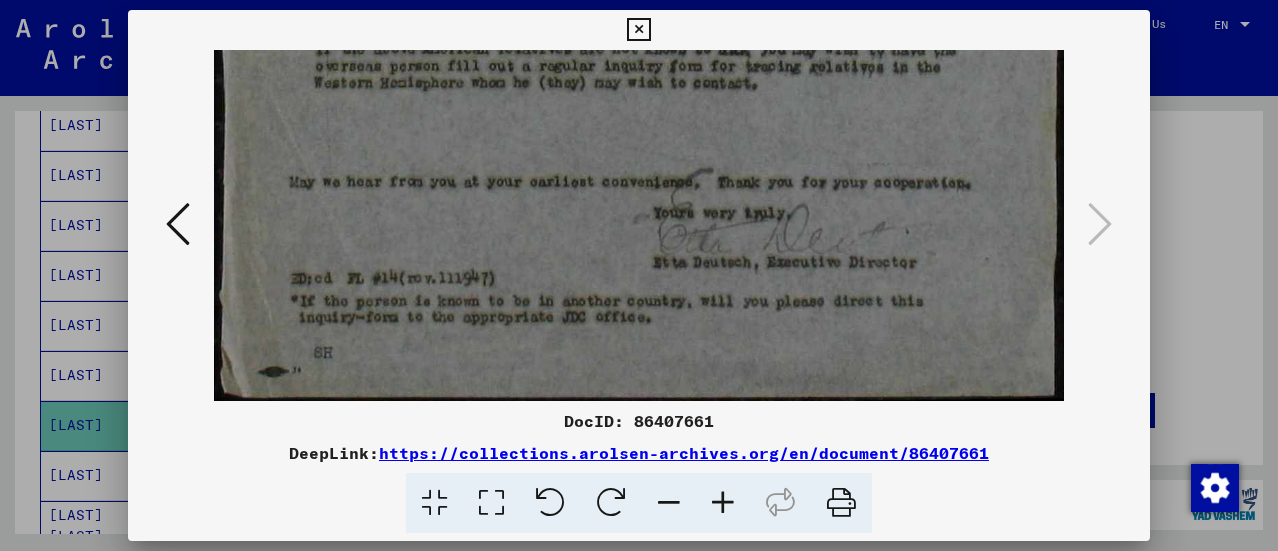 drag, startPoint x: 592, startPoint y: 252, endPoint x: 594, endPoint y: 146, distance: 106.01887 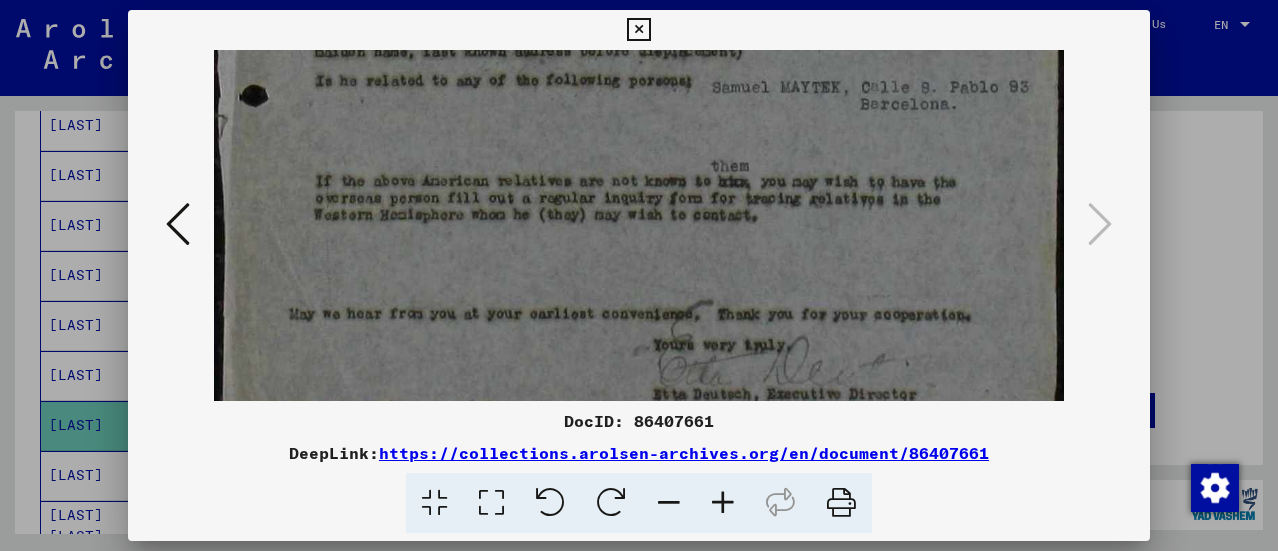 drag, startPoint x: 615, startPoint y: 120, endPoint x: 633, endPoint y: 327, distance: 207.78113 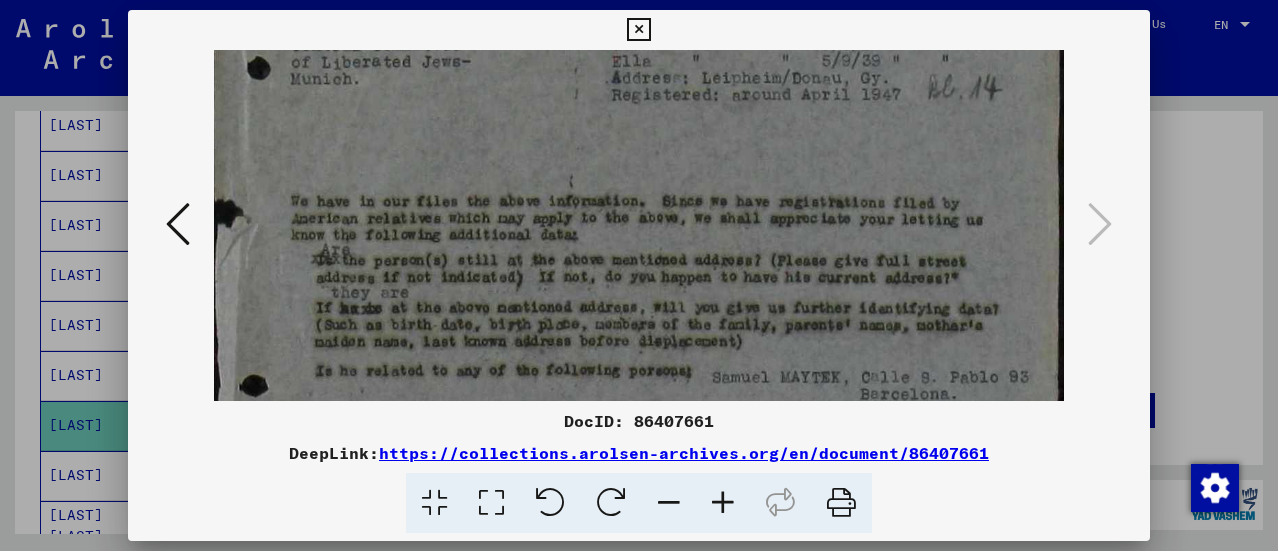 drag, startPoint x: 605, startPoint y: 119, endPoint x: 665, endPoint y: 336, distance: 225.14218 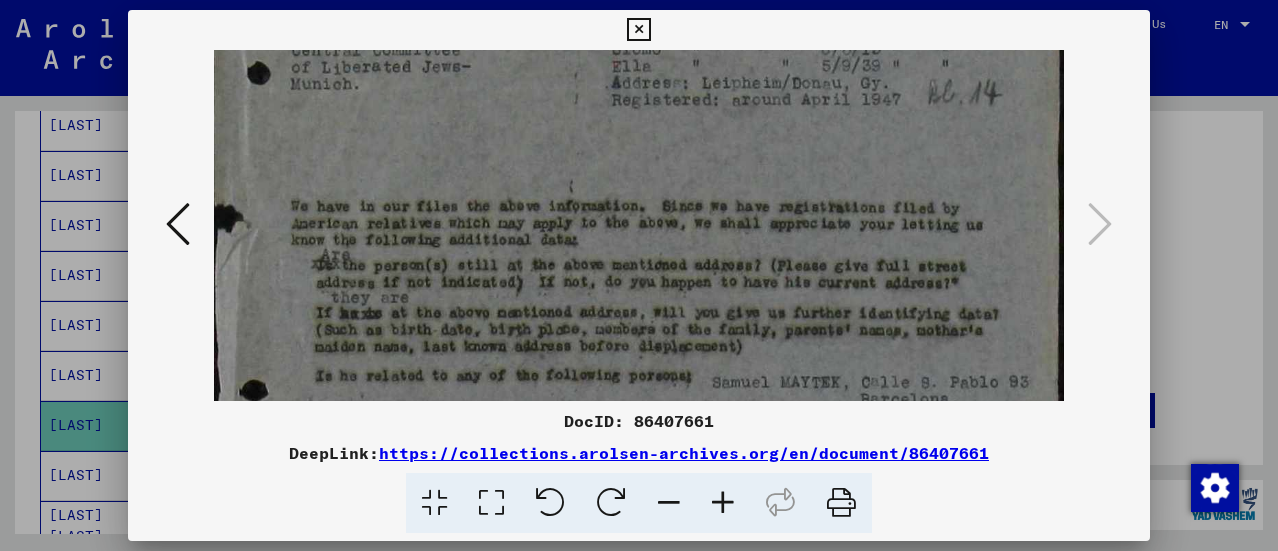 click at bounding box center [178, 224] 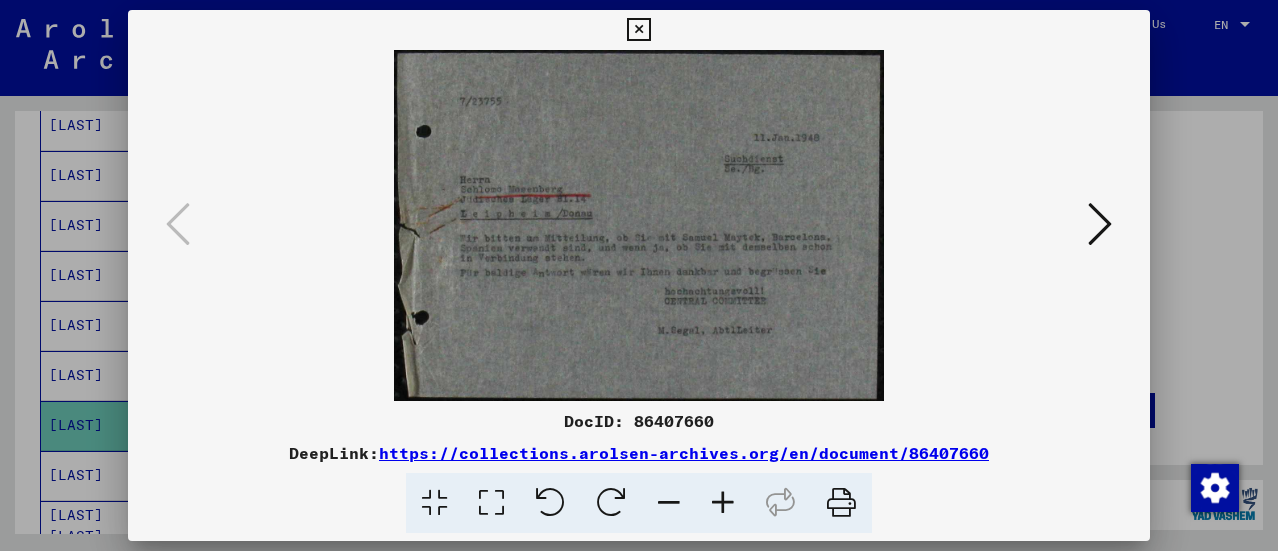 click at bounding box center (638, 30) 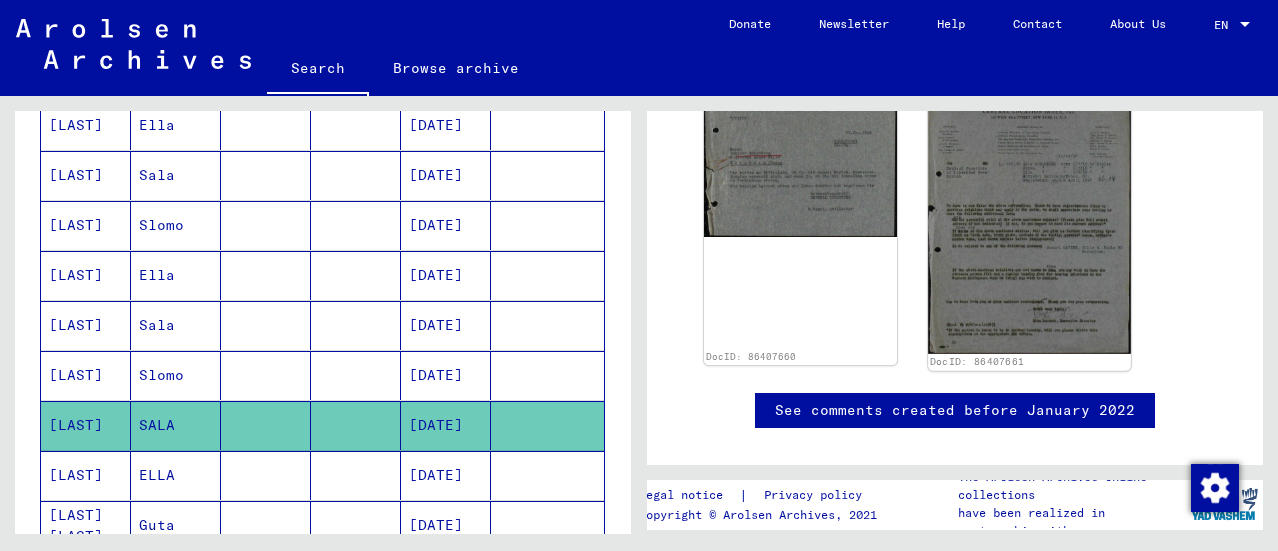 click 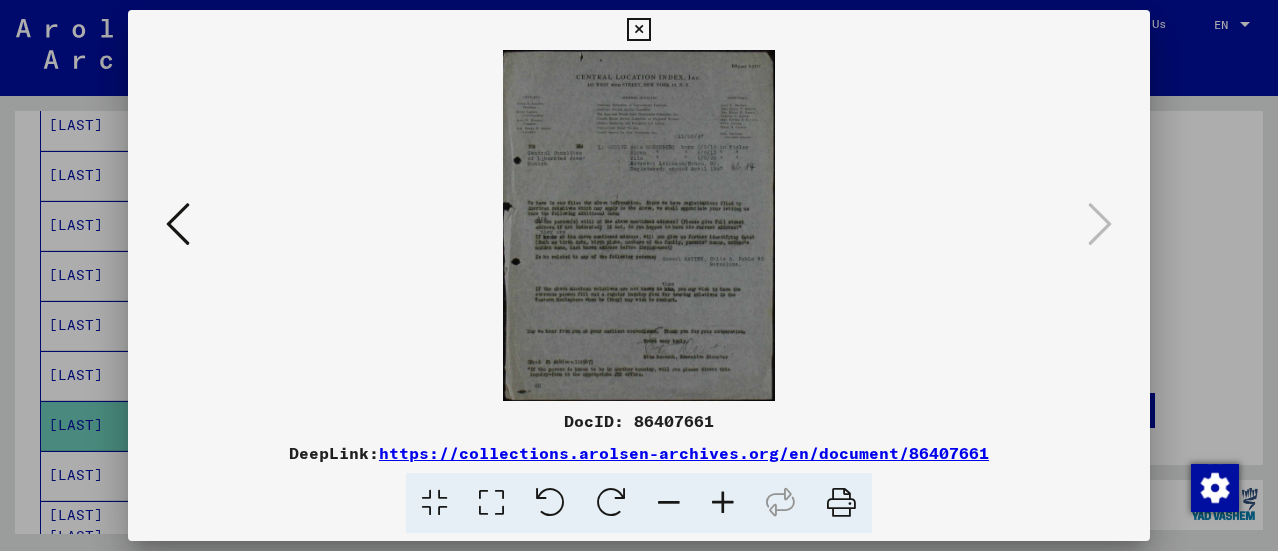 click at bounding box center (723, 503) 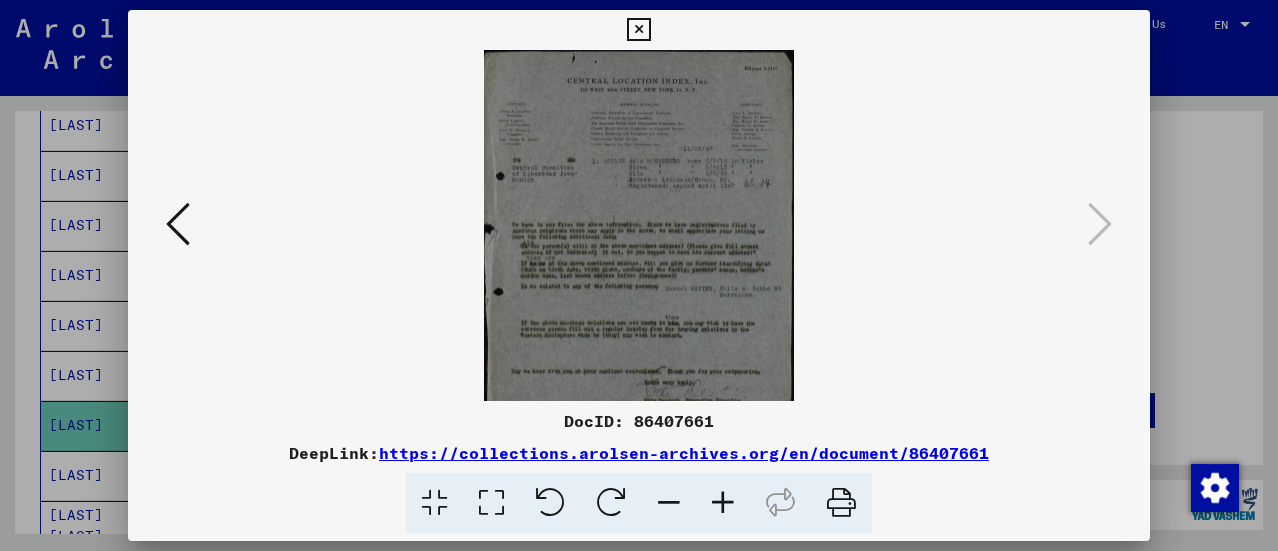 click at bounding box center [723, 503] 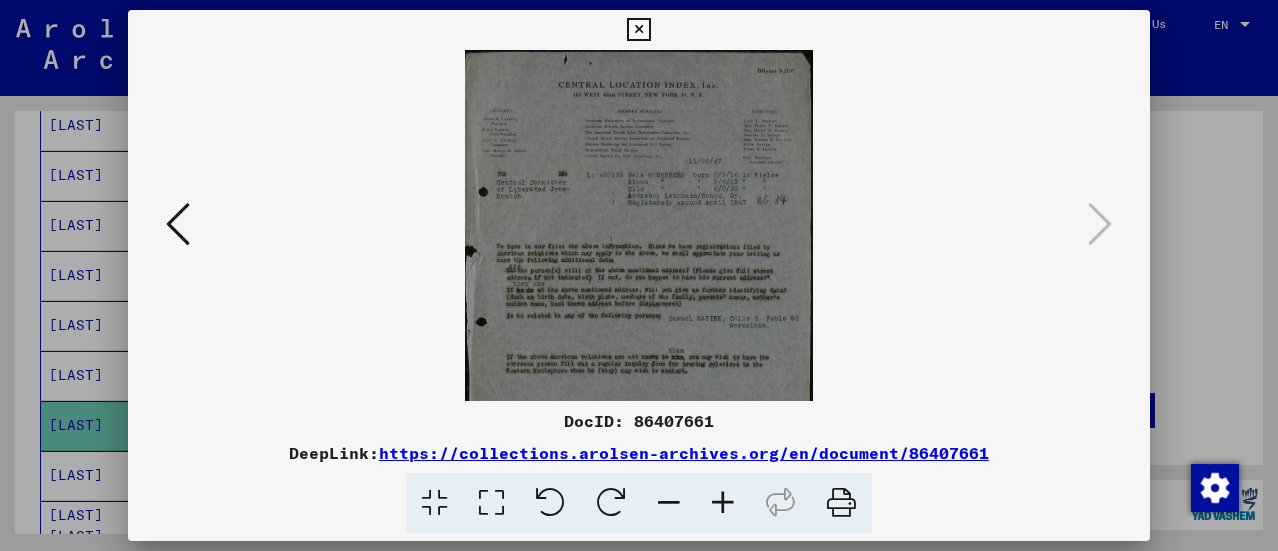 click at bounding box center [723, 503] 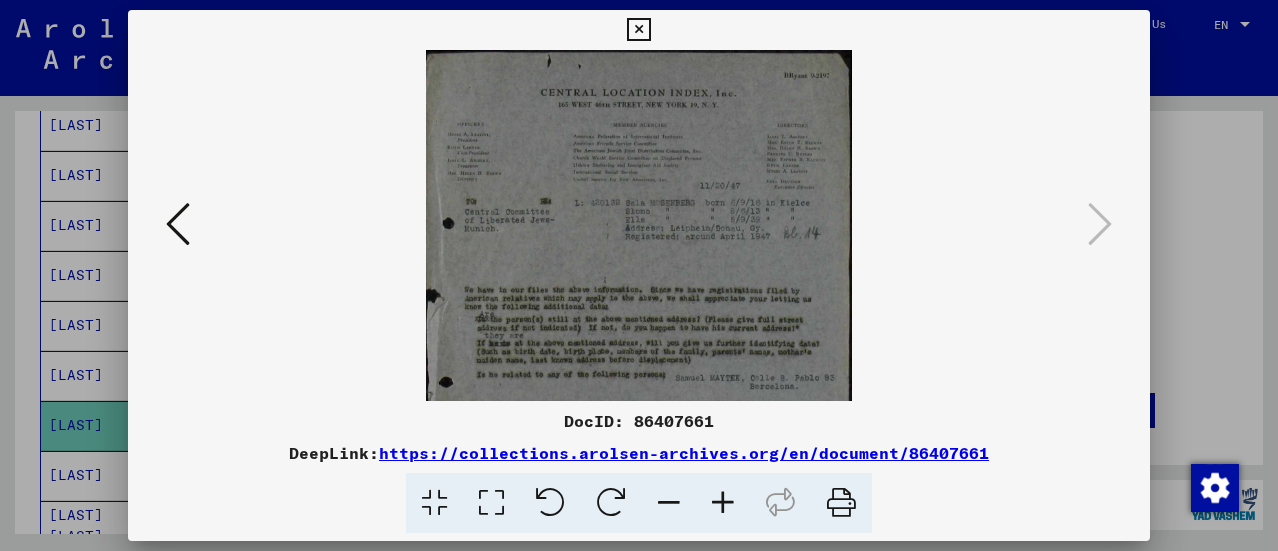 click at bounding box center (723, 503) 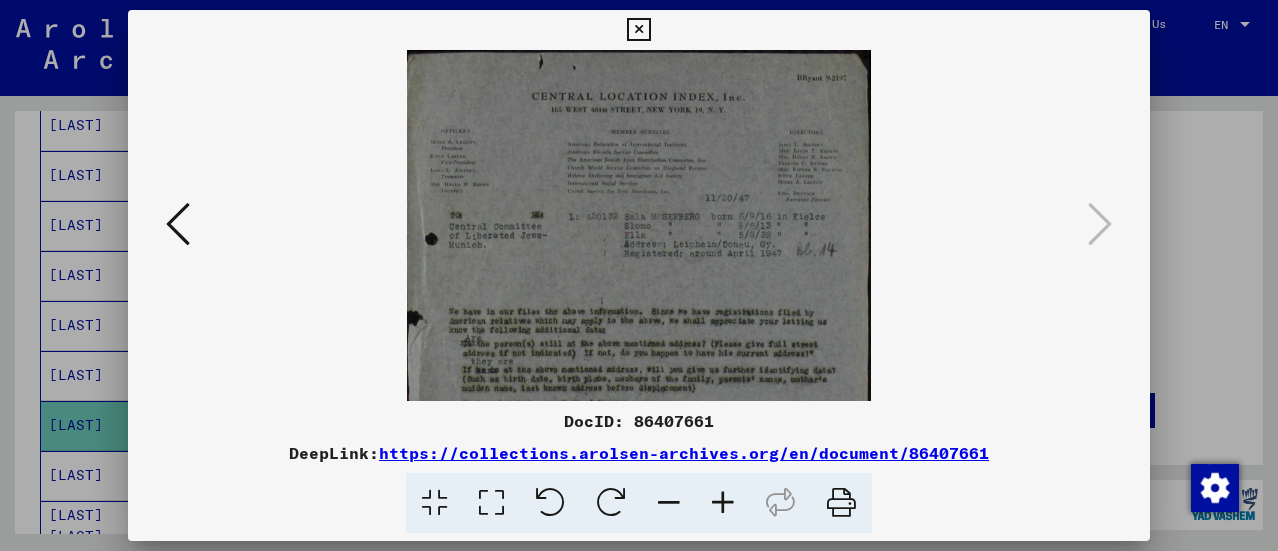 click at bounding box center [723, 503] 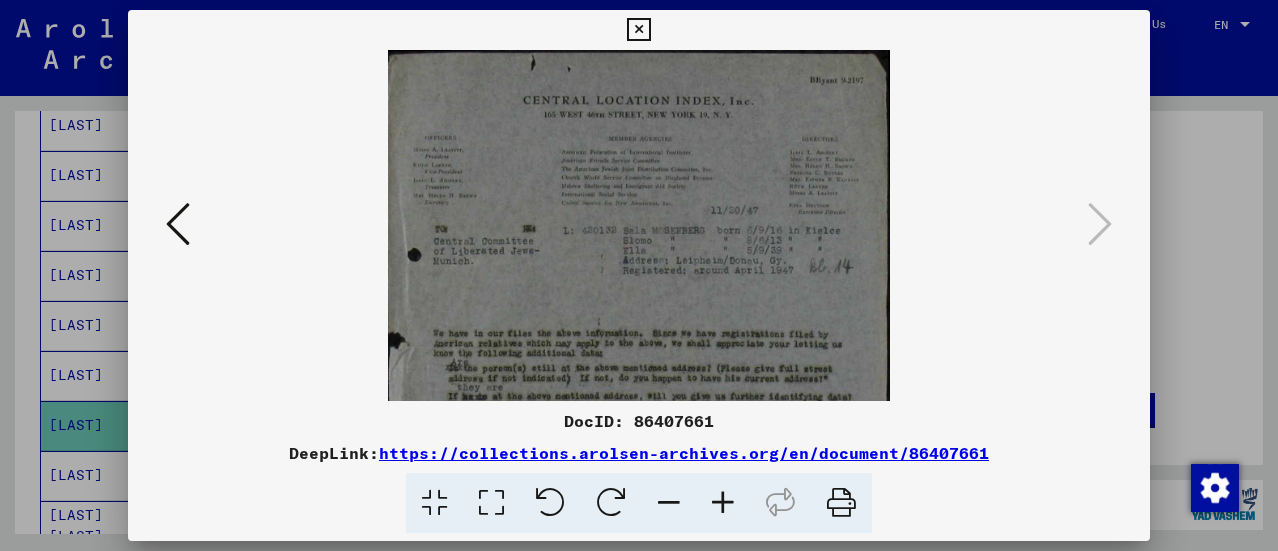 click at bounding box center [723, 503] 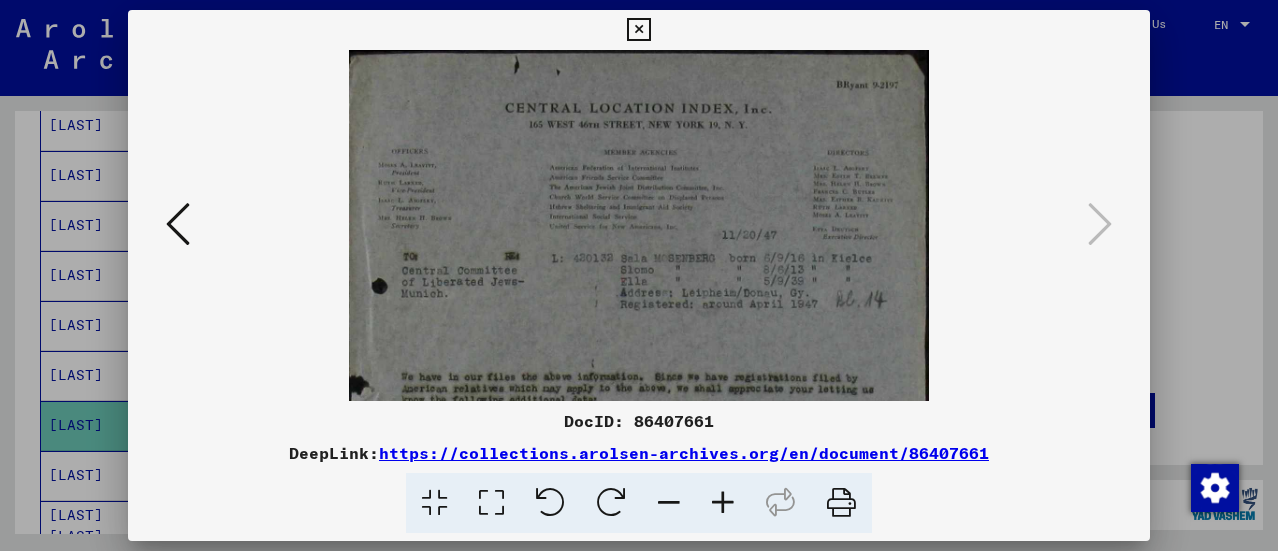 click at bounding box center (723, 503) 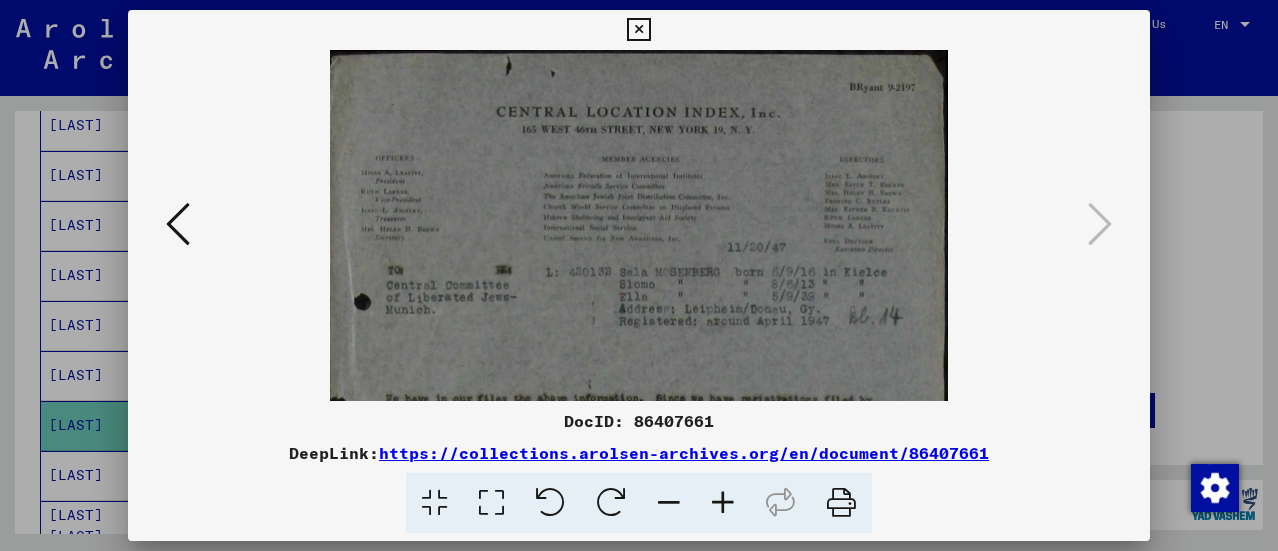 click at bounding box center (723, 503) 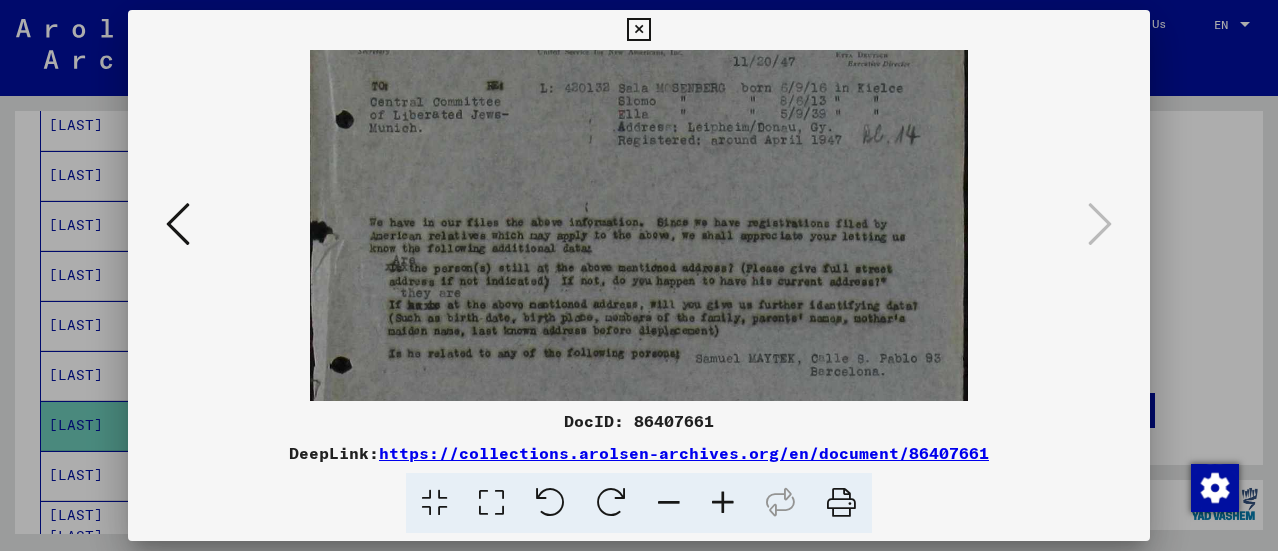 scroll, scrollTop: 270, scrollLeft: 0, axis: vertical 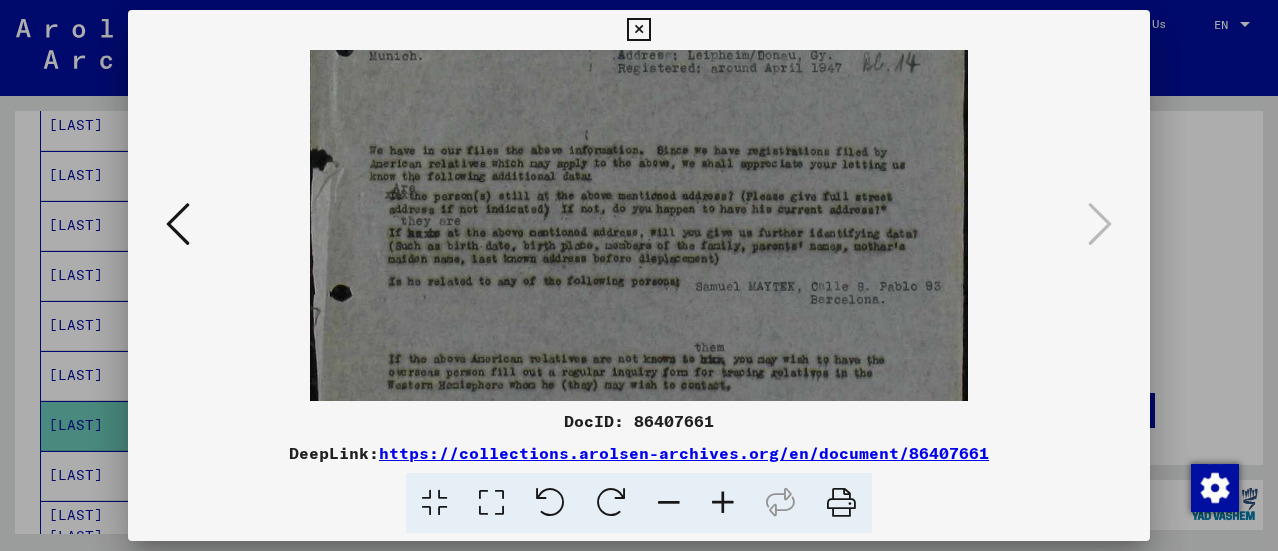 drag, startPoint x: 681, startPoint y: 346, endPoint x: 622, endPoint y: 72, distance: 280.2802 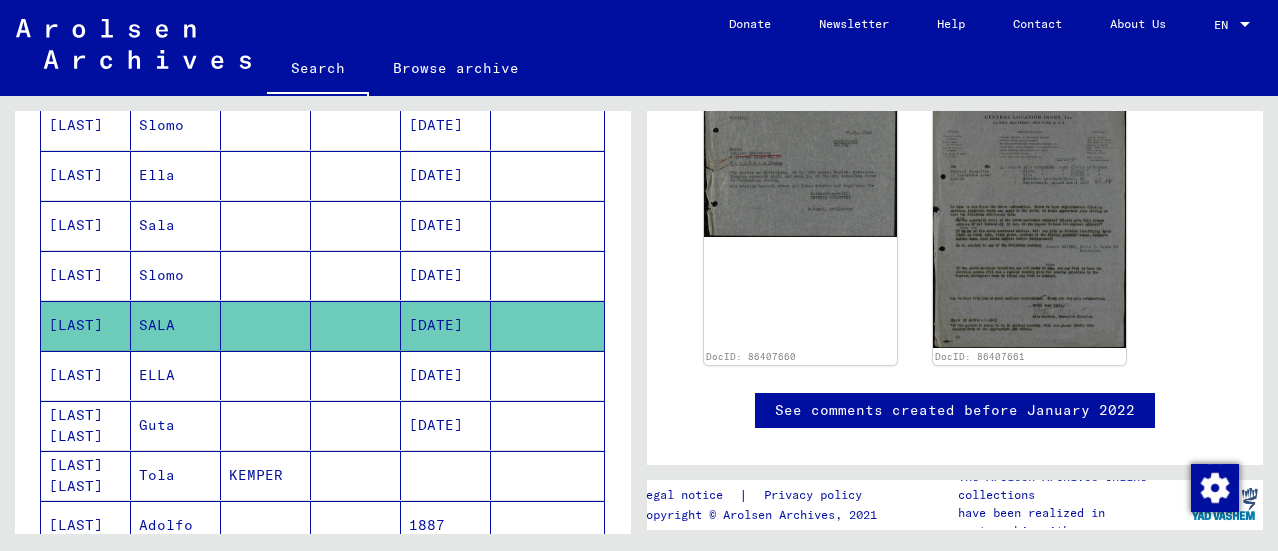 scroll, scrollTop: 804, scrollLeft: 0, axis: vertical 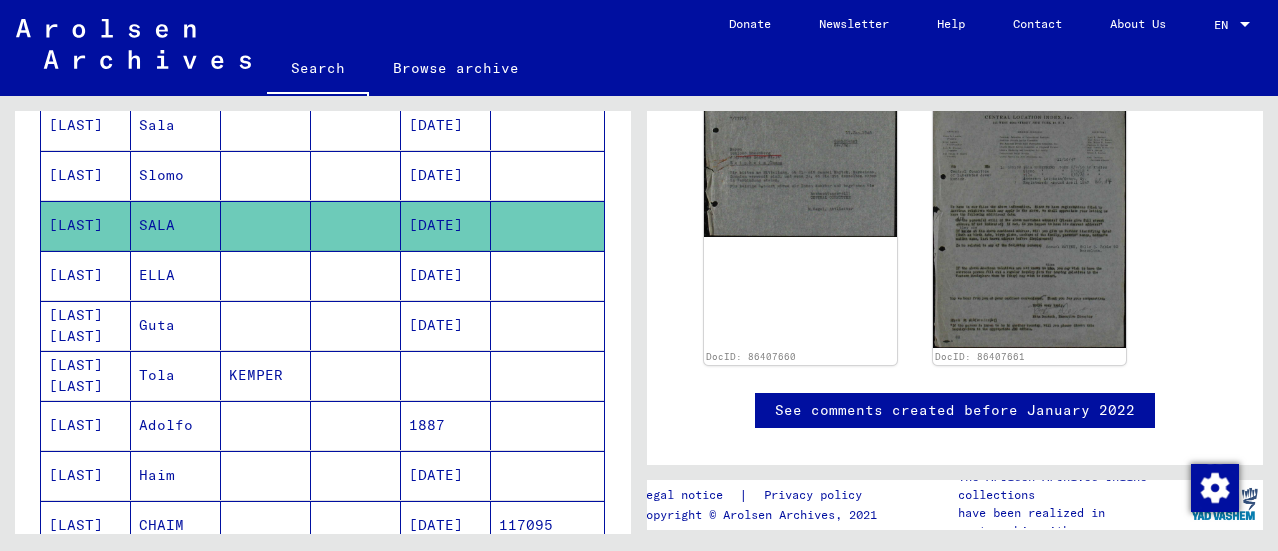 click on "[LAST]" at bounding box center [86, 325] 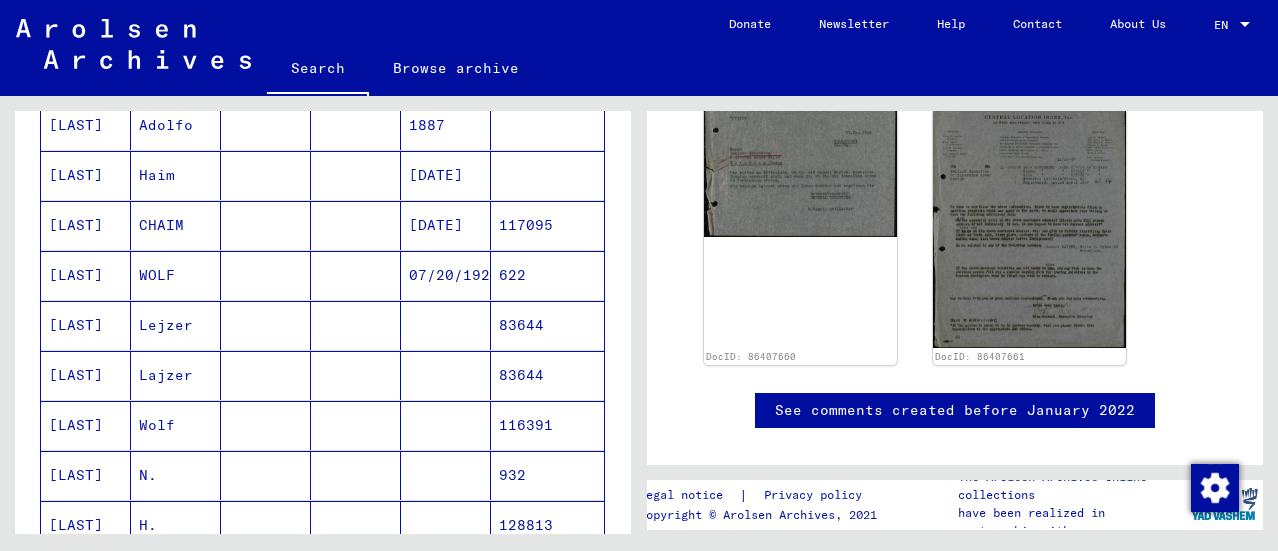 scroll, scrollTop: 1204, scrollLeft: 0, axis: vertical 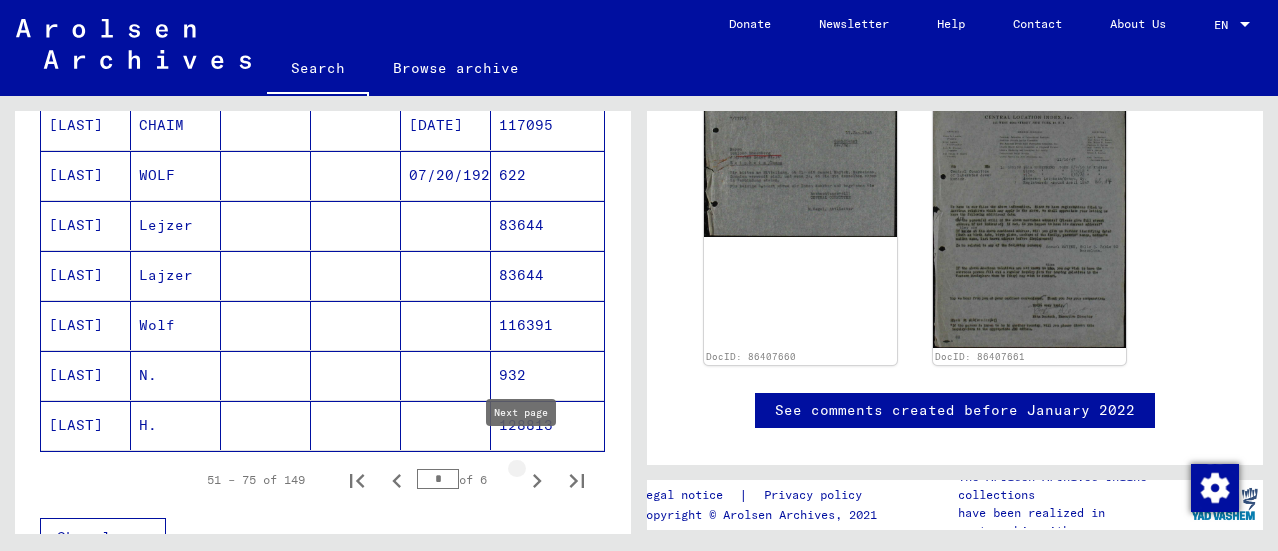 click 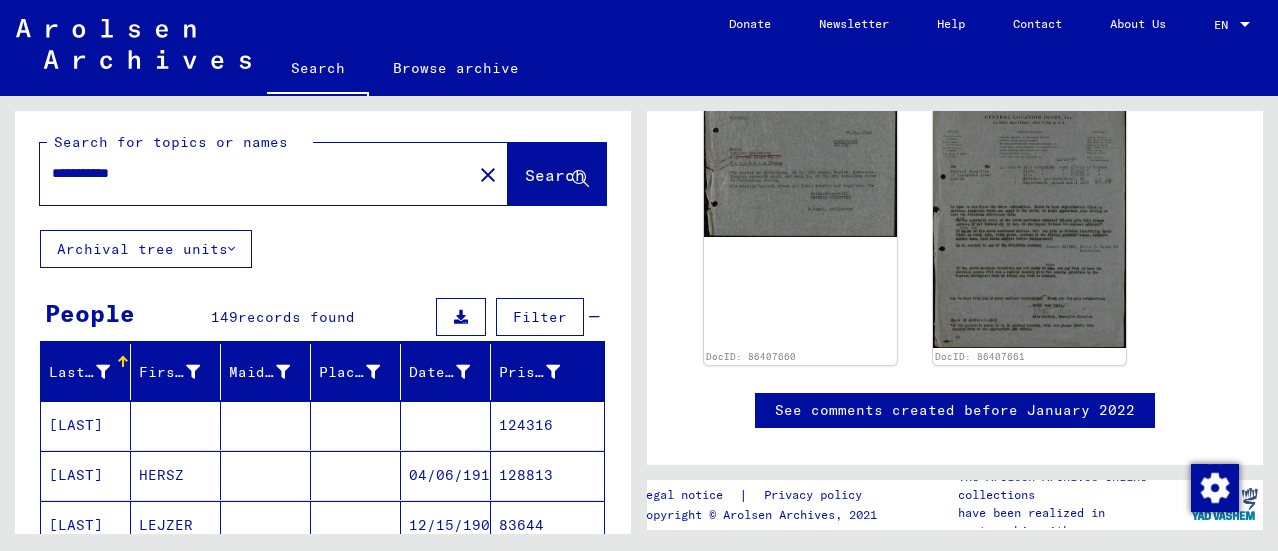 scroll, scrollTop: 204, scrollLeft: 0, axis: vertical 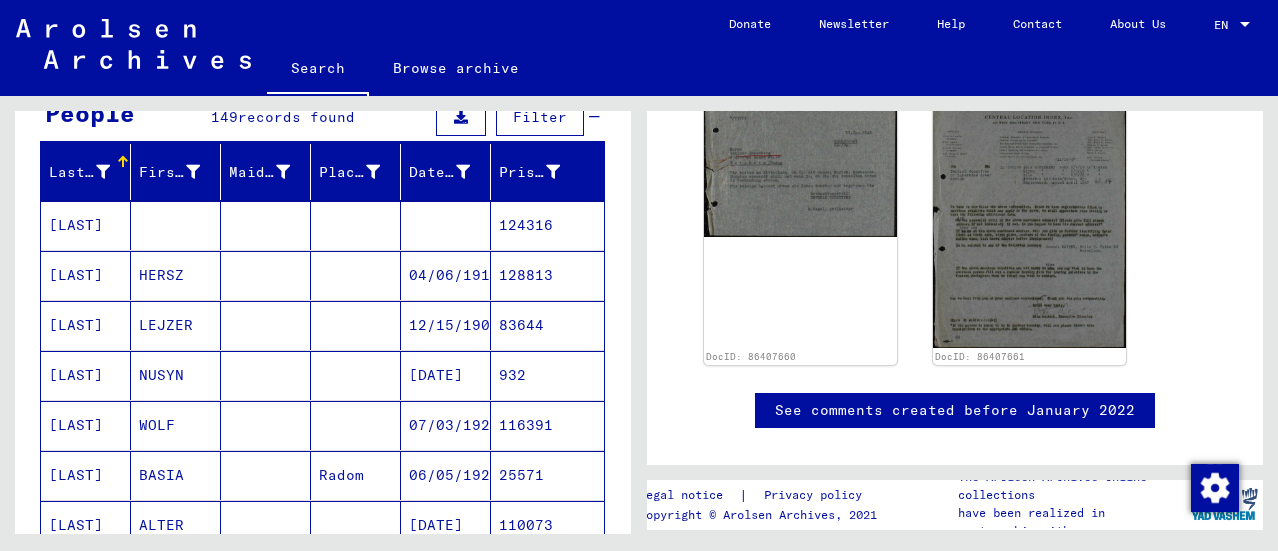click on "[LAST]" at bounding box center (86, 275) 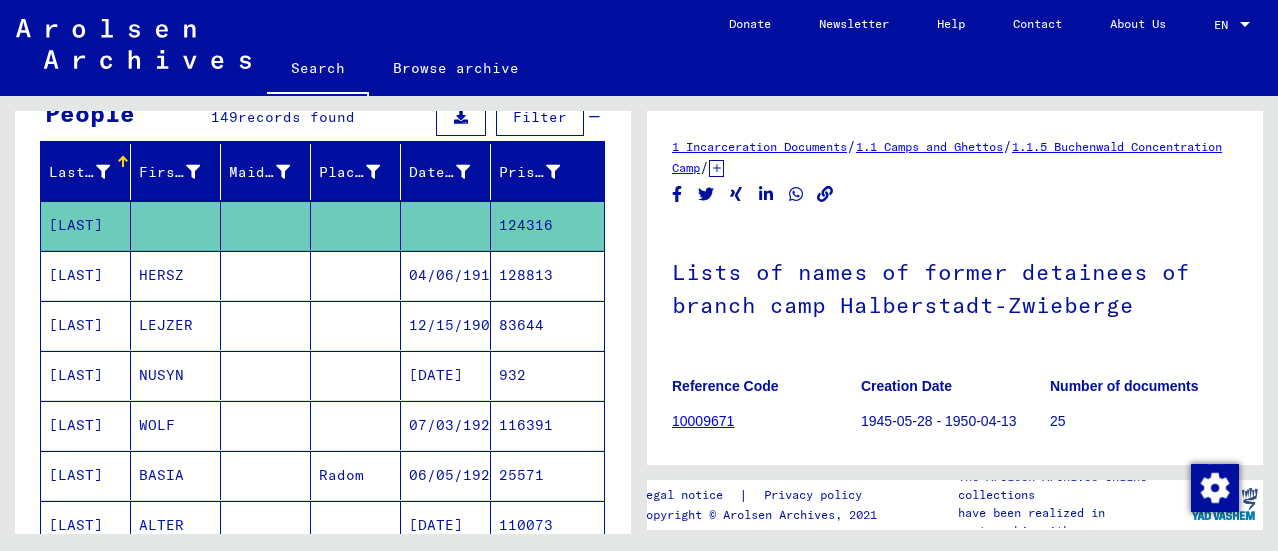 scroll, scrollTop: 0, scrollLeft: 0, axis: both 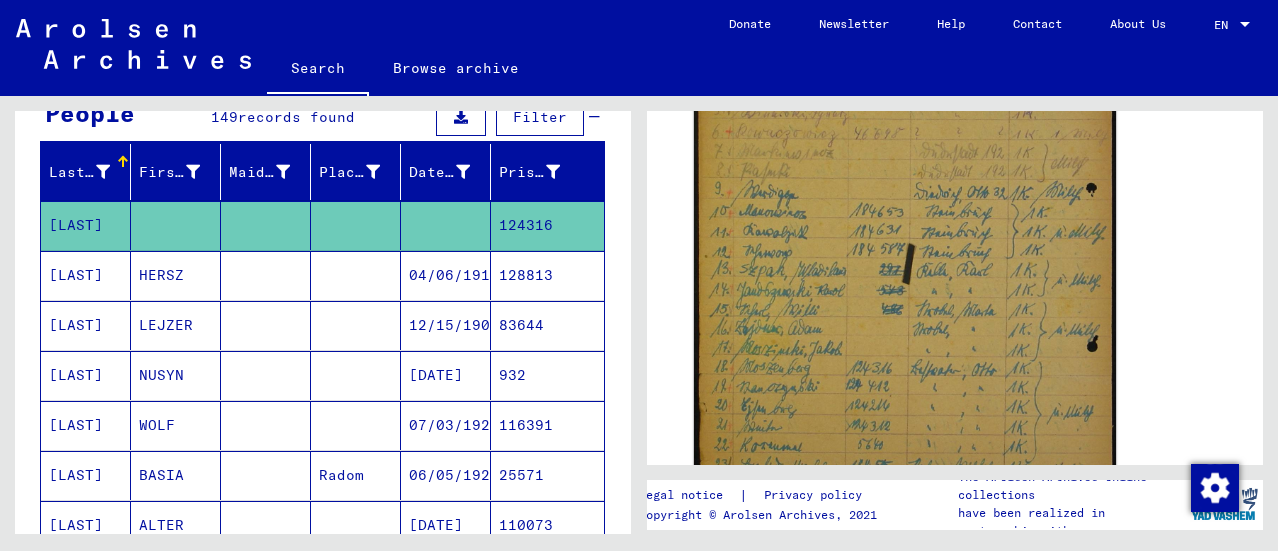 click 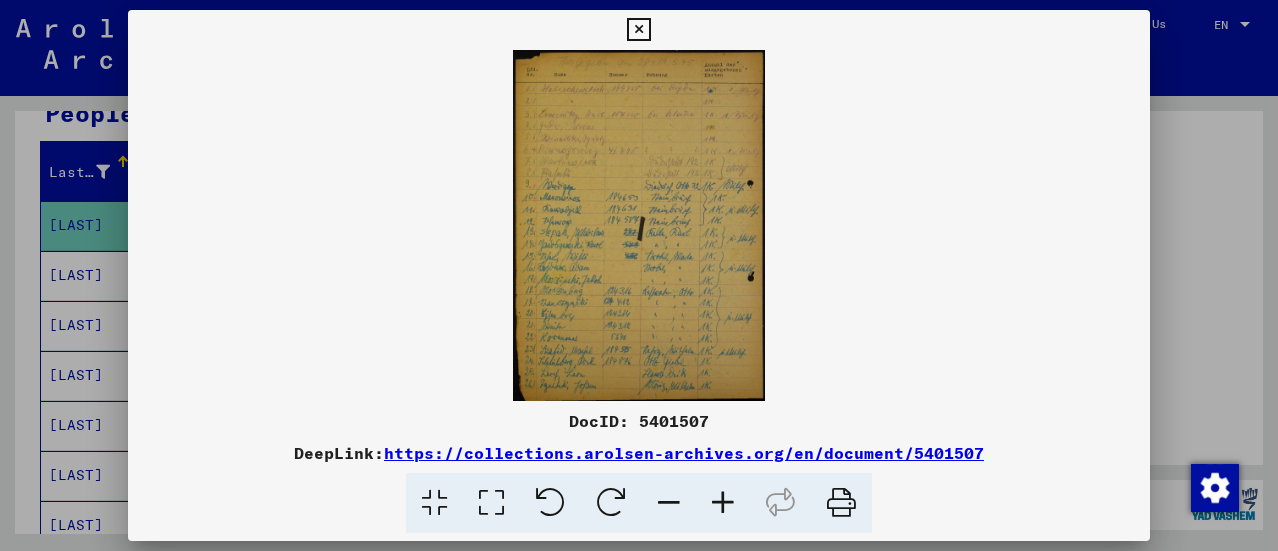 click at bounding box center (723, 503) 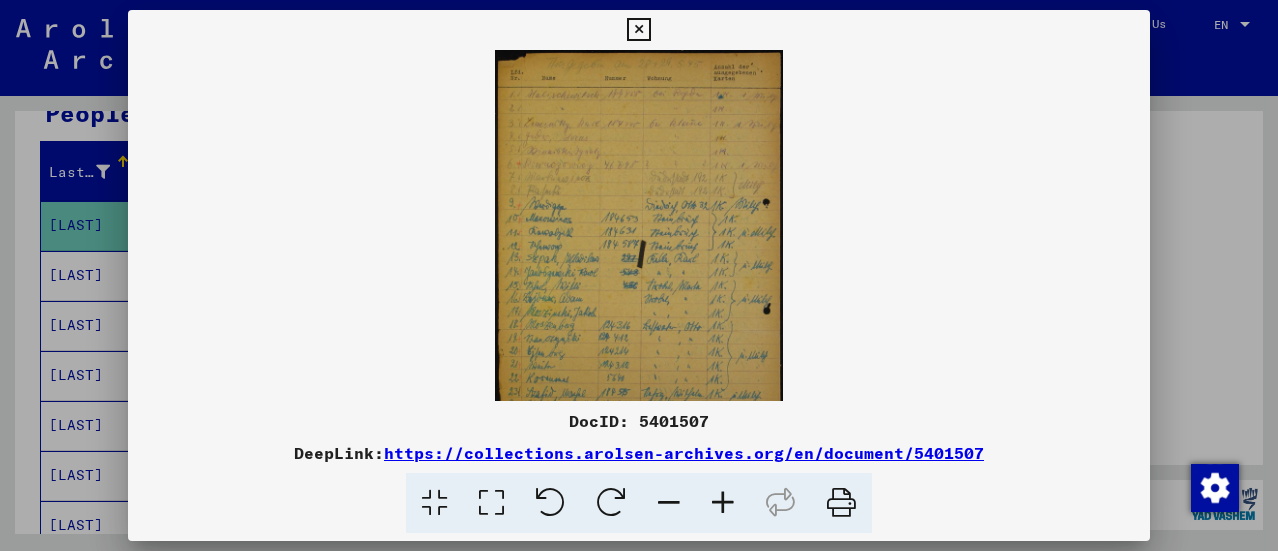 click at bounding box center (723, 503) 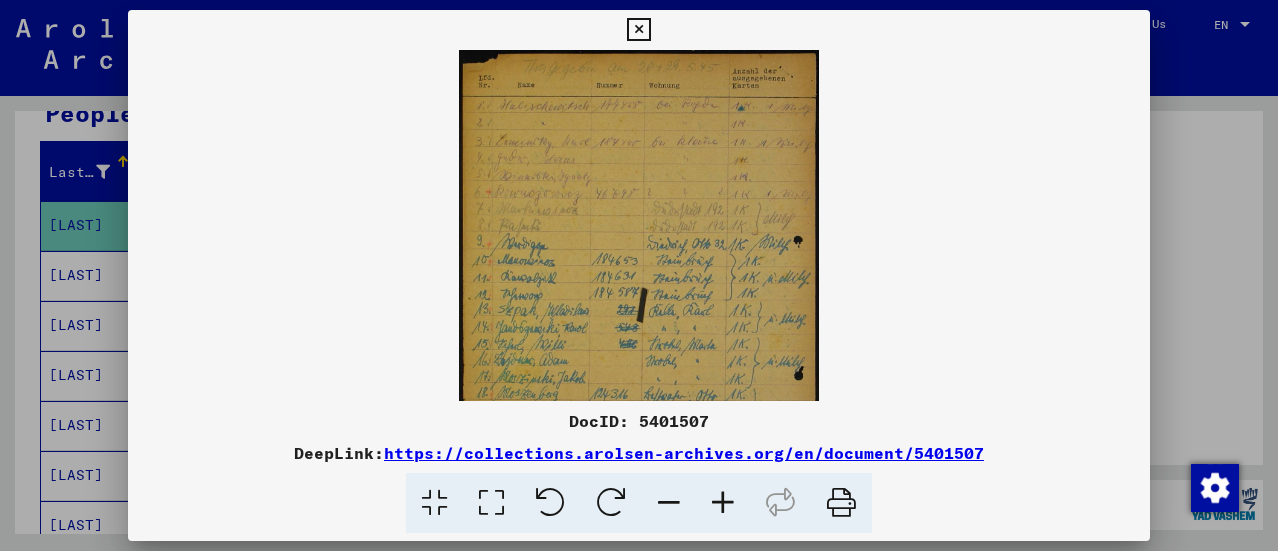 click at bounding box center [723, 503] 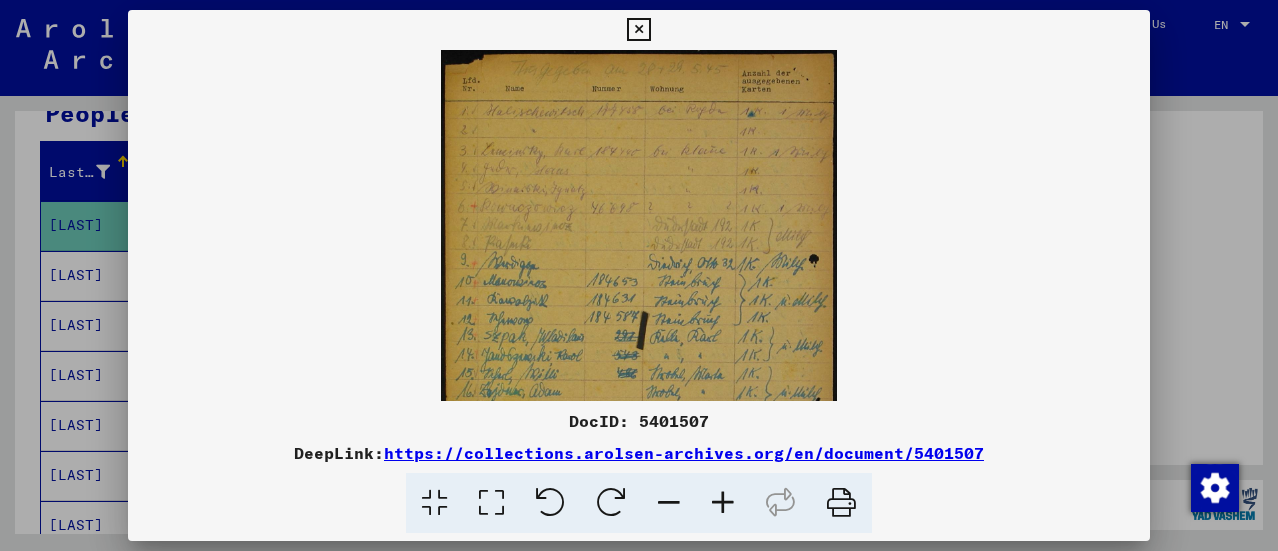 click at bounding box center (723, 503) 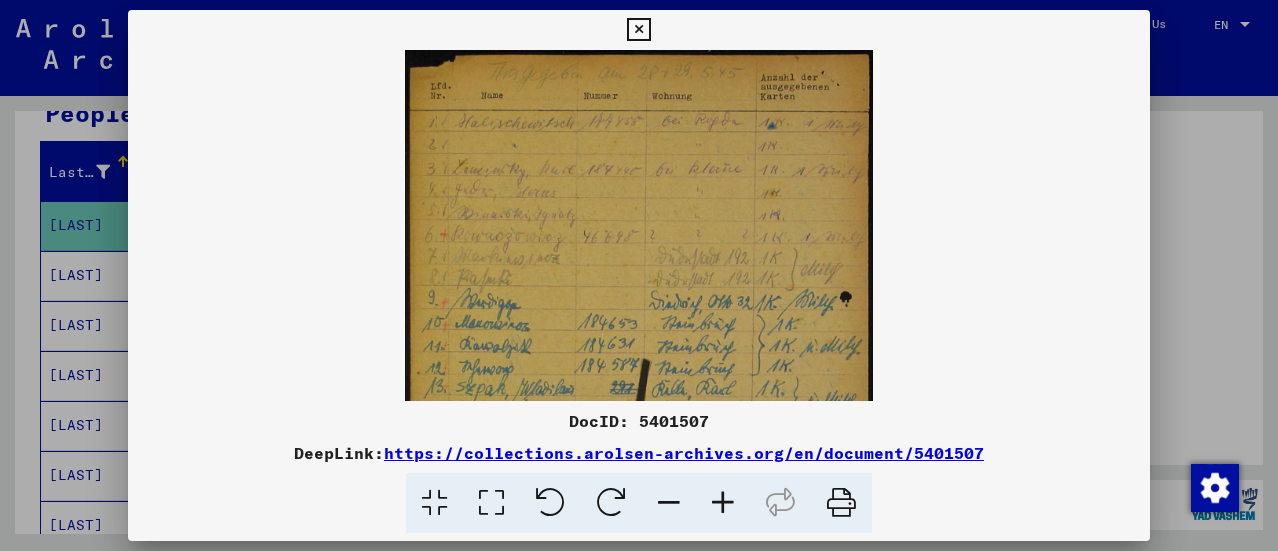 click at bounding box center [723, 503] 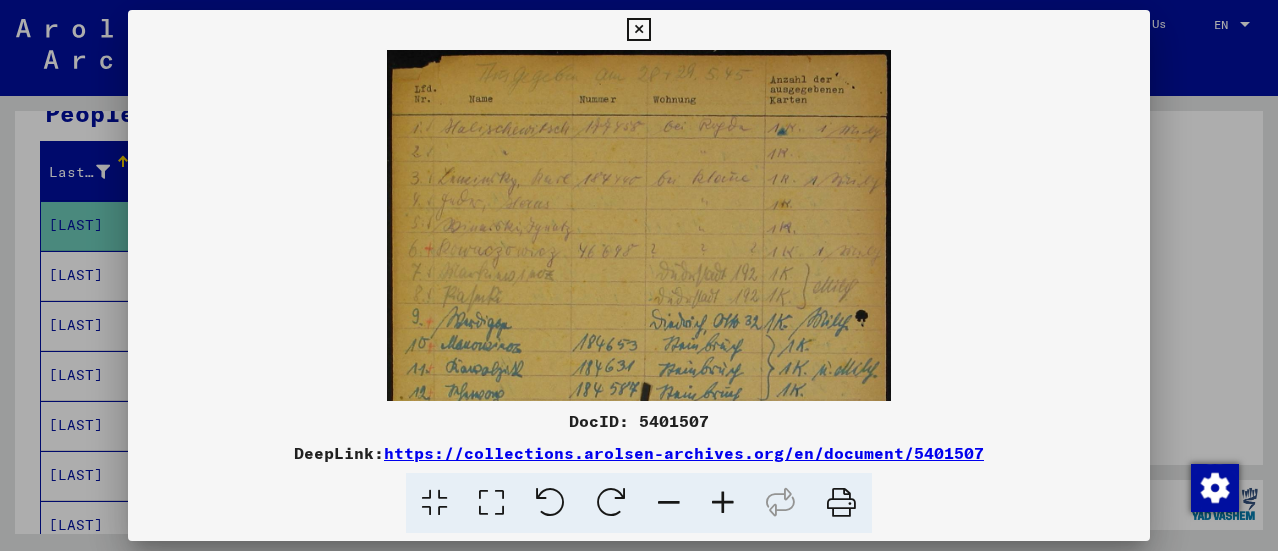 click at bounding box center (723, 503) 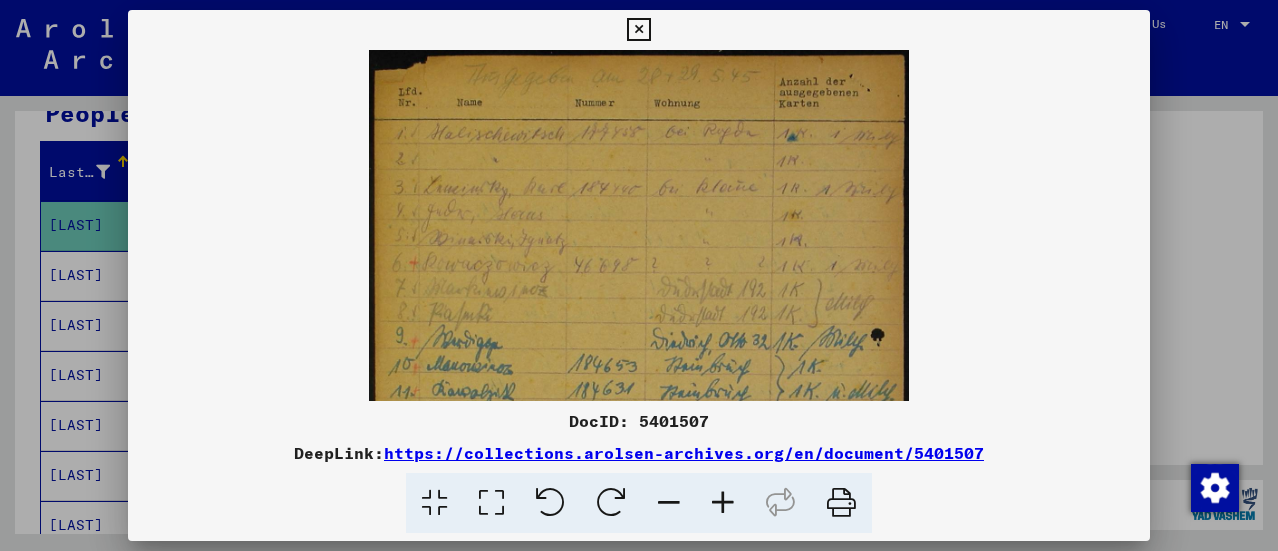 click at bounding box center [723, 503] 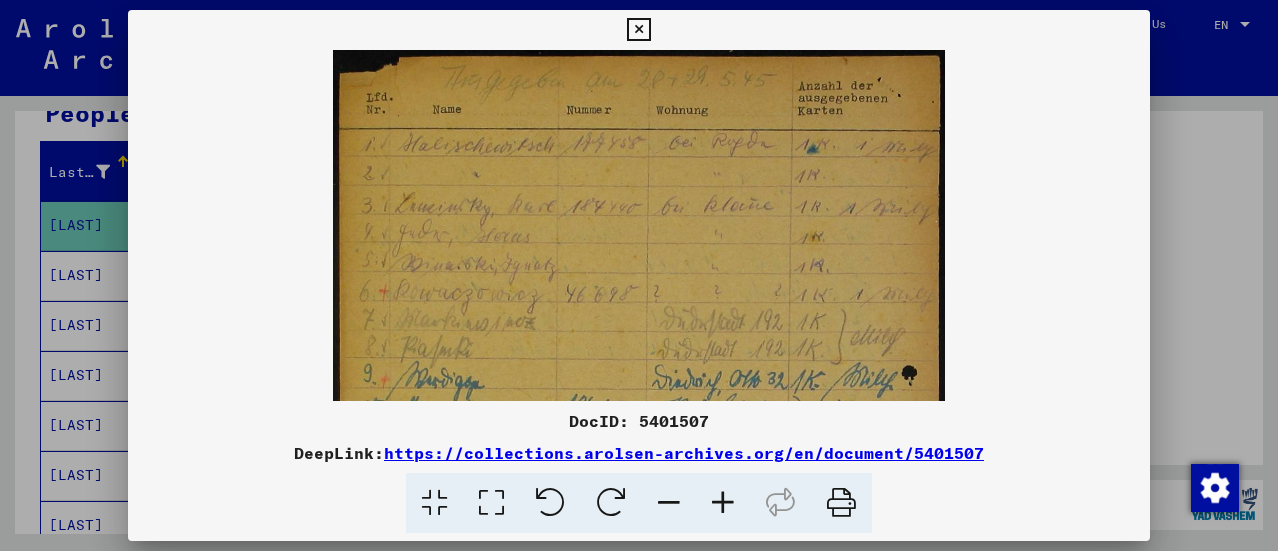 click at bounding box center [723, 503] 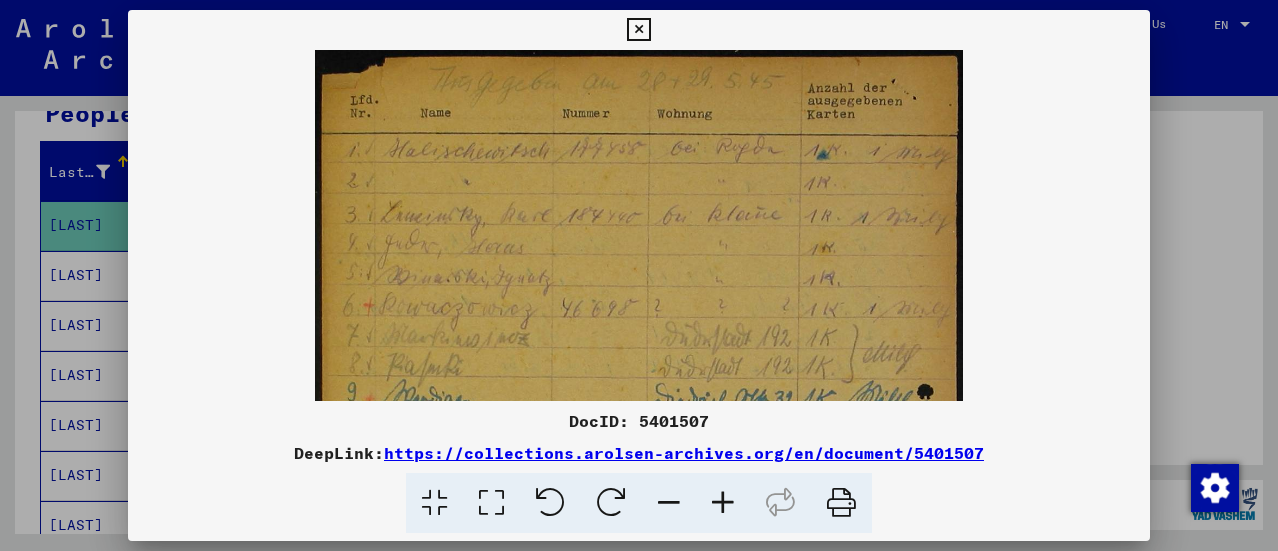 click at bounding box center (723, 503) 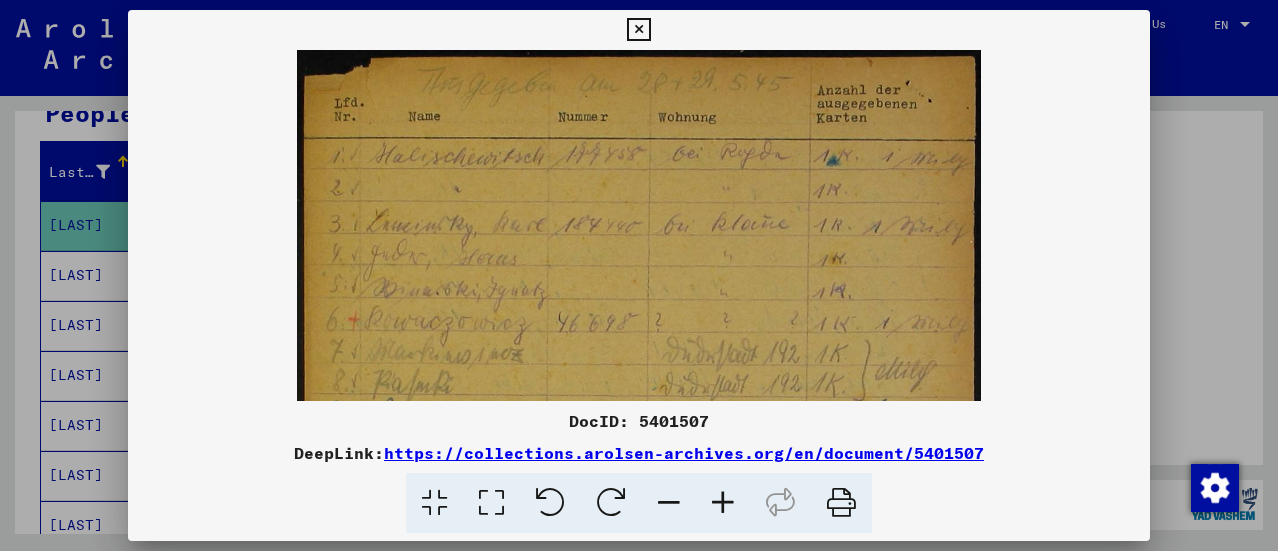 click at bounding box center [723, 503] 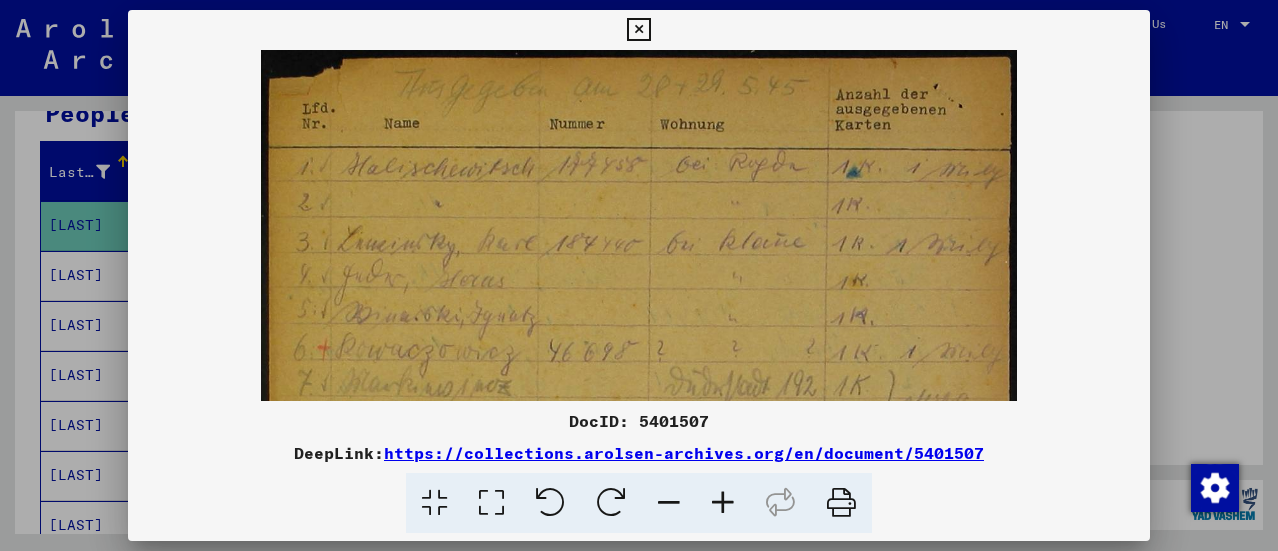 click at bounding box center (723, 503) 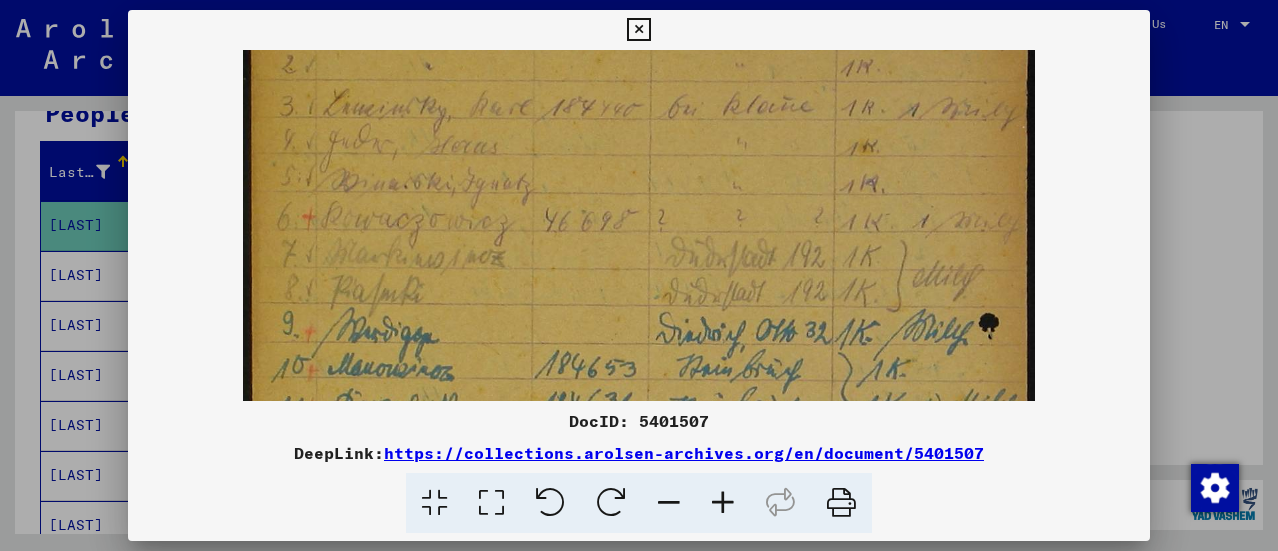 scroll, scrollTop: 147, scrollLeft: 0, axis: vertical 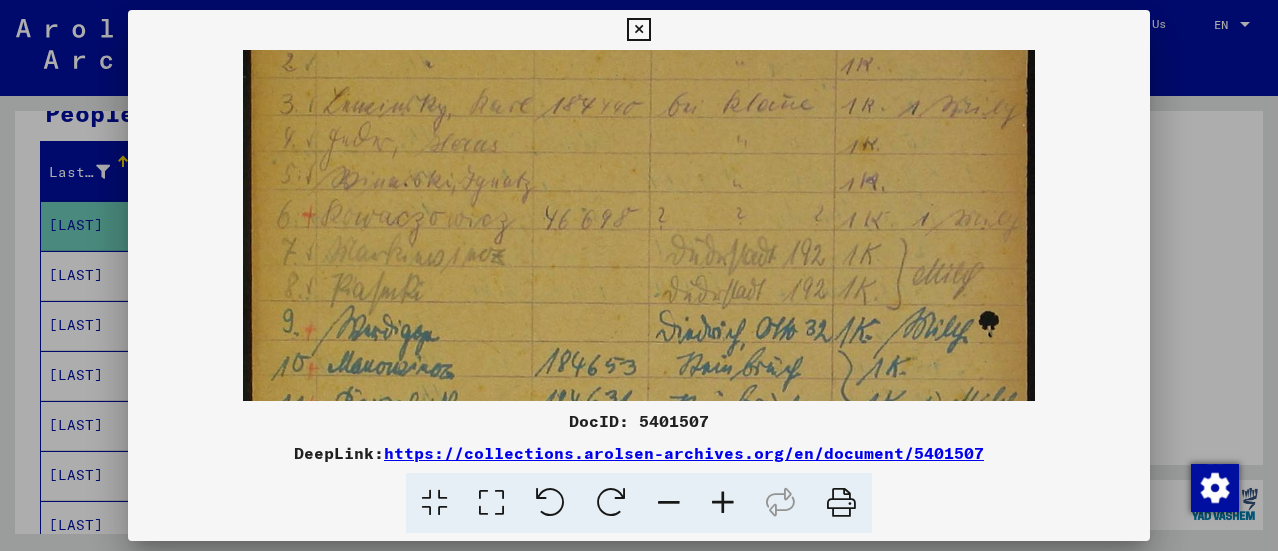 drag, startPoint x: 615, startPoint y: 292, endPoint x: 600, endPoint y: 143, distance: 149.75313 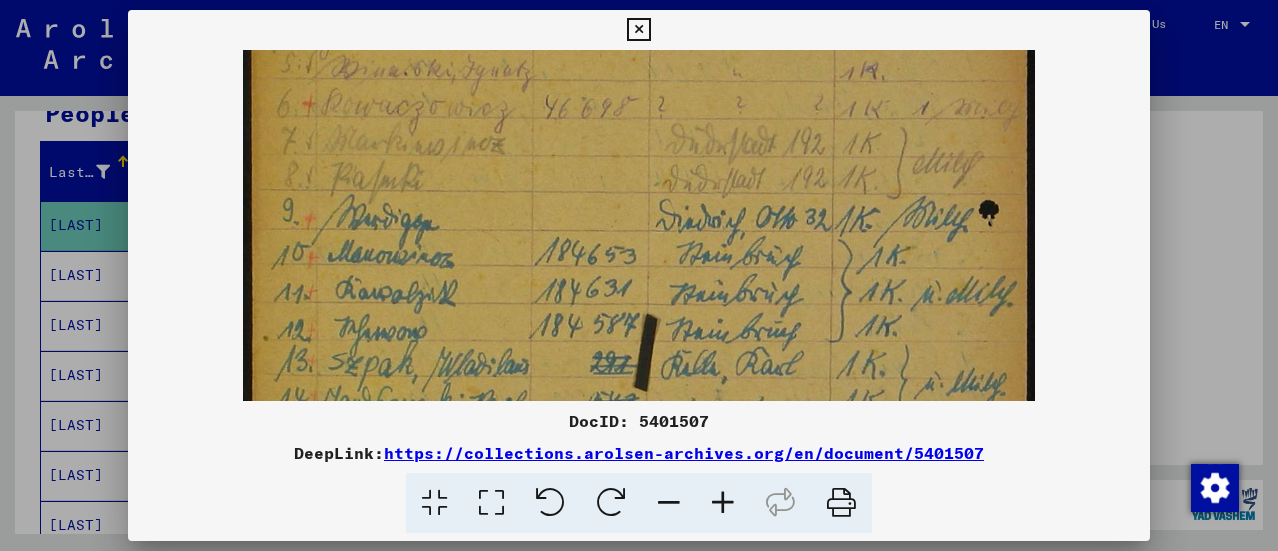 scroll, scrollTop: 279, scrollLeft: 0, axis: vertical 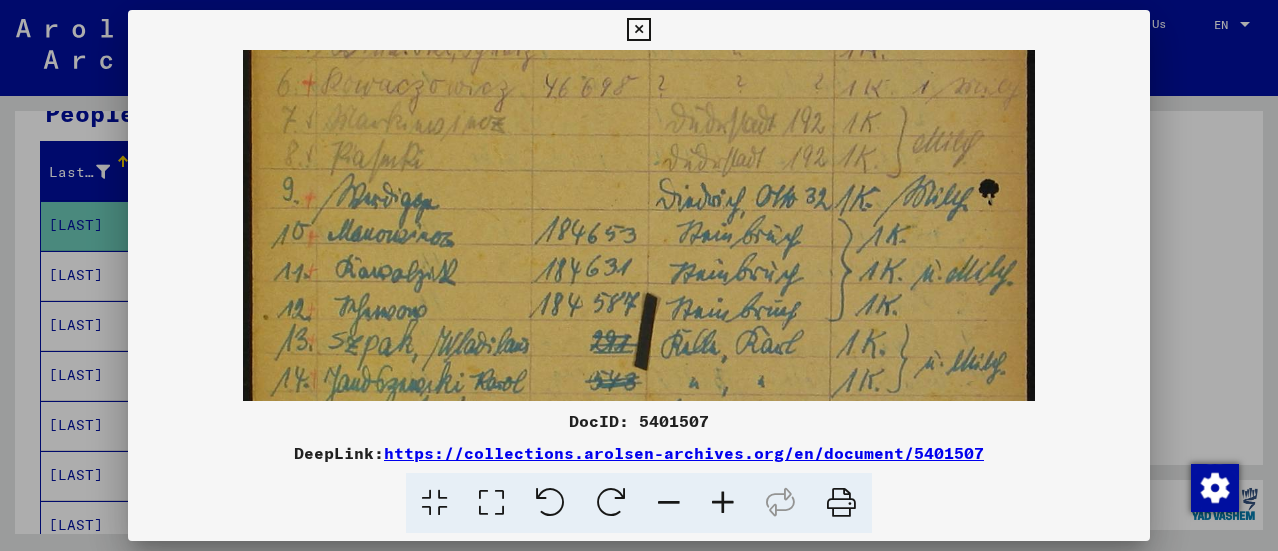 drag, startPoint x: 628, startPoint y: 272, endPoint x: 621, endPoint y: 138, distance: 134.18271 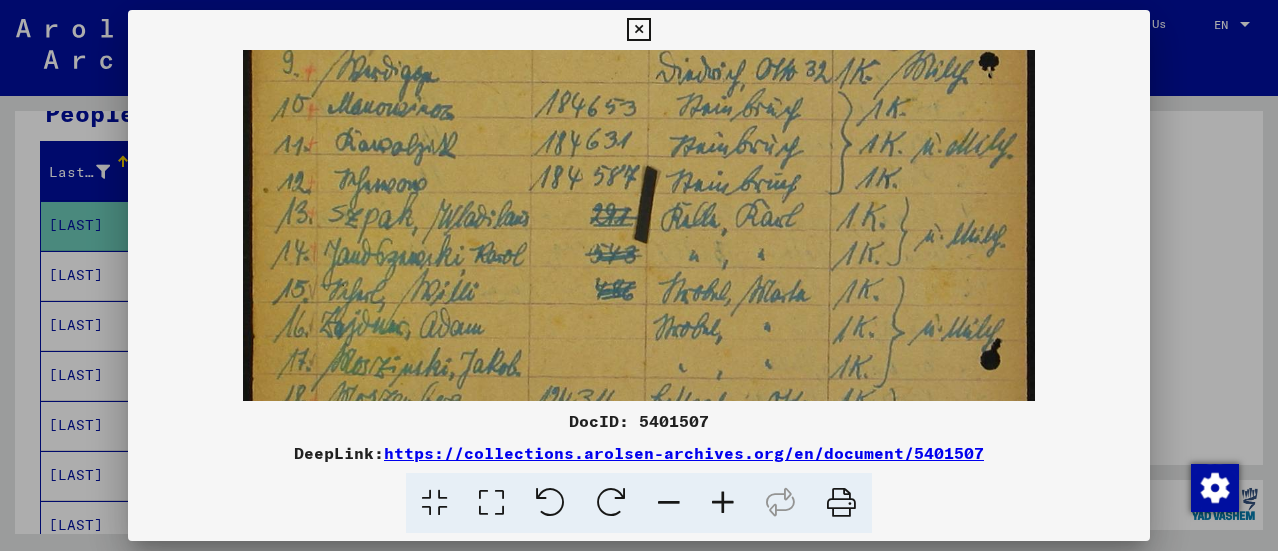 drag, startPoint x: 658, startPoint y: 270, endPoint x: 659, endPoint y: 139, distance: 131.00381 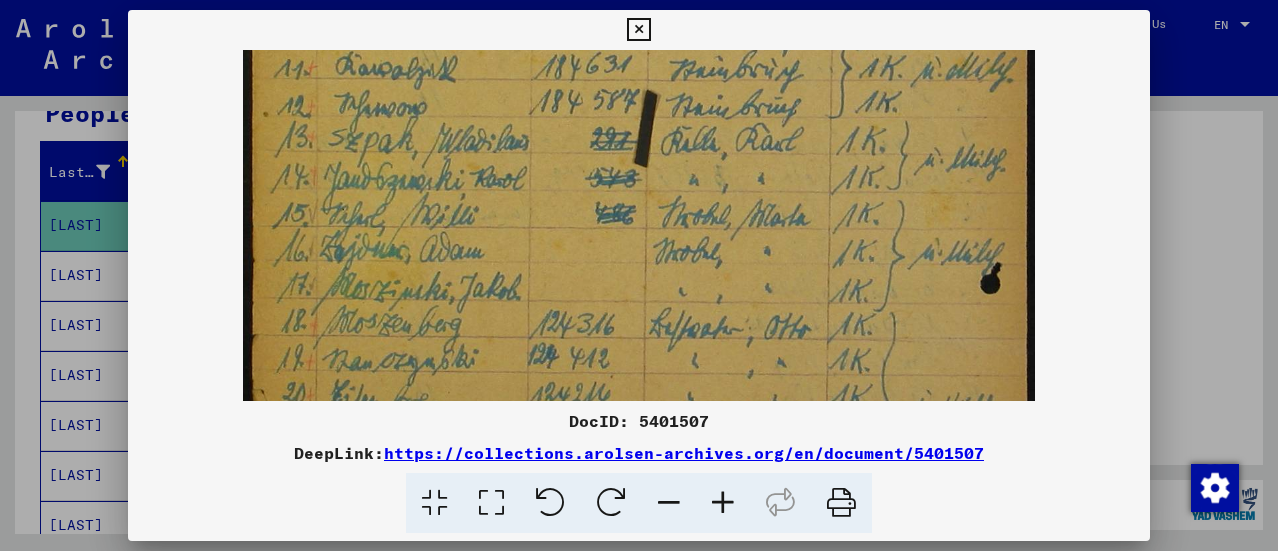 scroll, scrollTop: 529, scrollLeft: 0, axis: vertical 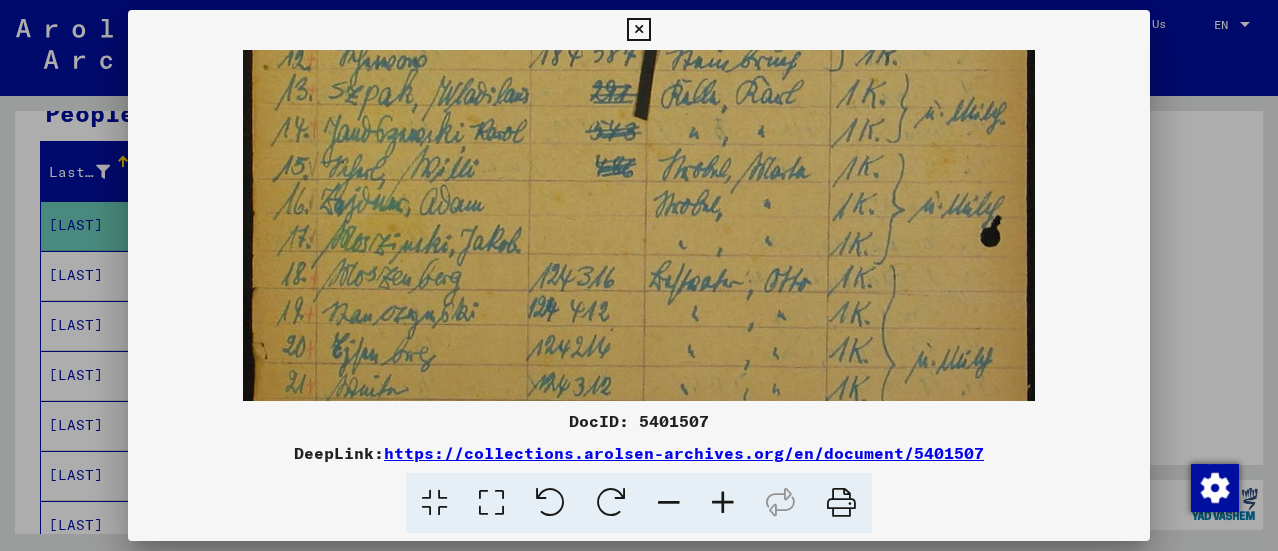 drag, startPoint x: 675, startPoint y: 249, endPoint x: 660, endPoint y: 124, distance: 125.89678 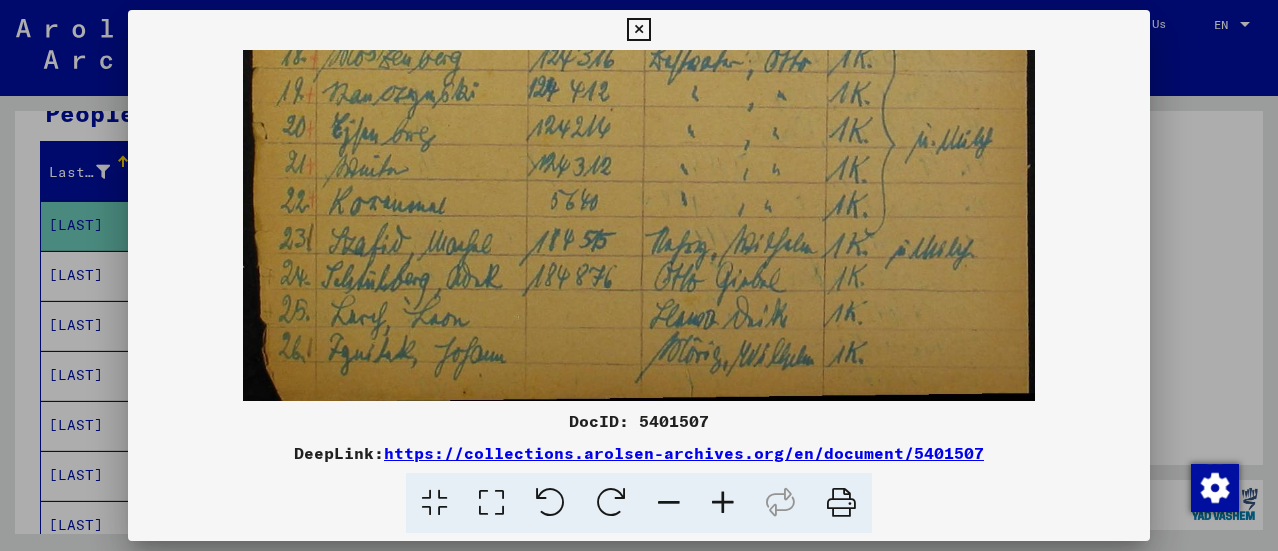 scroll, scrollTop: 750, scrollLeft: 0, axis: vertical 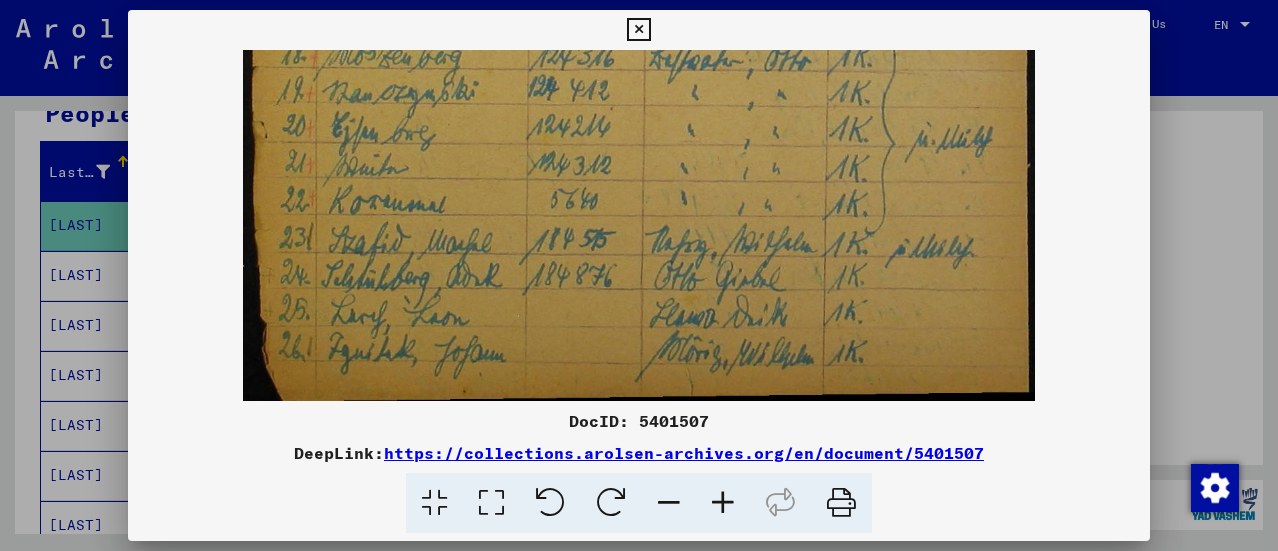 drag, startPoint x: 692, startPoint y: 296, endPoint x: 745, endPoint y: 70, distance: 232.13142 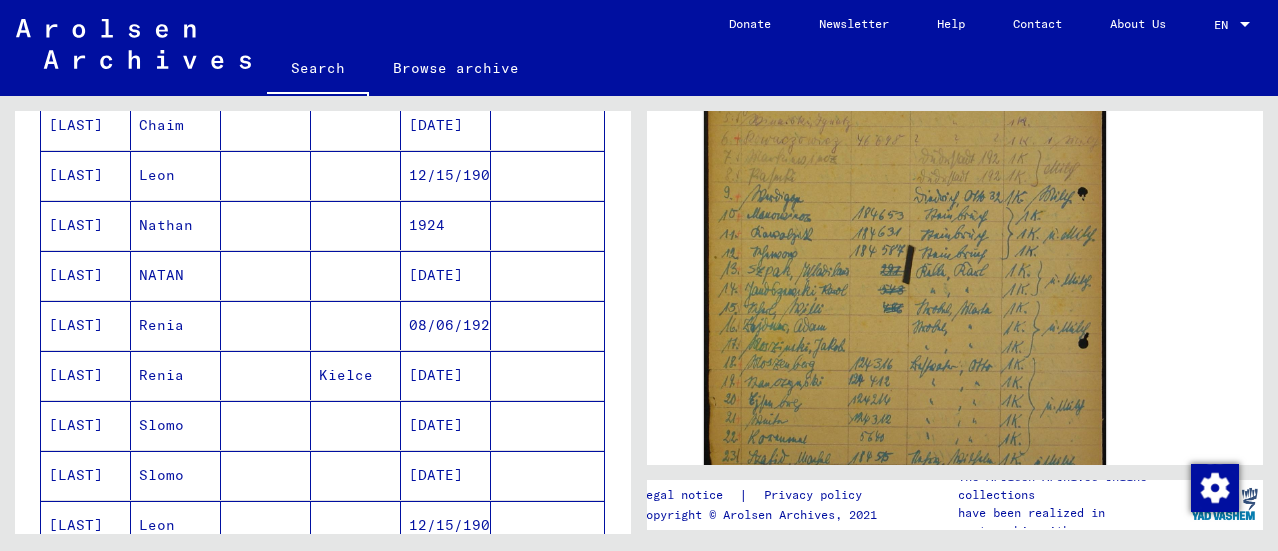 scroll, scrollTop: 1004, scrollLeft: 0, axis: vertical 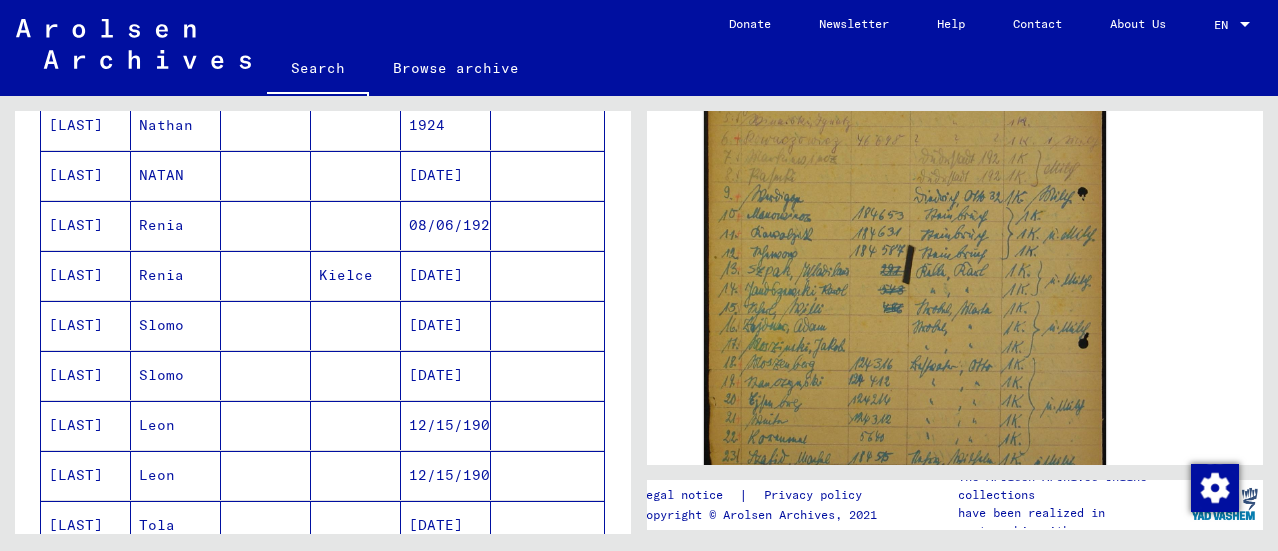 click on "[LAST]" at bounding box center (86, 375) 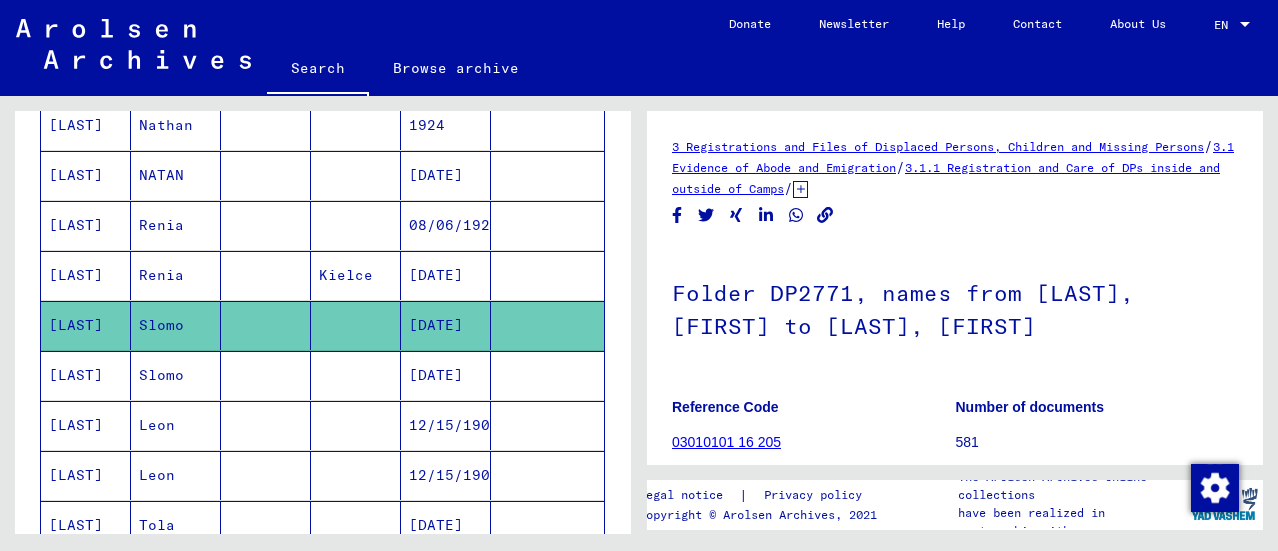 scroll, scrollTop: 0, scrollLeft: 0, axis: both 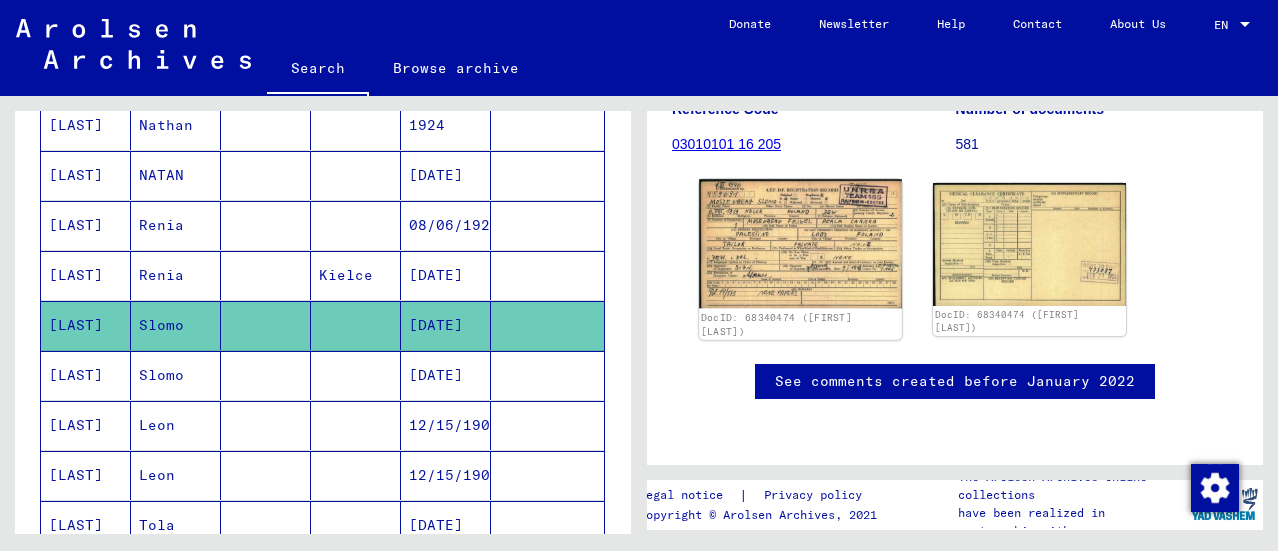 click 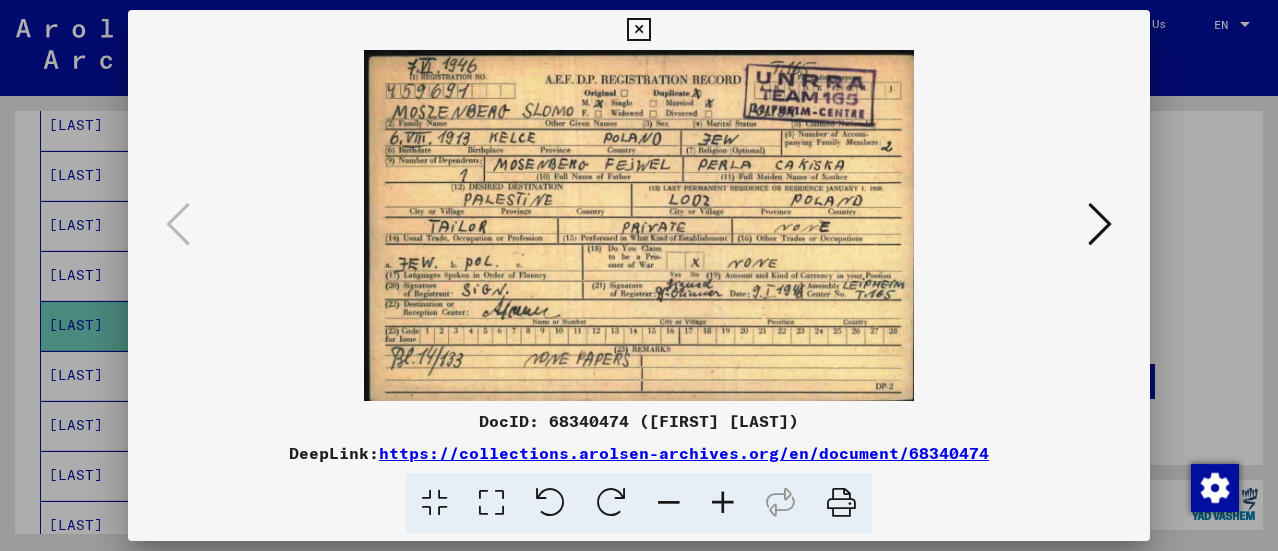 click at bounding box center [1100, 224] 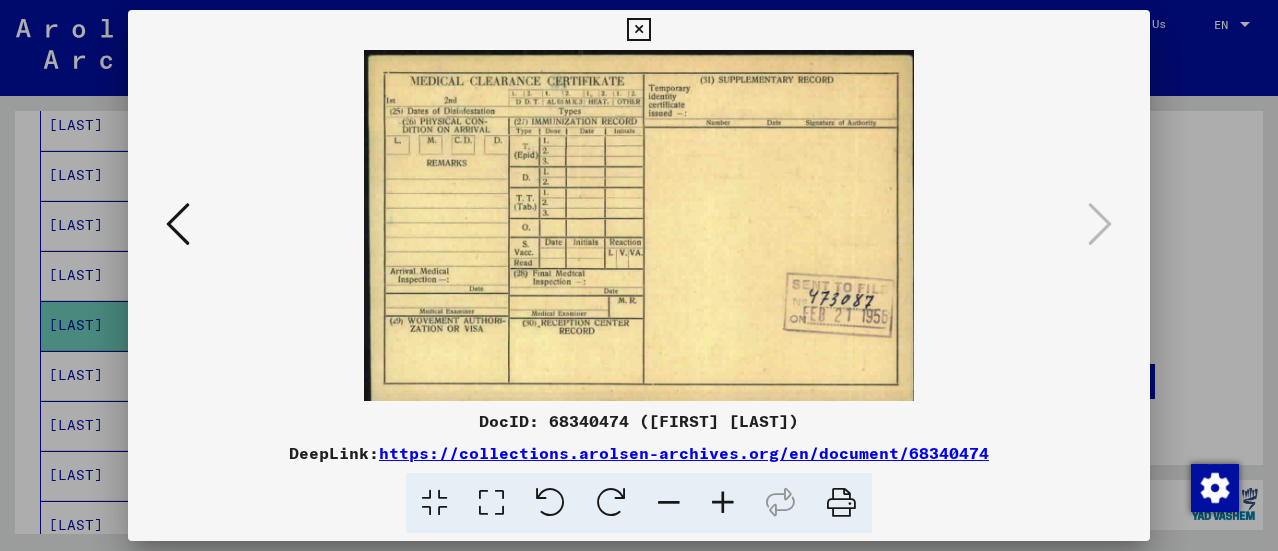 click at bounding box center (178, 224) 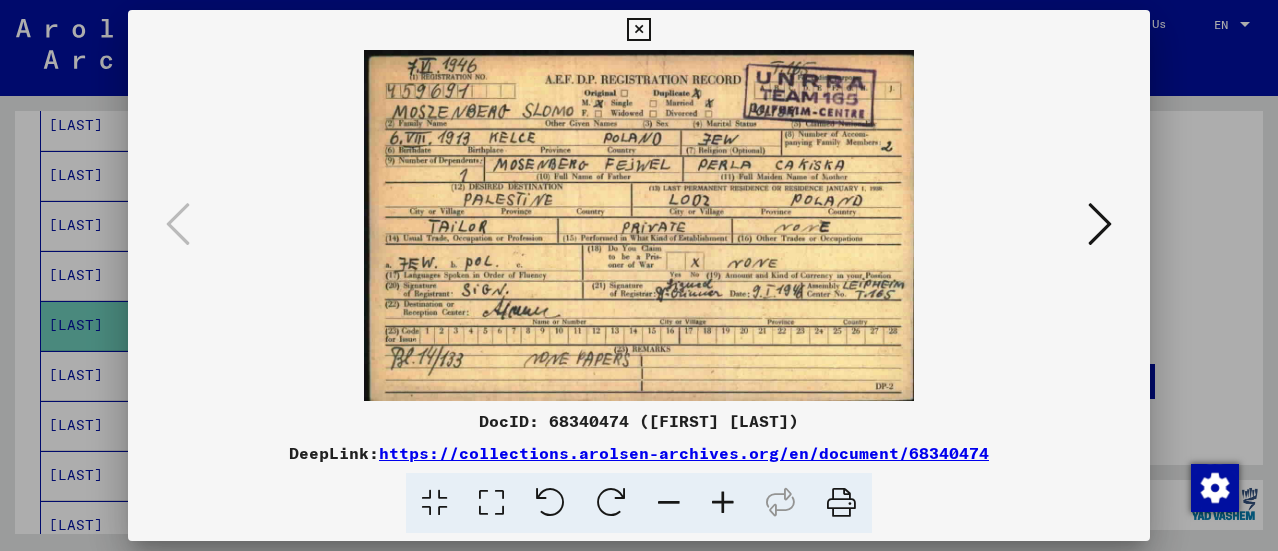 drag, startPoint x: 634, startPoint y: 25, endPoint x: 451, endPoint y: 110, distance: 201.7771 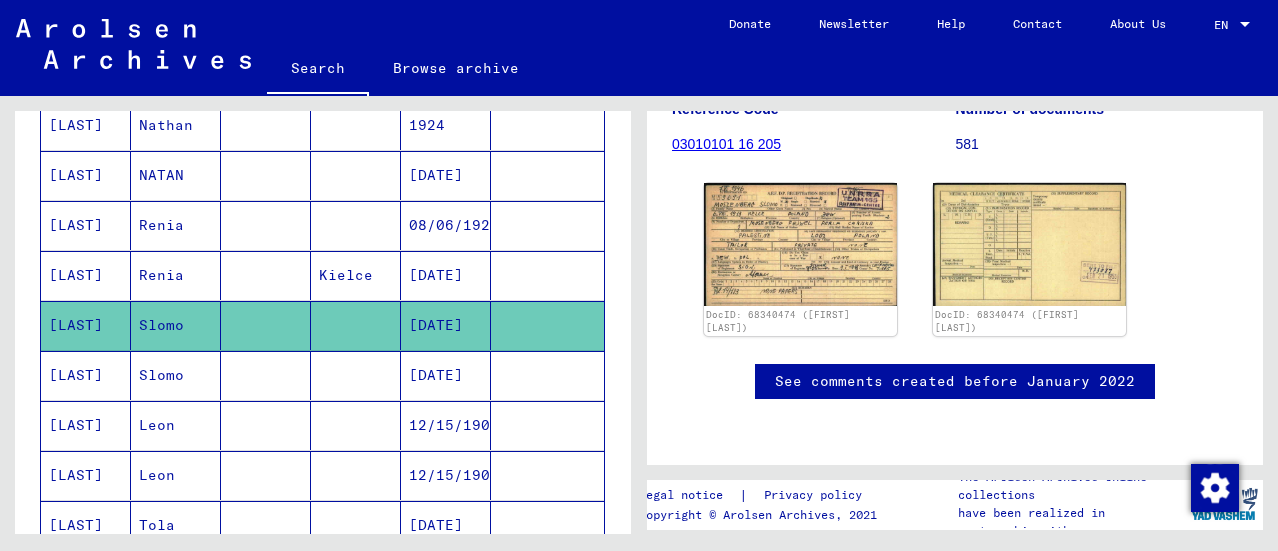 click on "[LAST]" at bounding box center [86, 425] 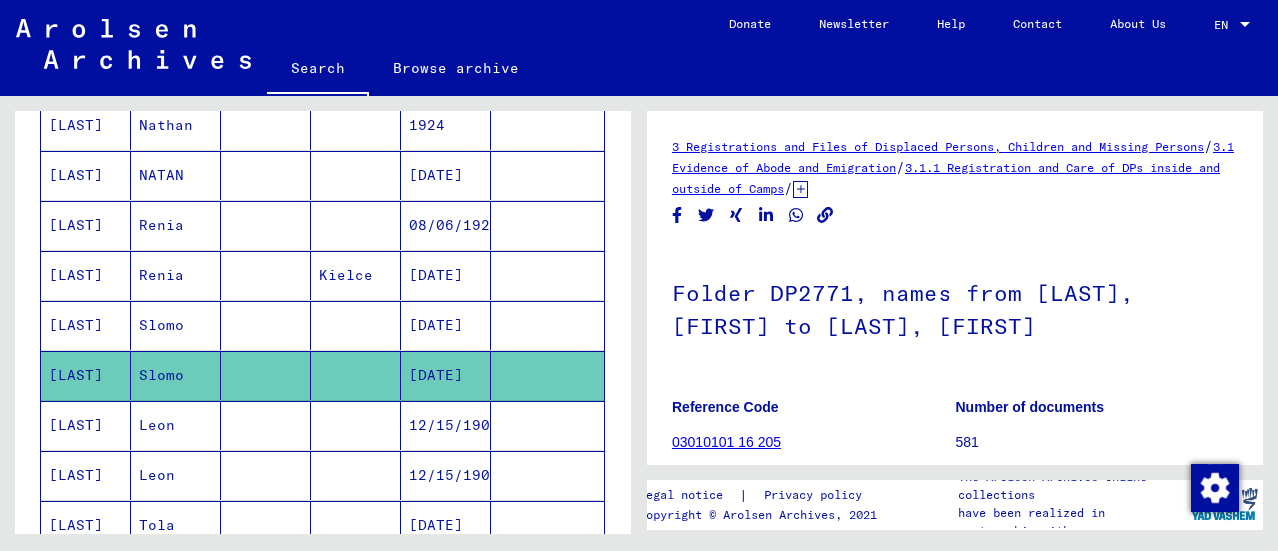 scroll, scrollTop: 0, scrollLeft: 0, axis: both 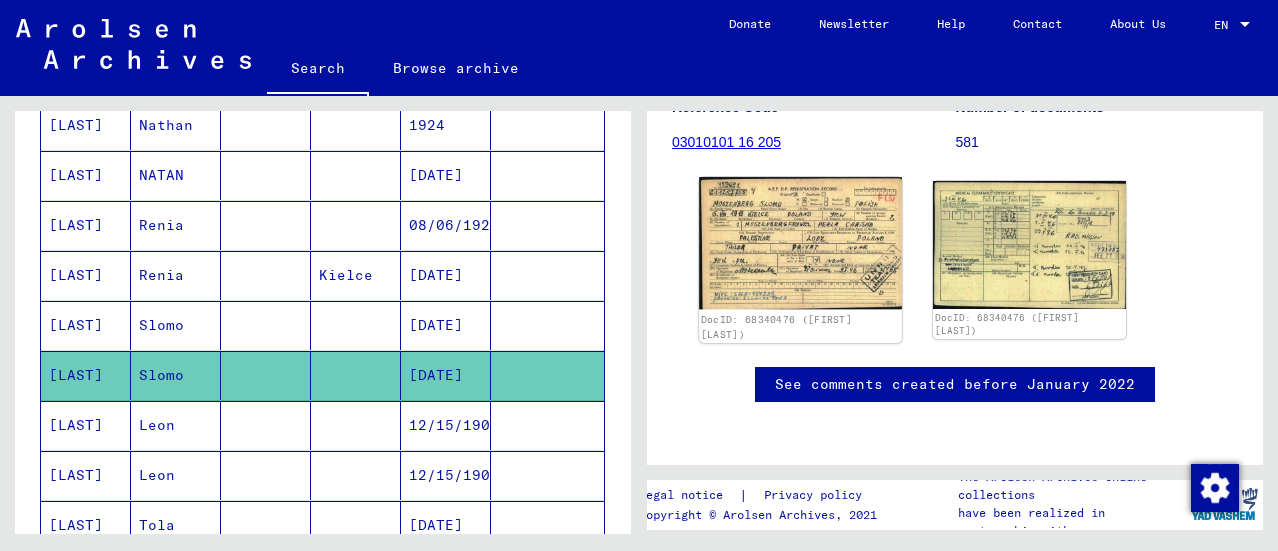 click 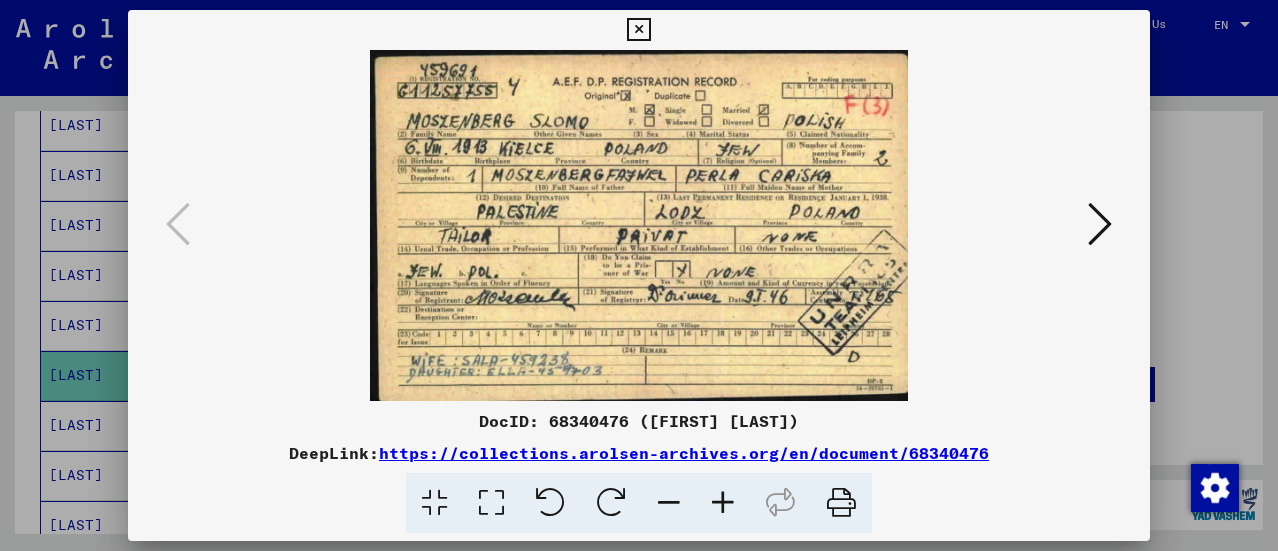 click at bounding box center (1100, 224) 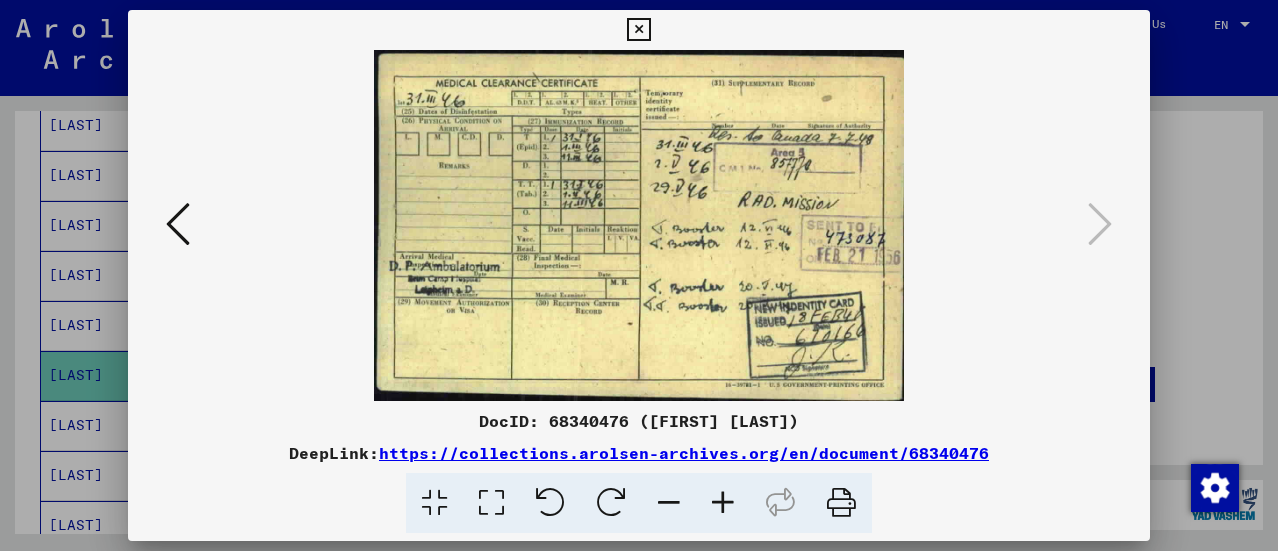 click at bounding box center (178, 224) 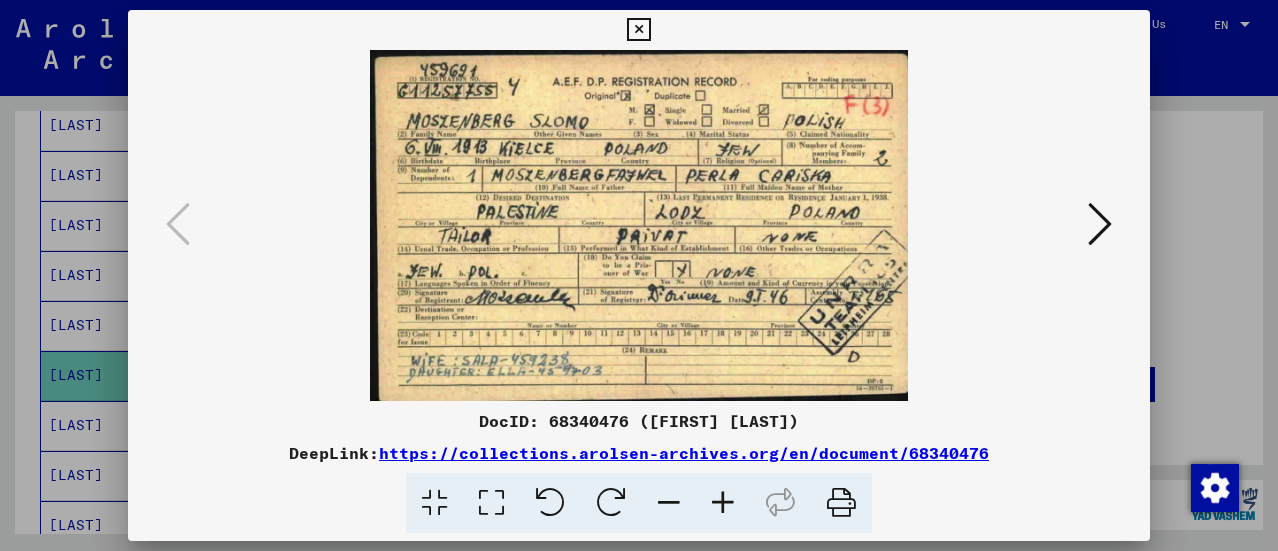 click at bounding box center [638, 30] 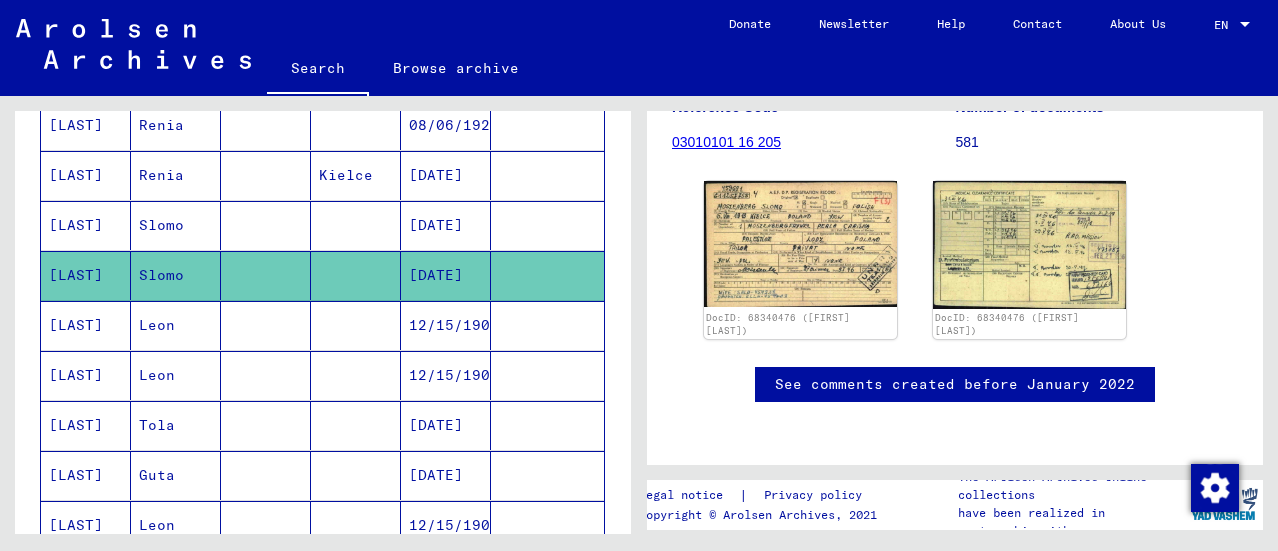 scroll, scrollTop: 1204, scrollLeft: 0, axis: vertical 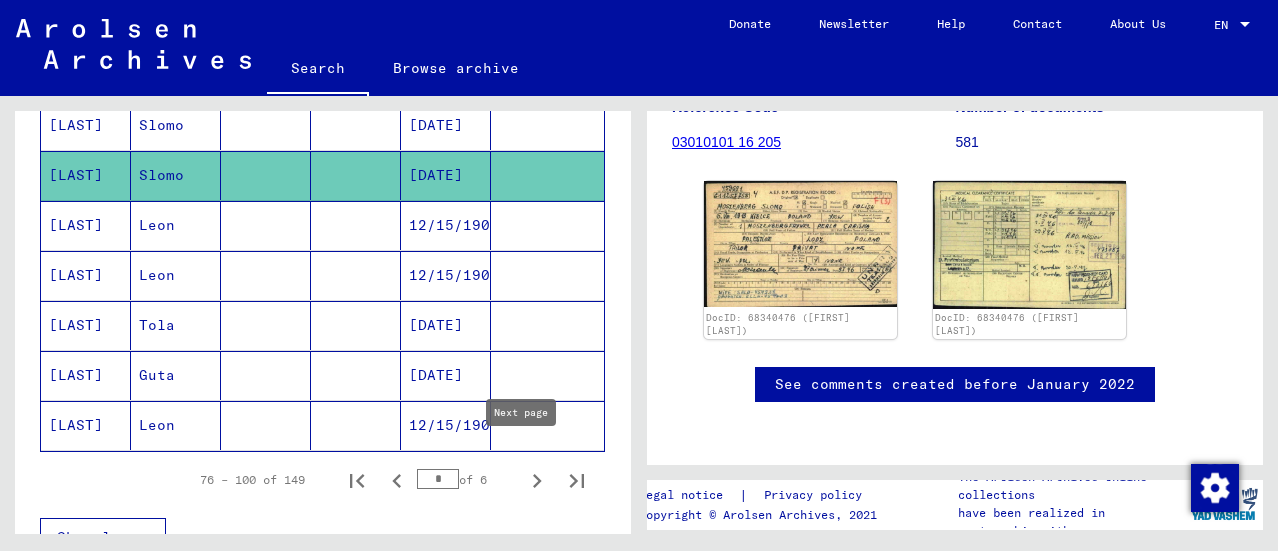 click 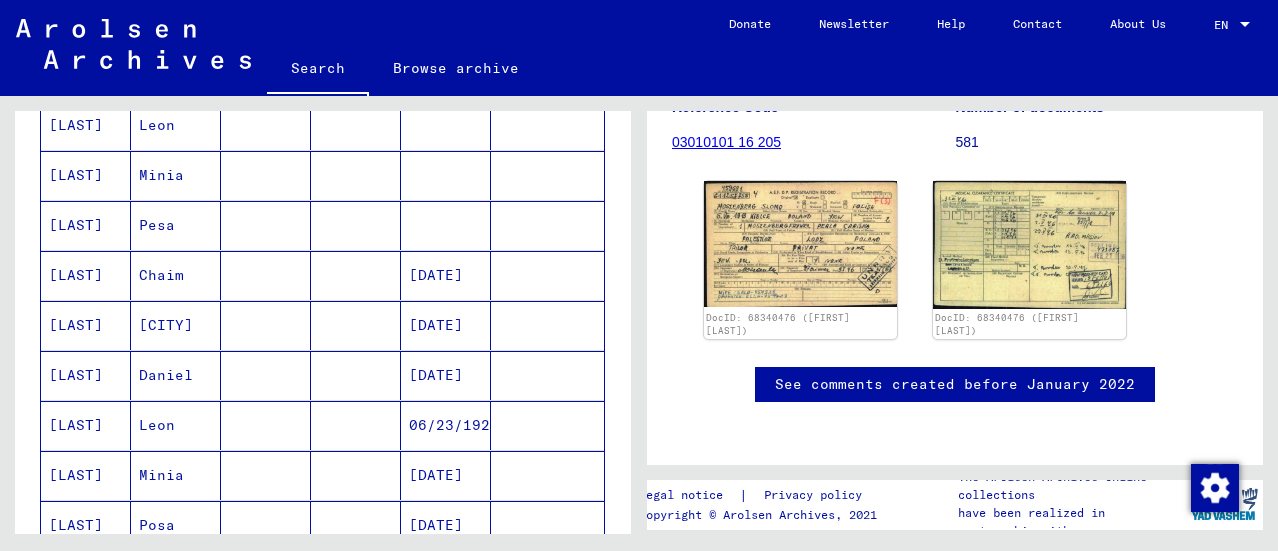 scroll, scrollTop: 1204, scrollLeft: 0, axis: vertical 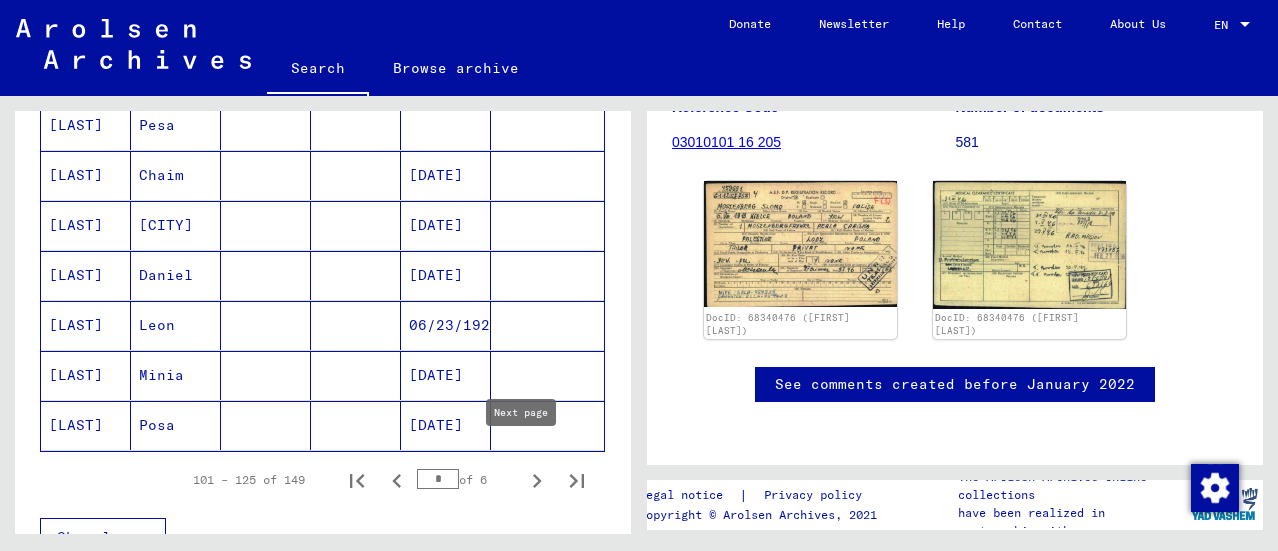 click 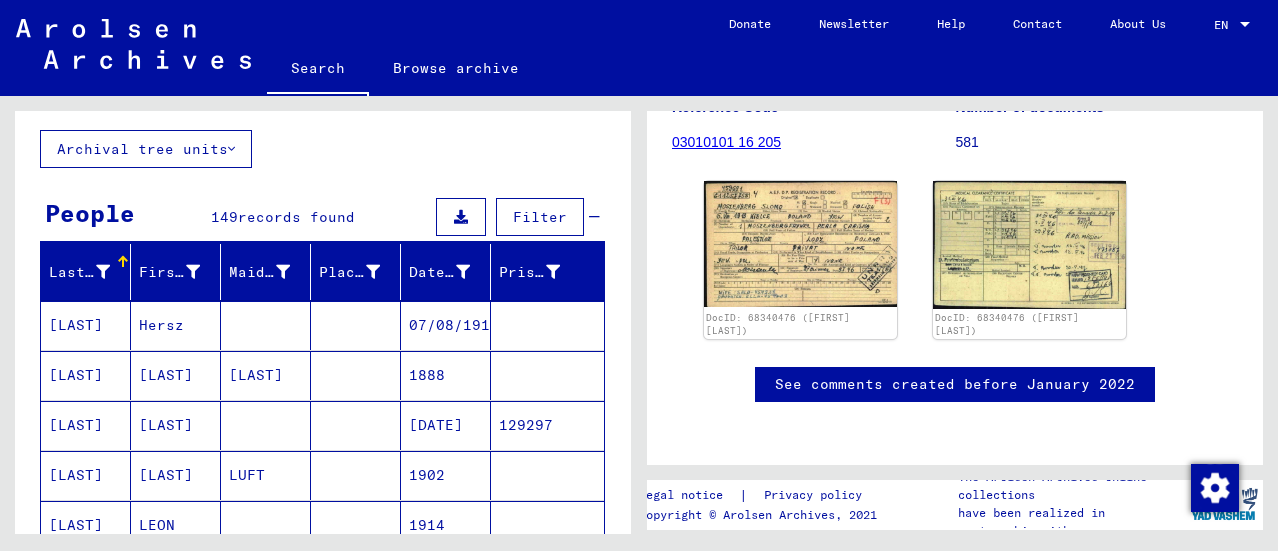 scroll, scrollTop: 0, scrollLeft: 0, axis: both 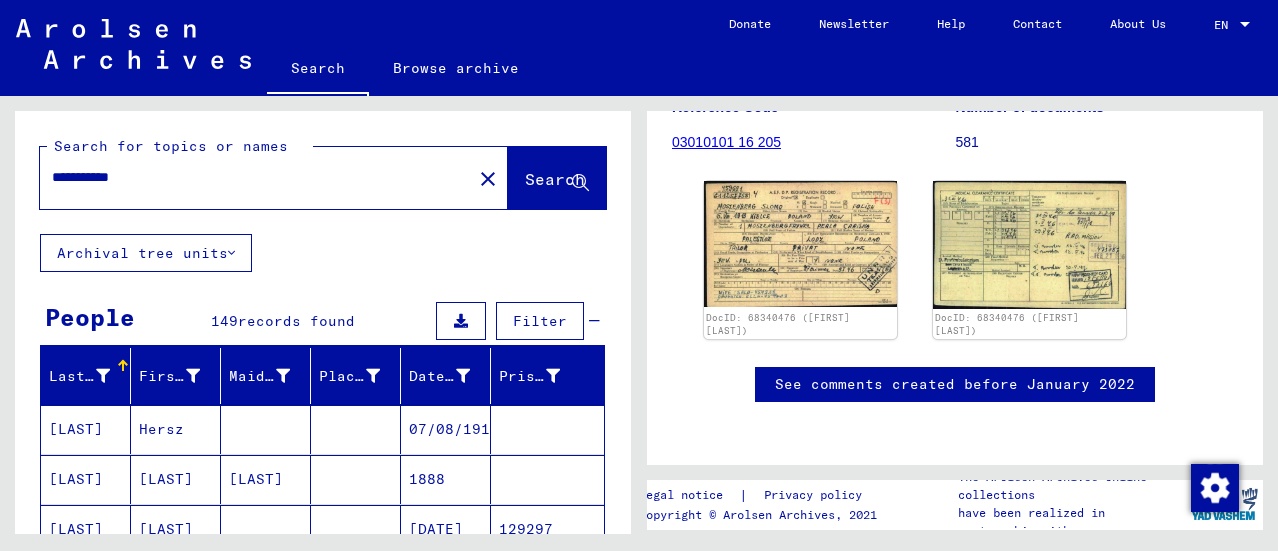 click on "**********" at bounding box center [256, 177] 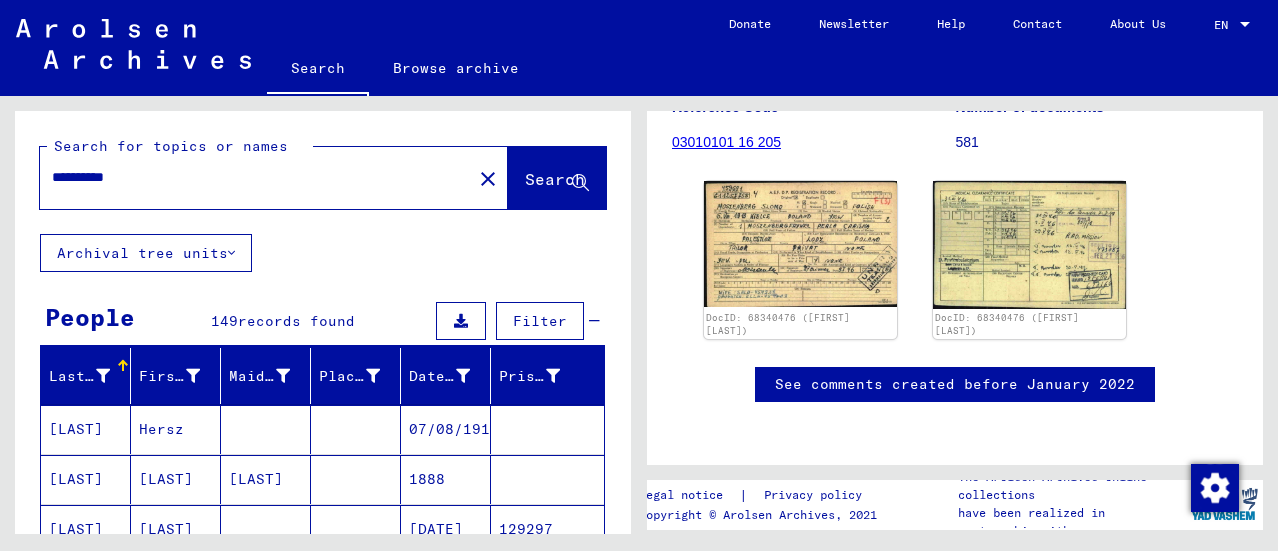 type on "**********" 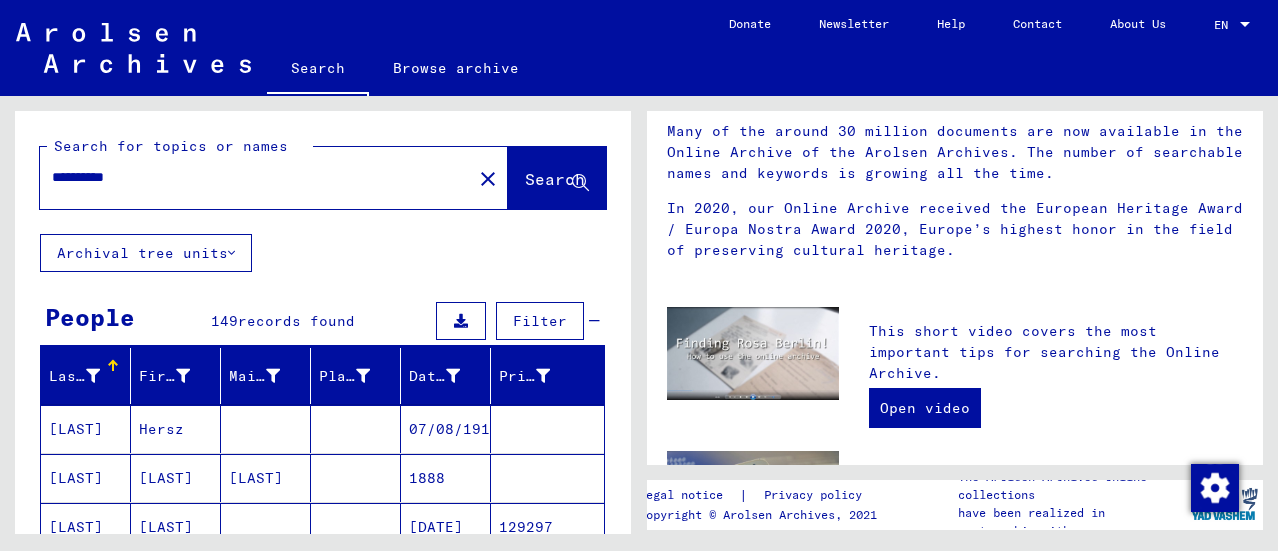 scroll, scrollTop: 0, scrollLeft: 0, axis: both 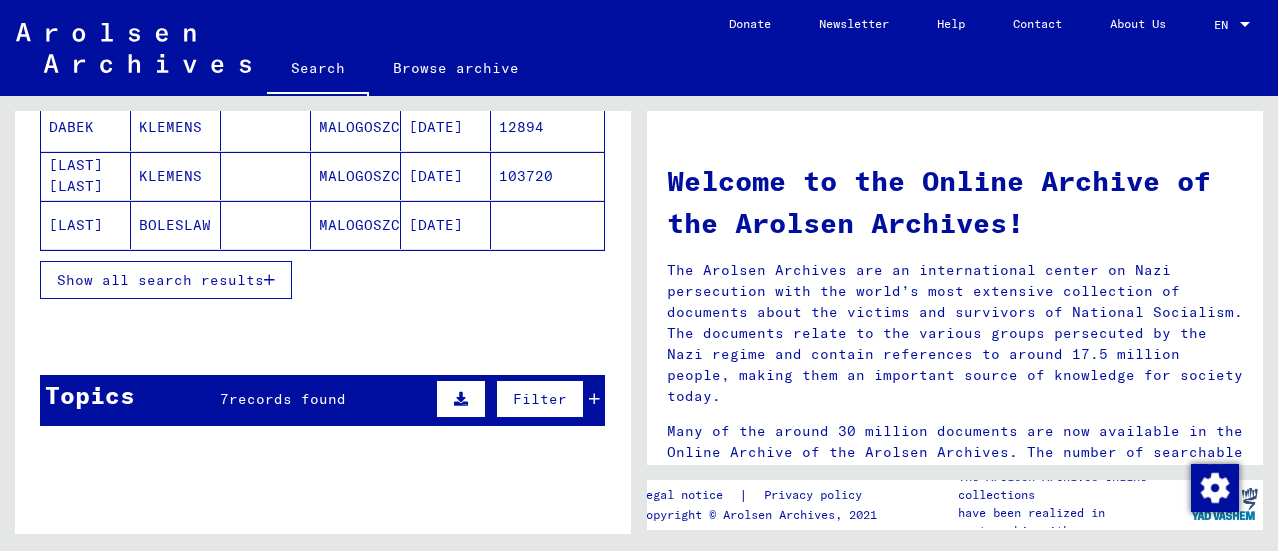click on "Show all search results" at bounding box center [160, 280] 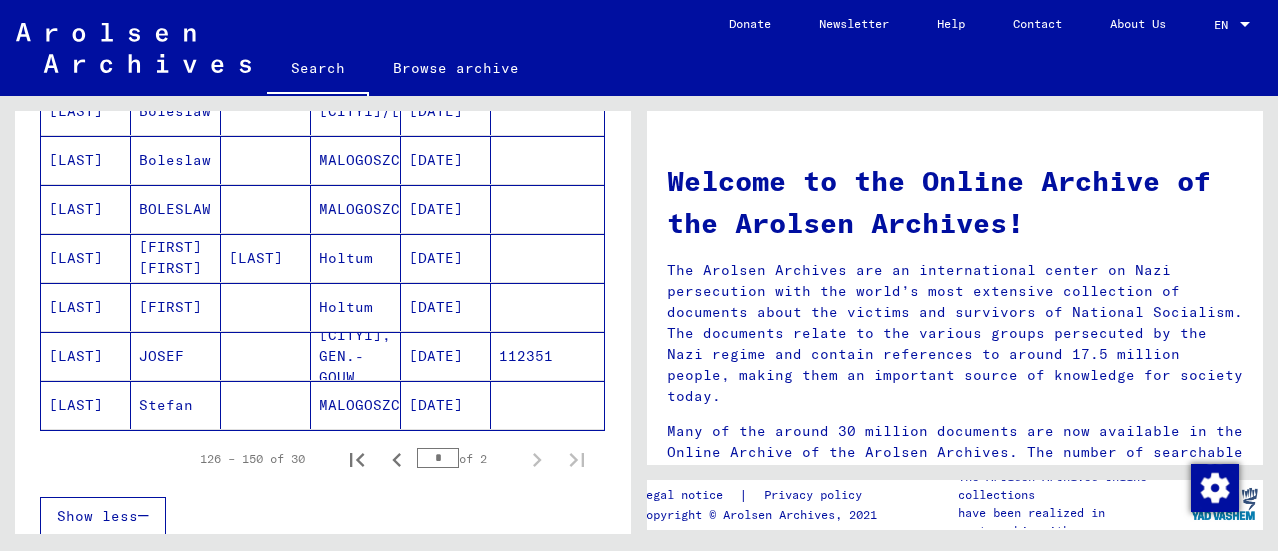 scroll, scrollTop: 1300, scrollLeft: 0, axis: vertical 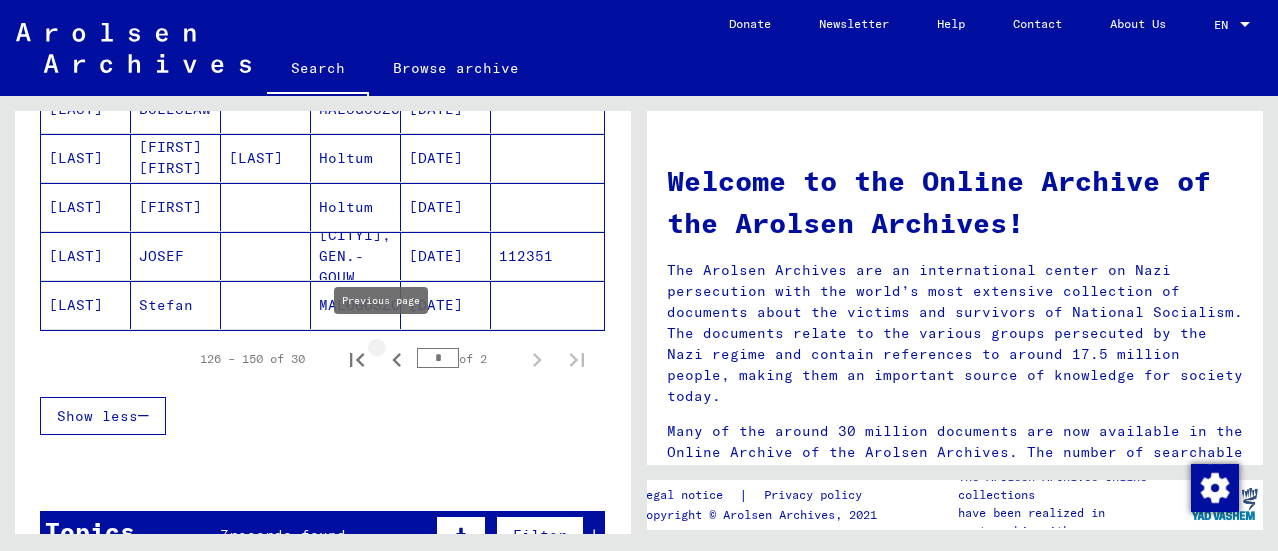 click 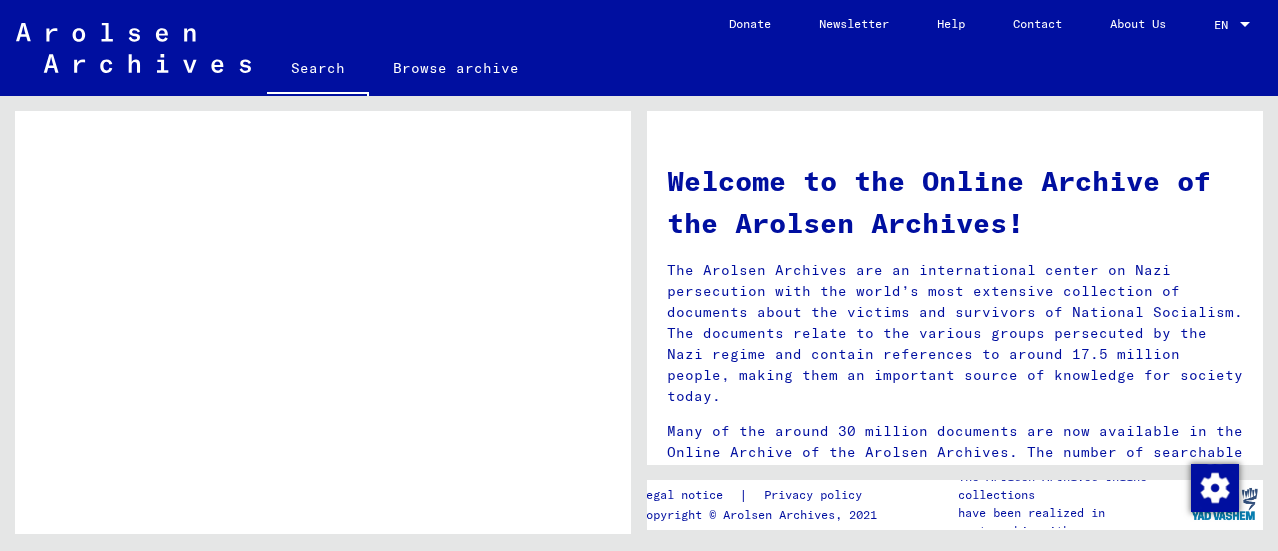 scroll, scrollTop: 177, scrollLeft: 0, axis: vertical 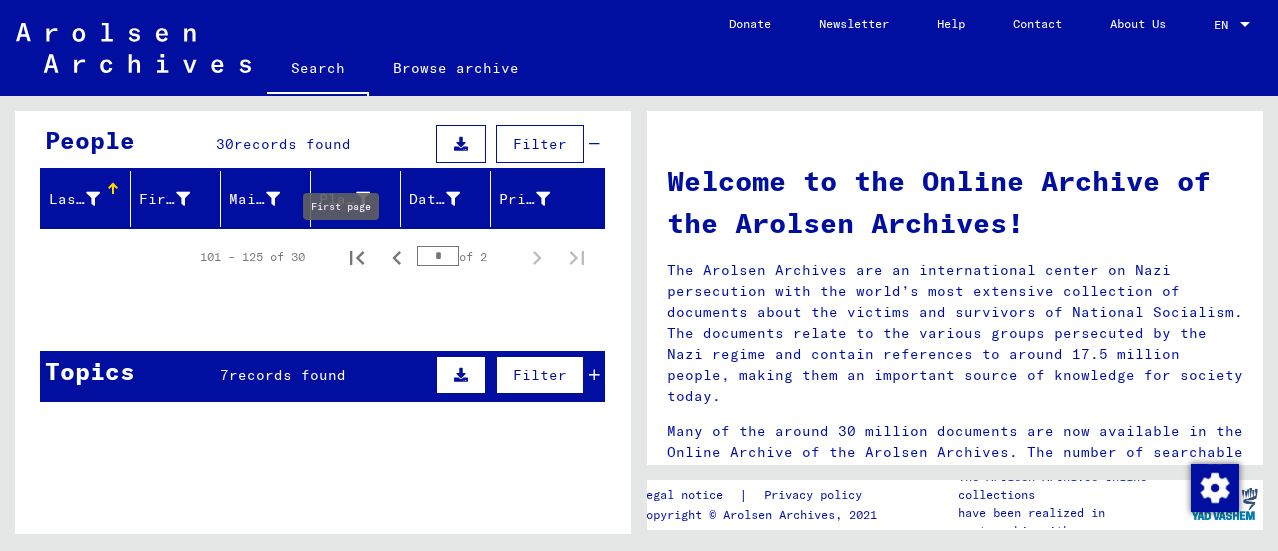 click 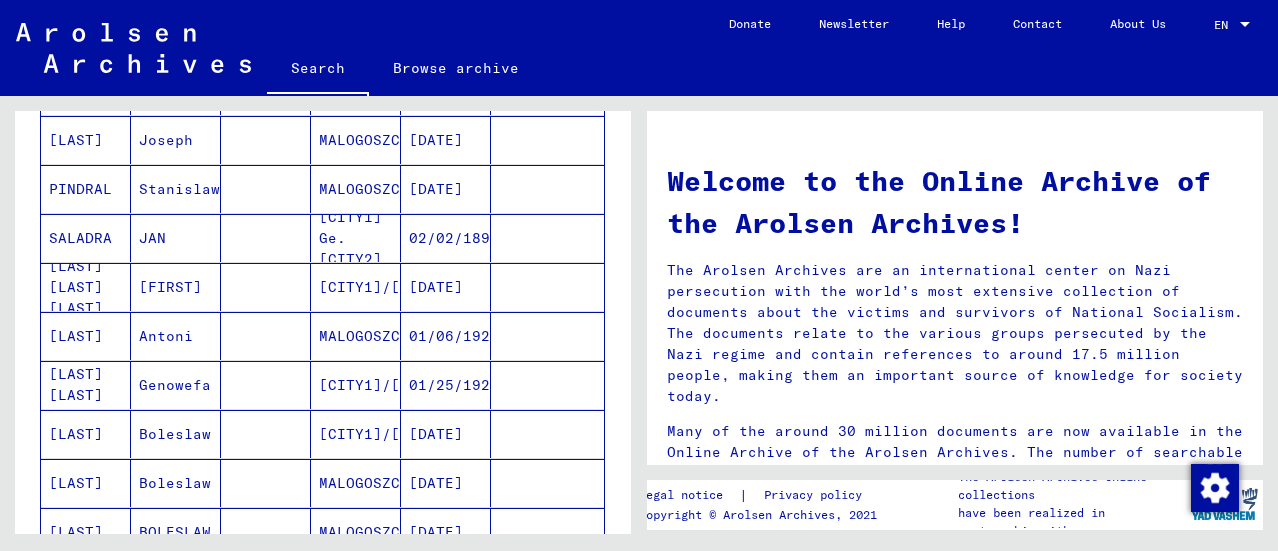 scroll, scrollTop: 1377, scrollLeft: 0, axis: vertical 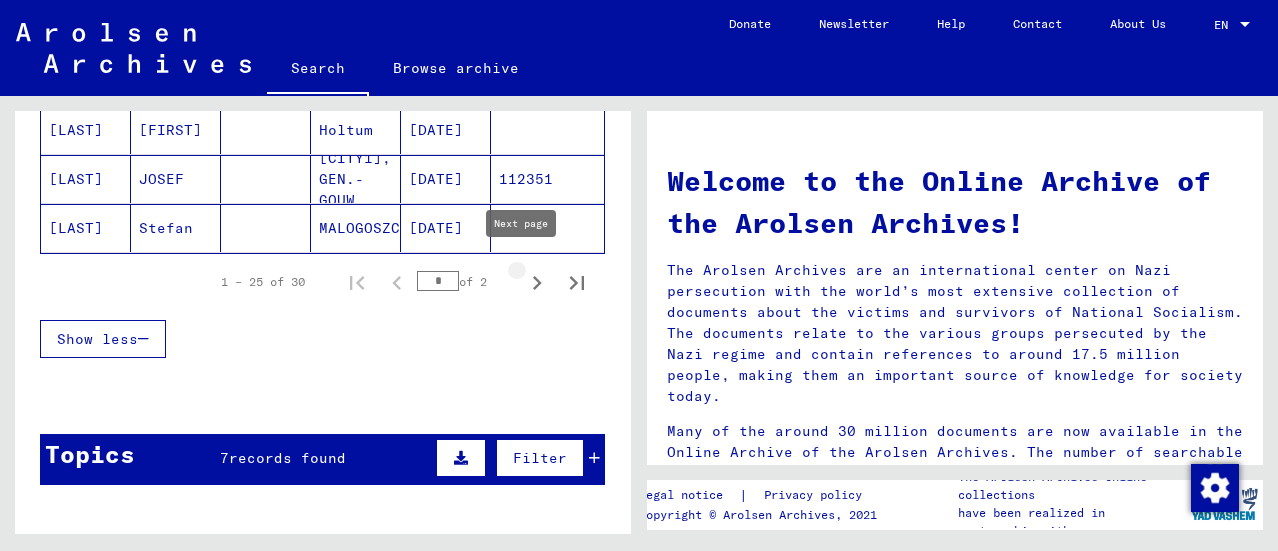 click 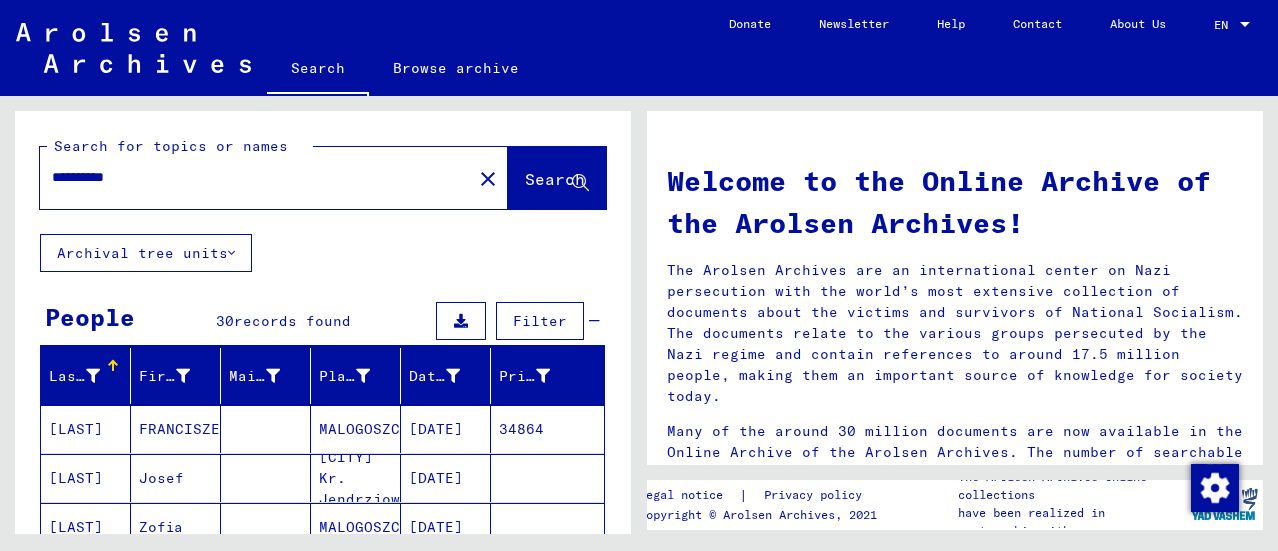 scroll, scrollTop: 200, scrollLeft: 0, axis: vertical 